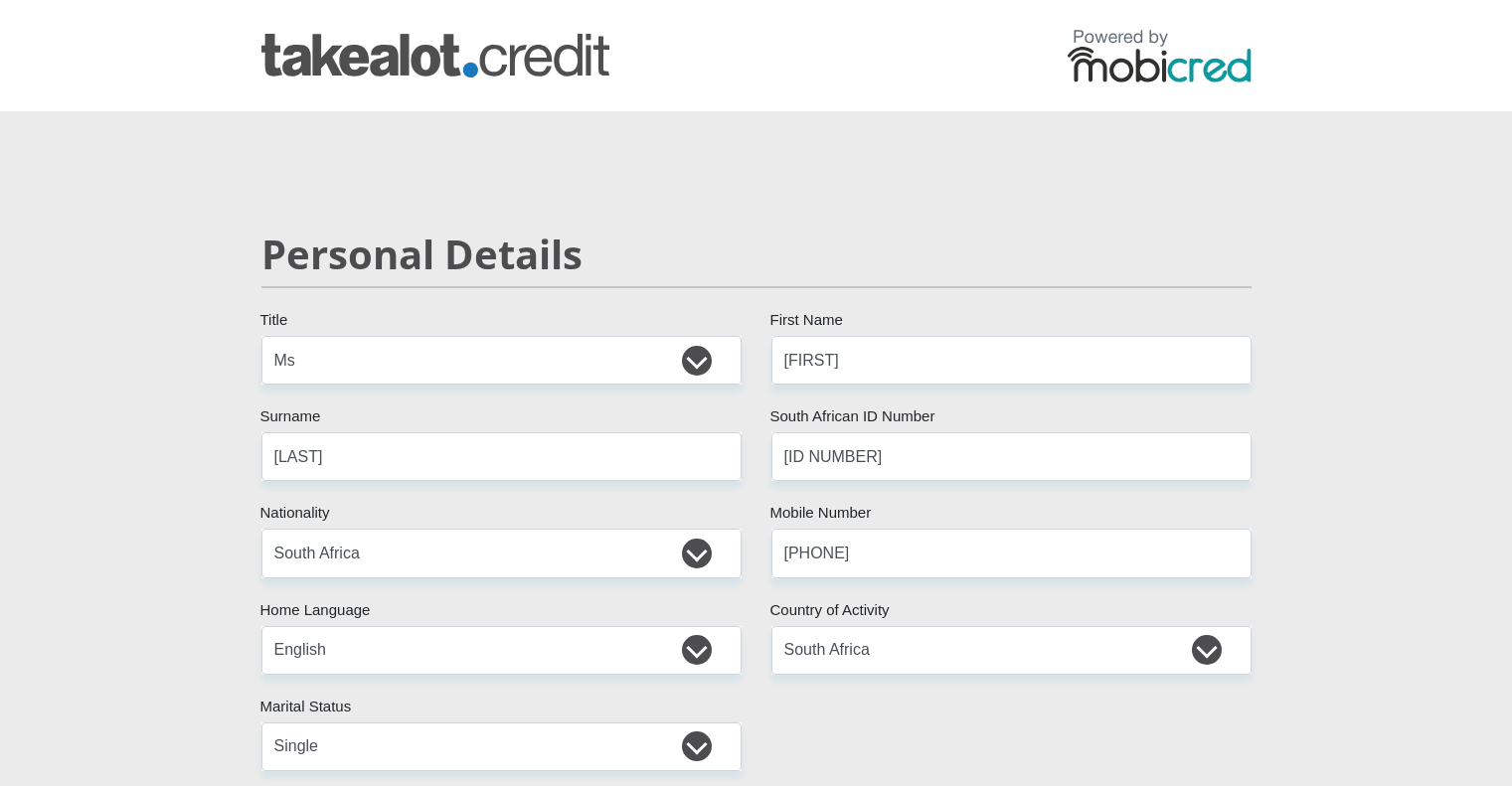 select on "Ms" 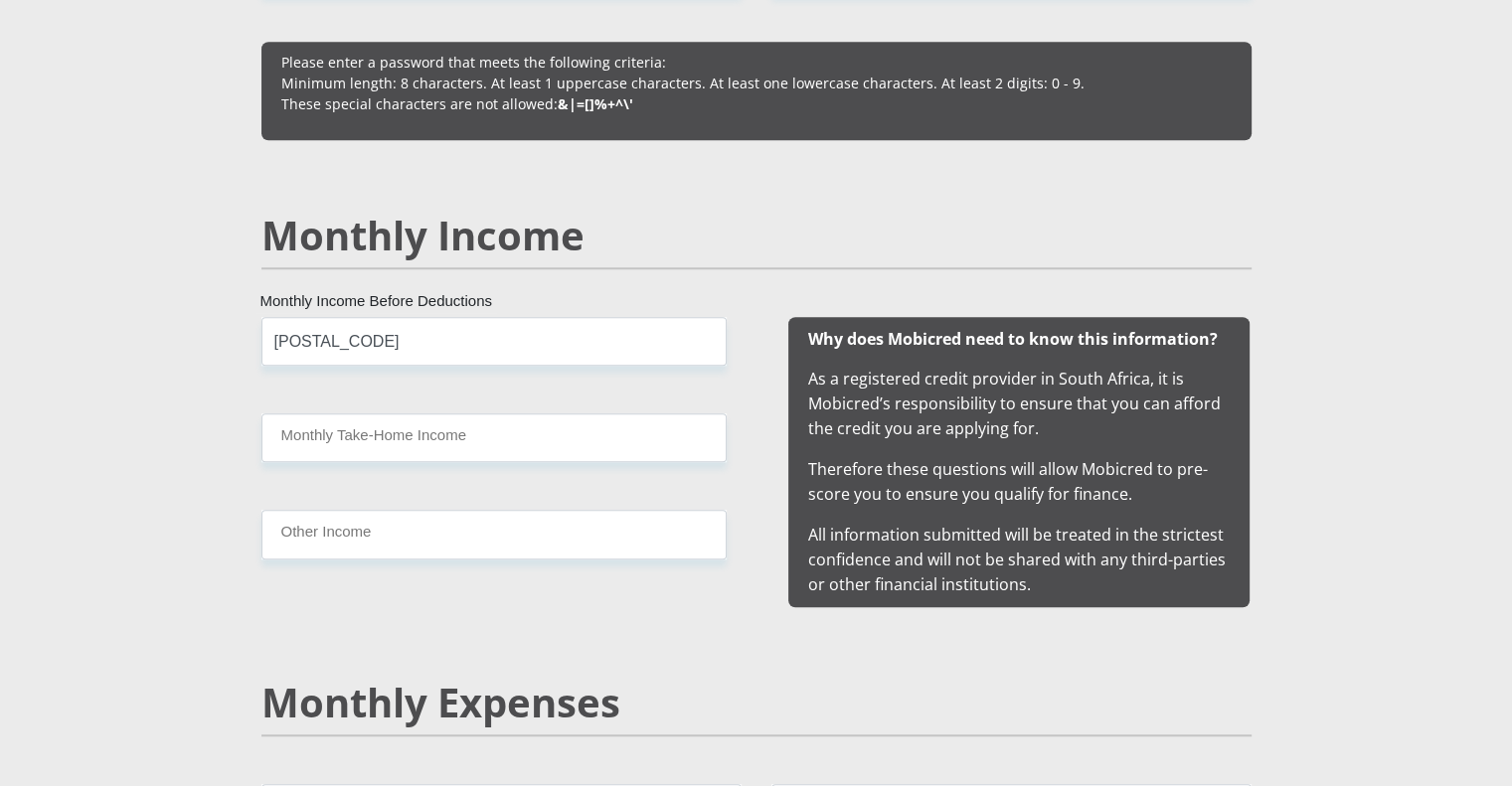 type on "[POSTAL_CODE]" 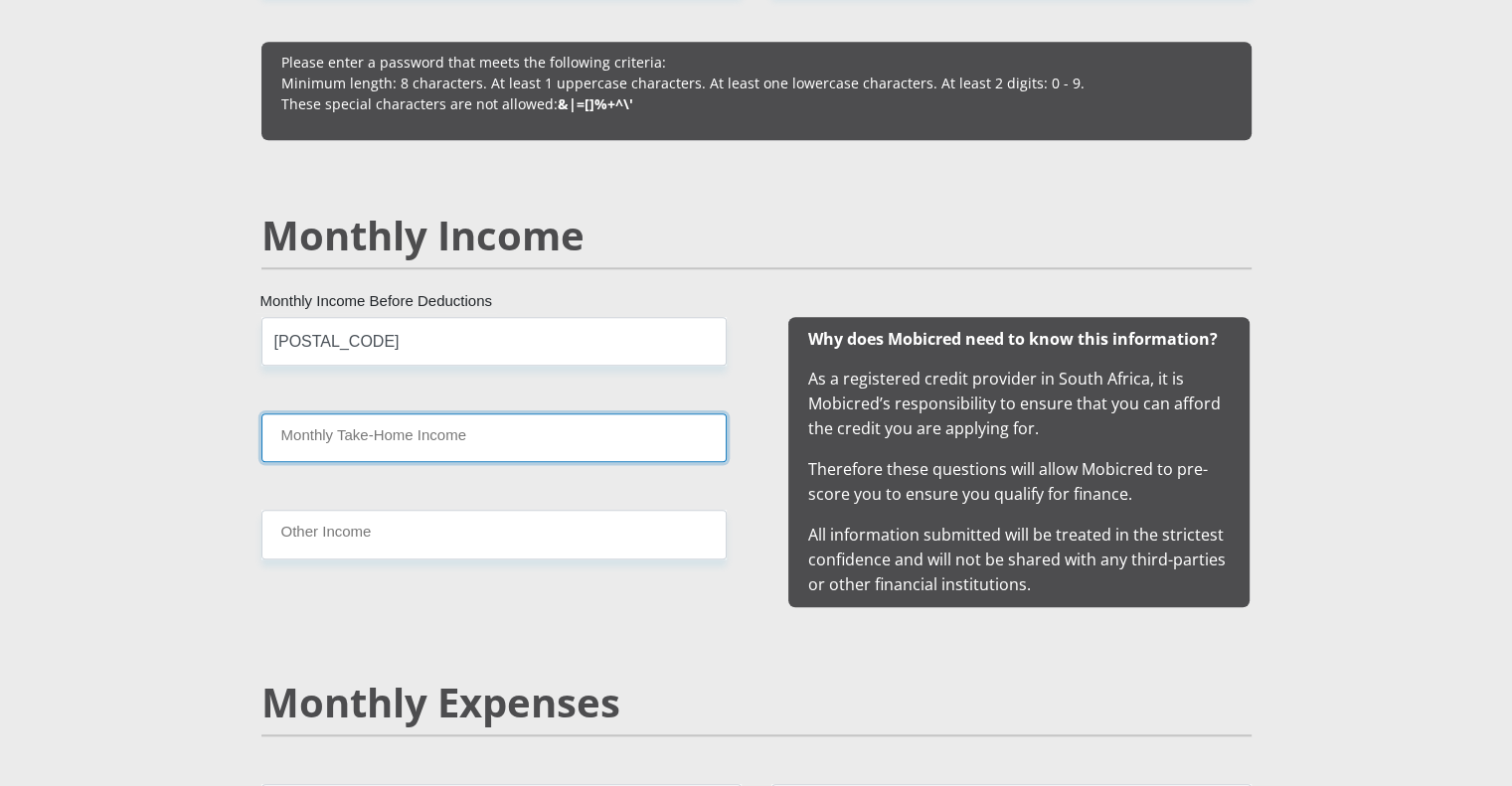 click on "Monthly Take-Home Income" at bounding box center (494, 437) 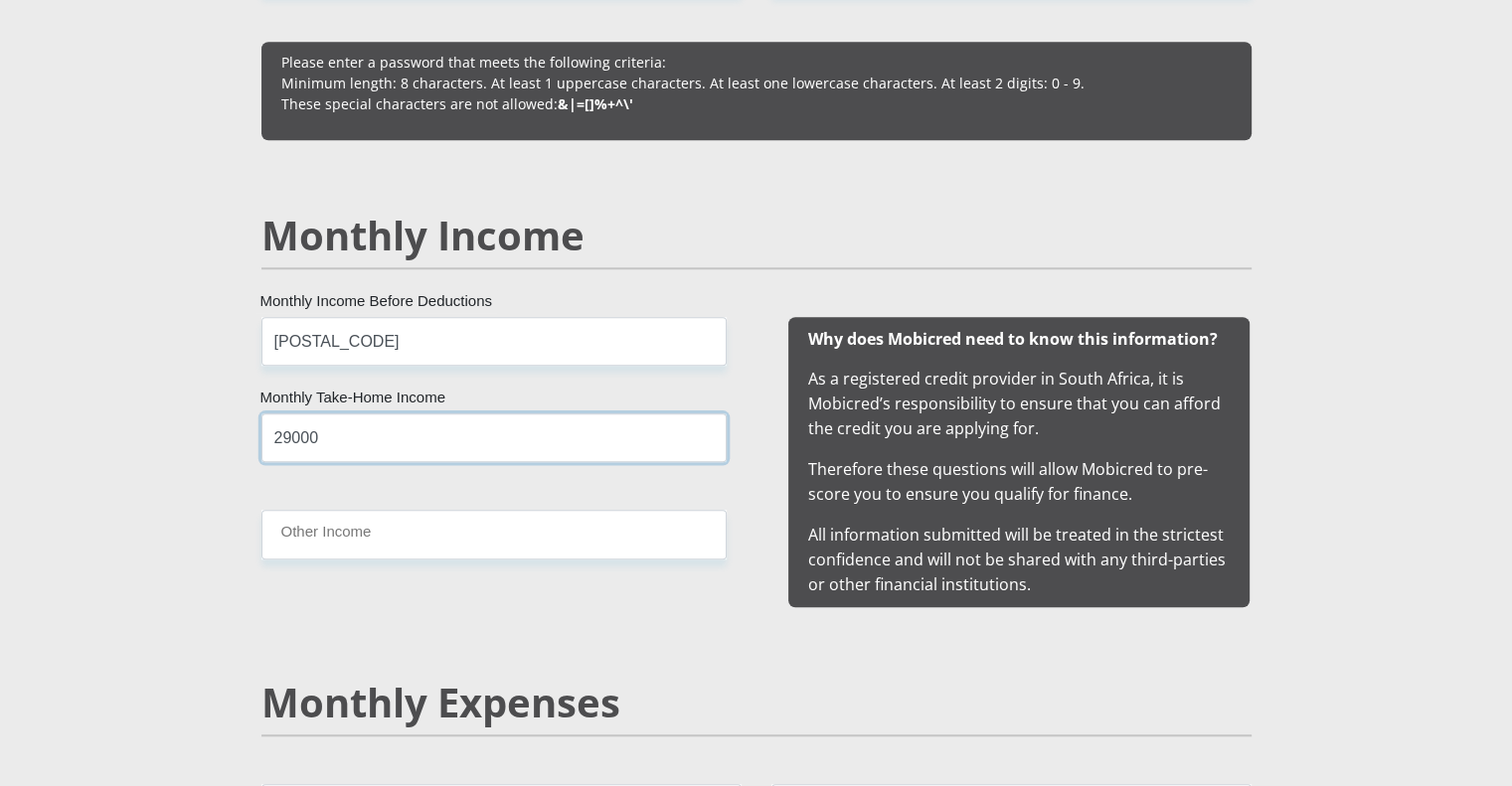 type on "29000" 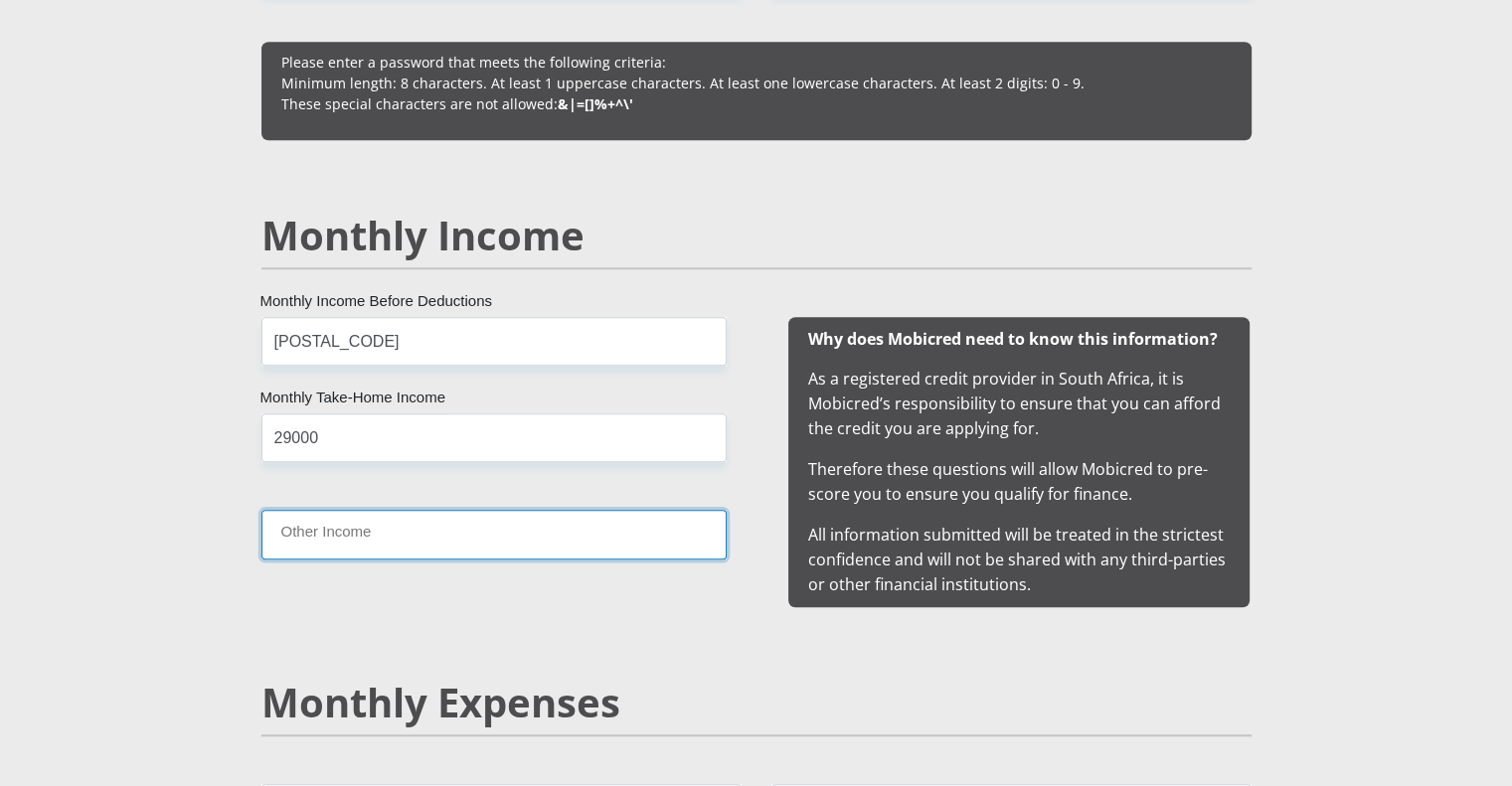 click on "Other Income" at bounding box center [494, 534] 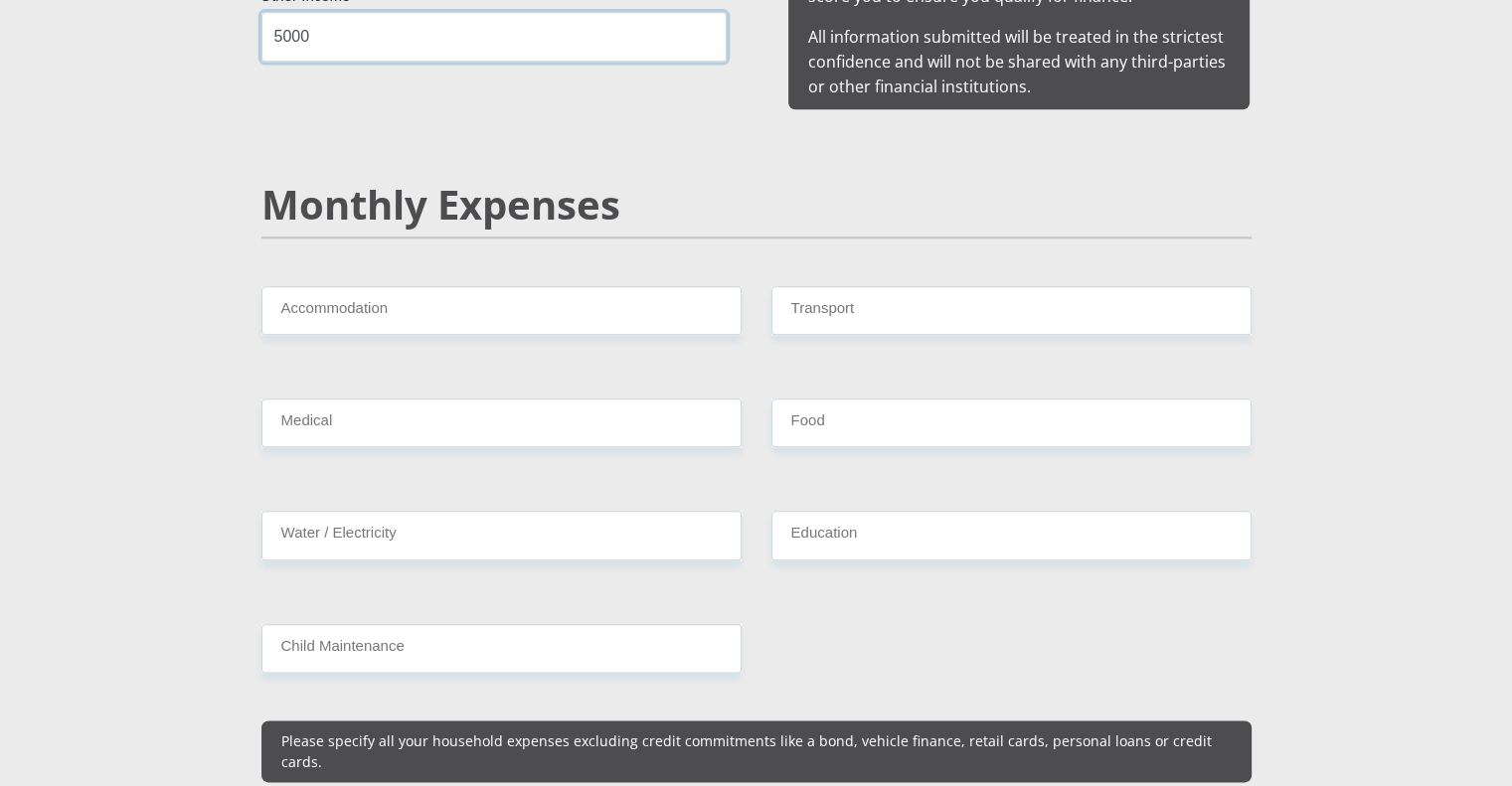 scroll, scrollTop: 2174, scrollLeft: 0, axis: vertical 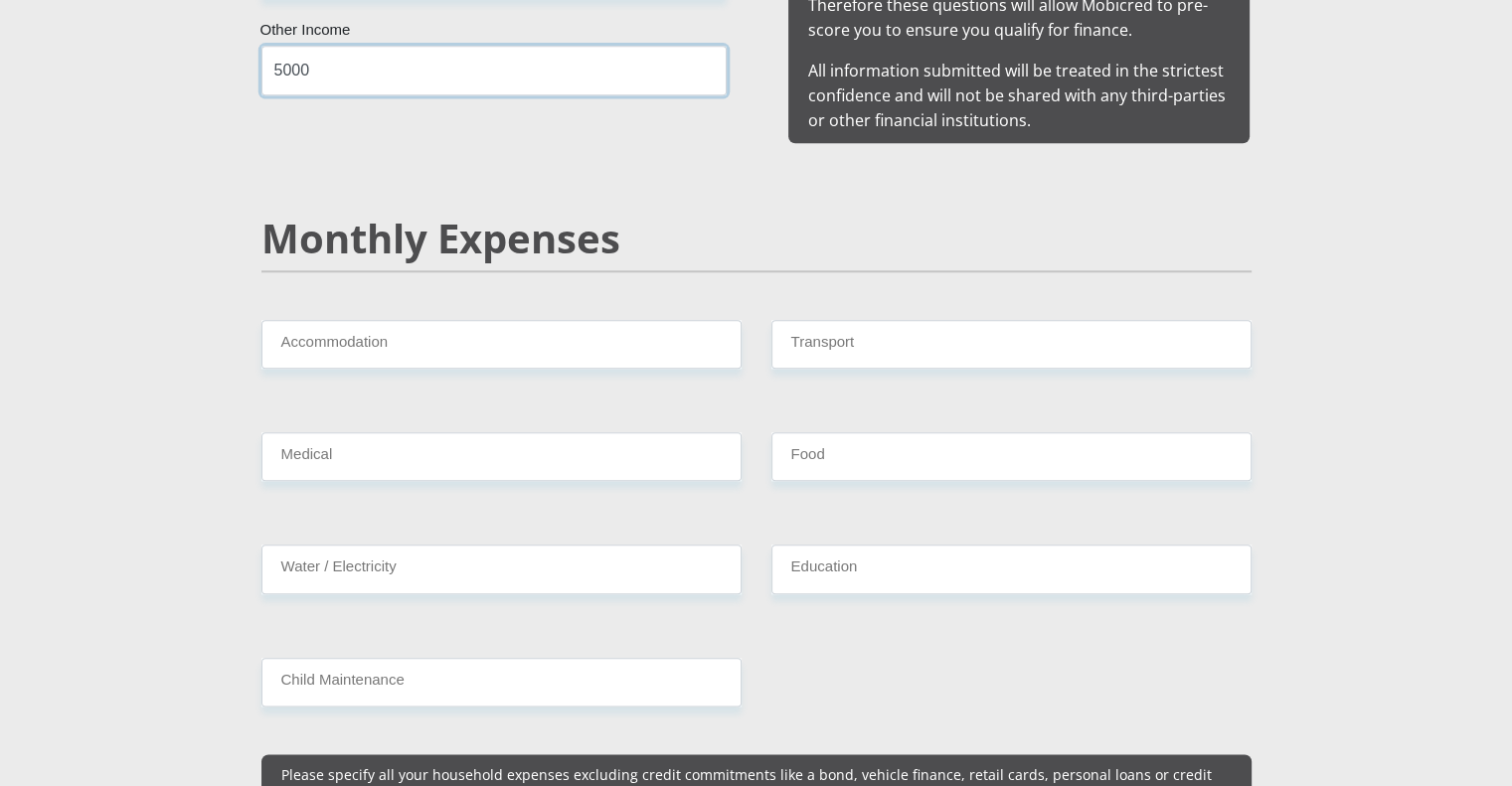 type on "5000" 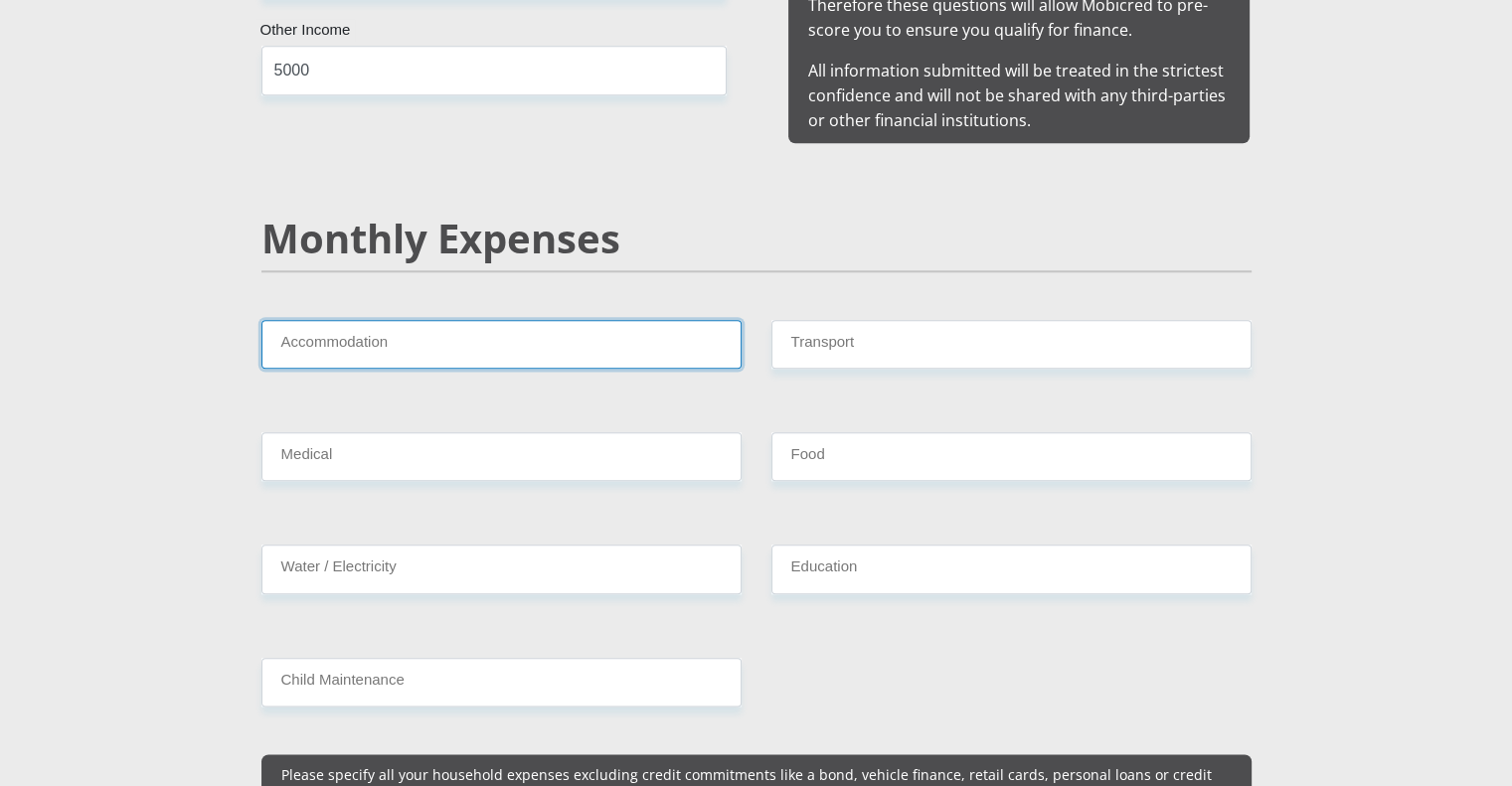 click on "Accommodation" at bounding box center (501, 344) 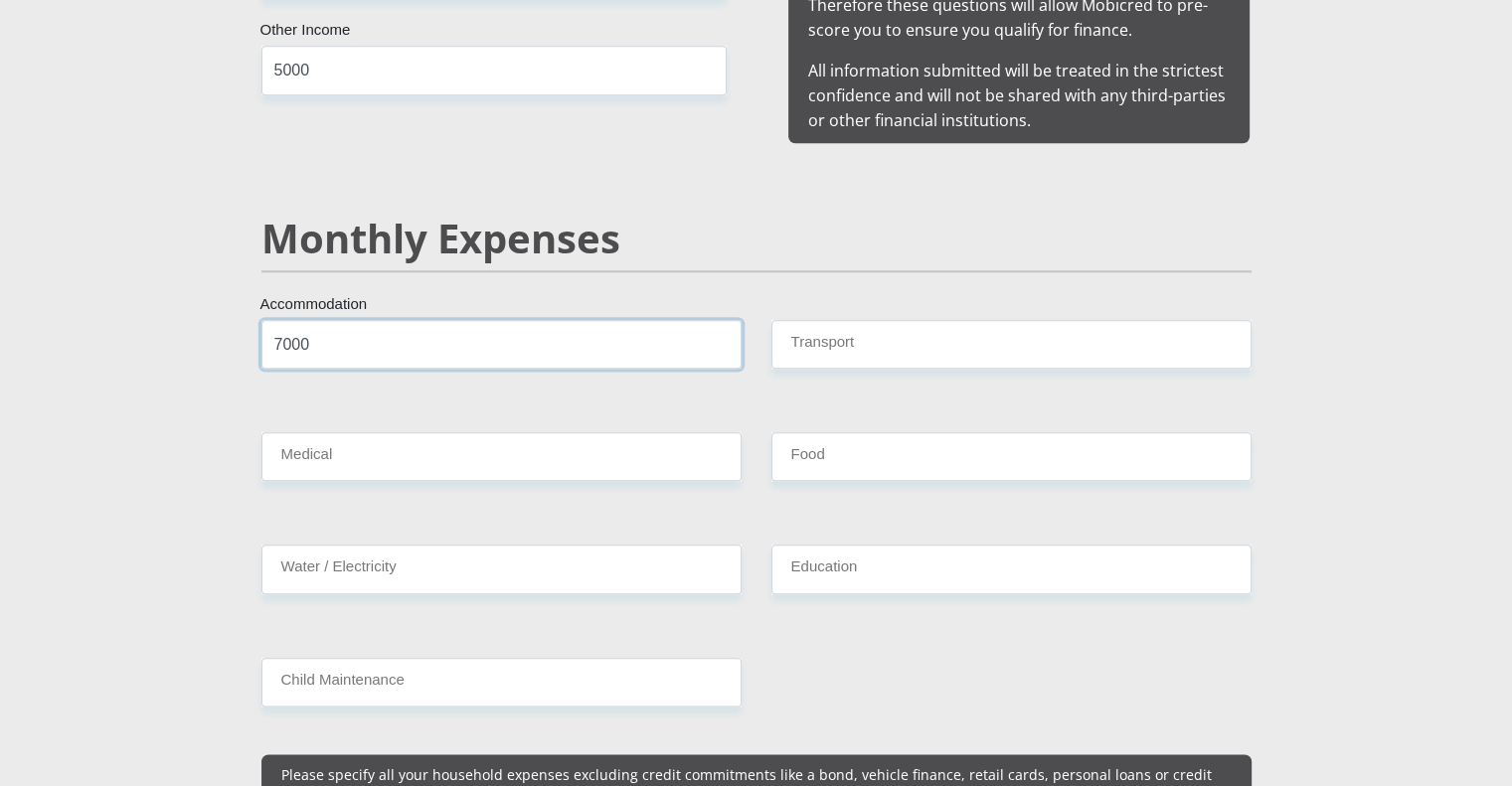 type on "7000" 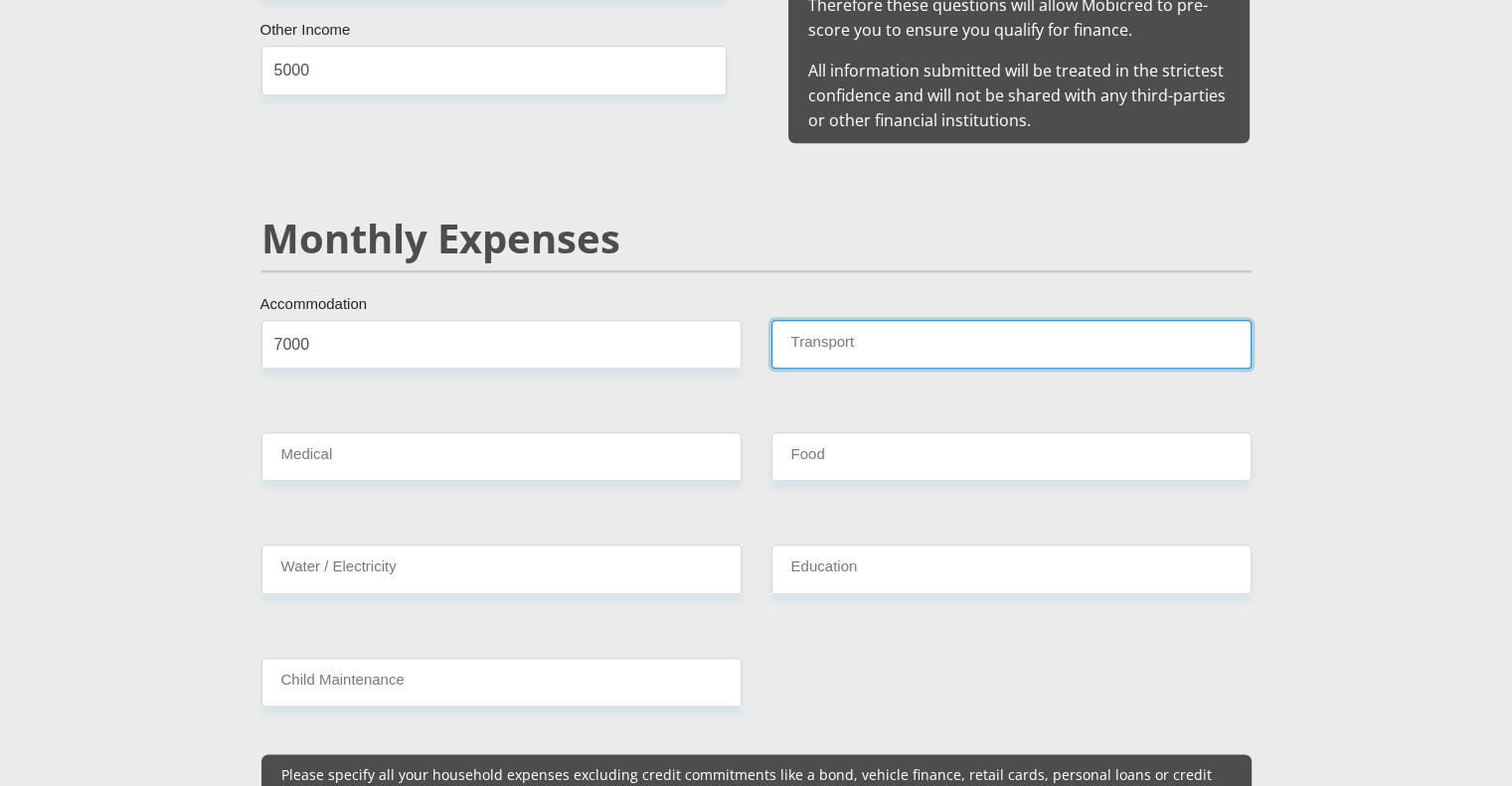 click on "Transport" at bounding box center (1011, 344) 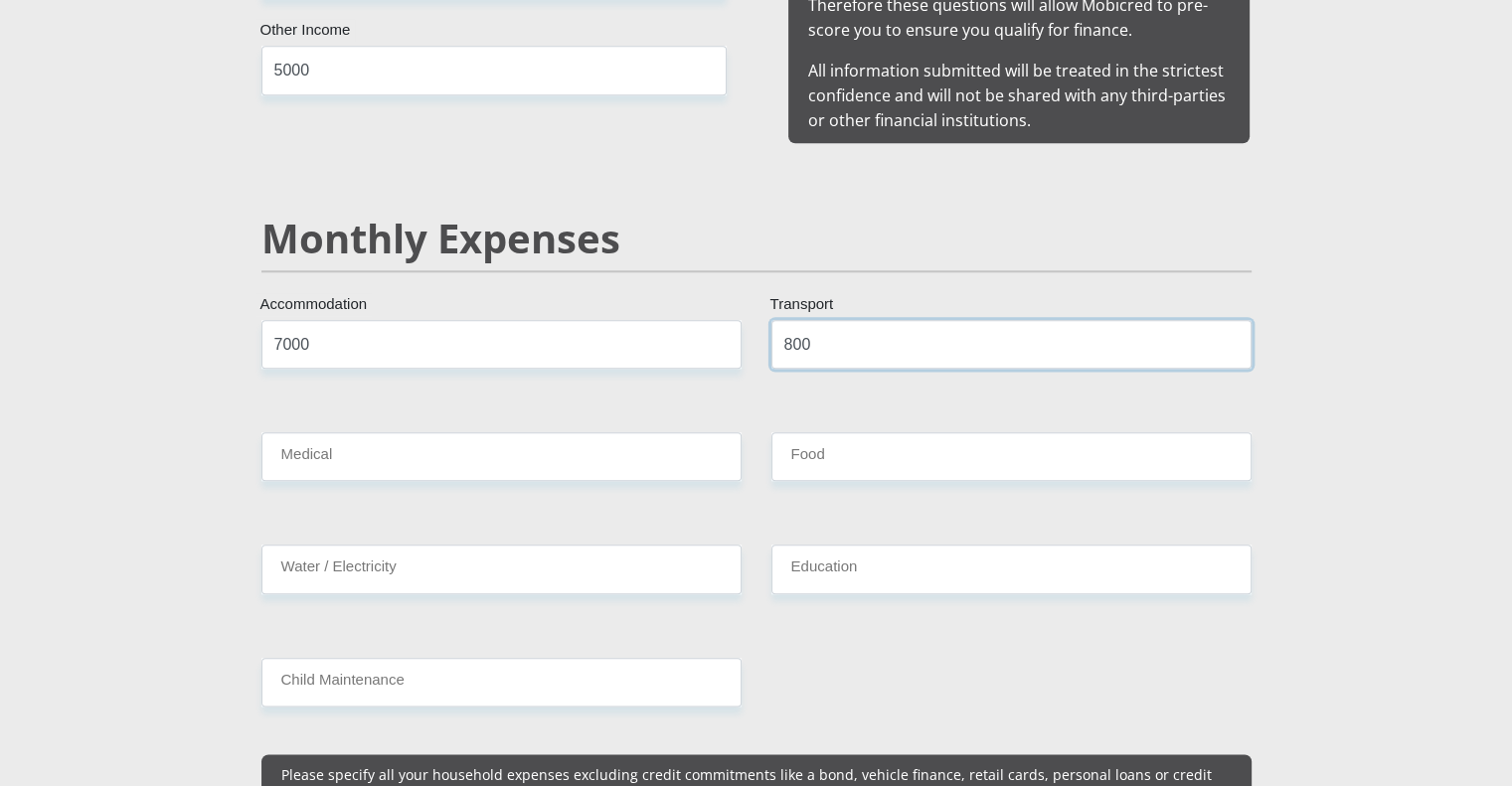 type on "800" 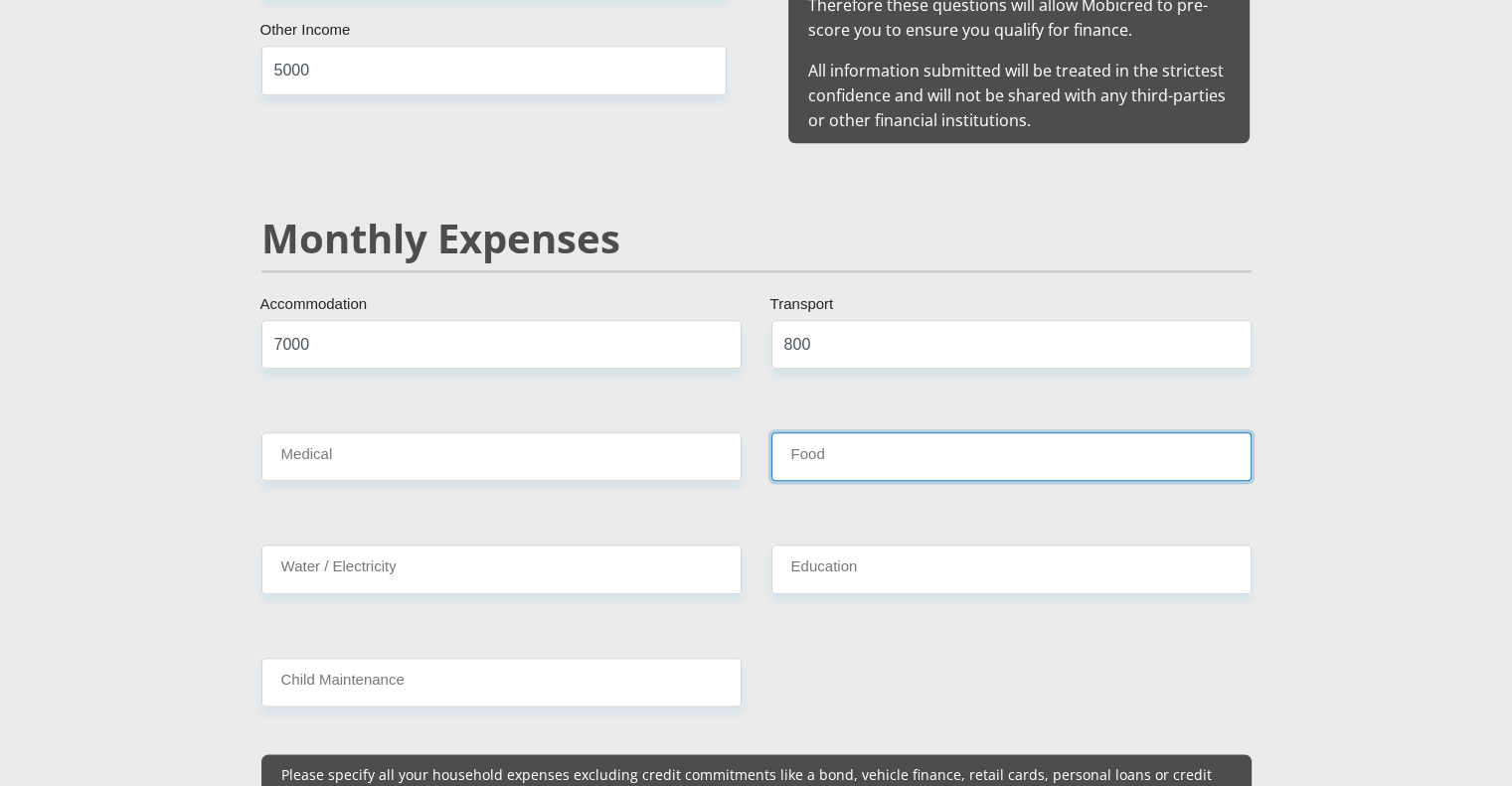 click on "Food" at bounding box center [1011, 456] 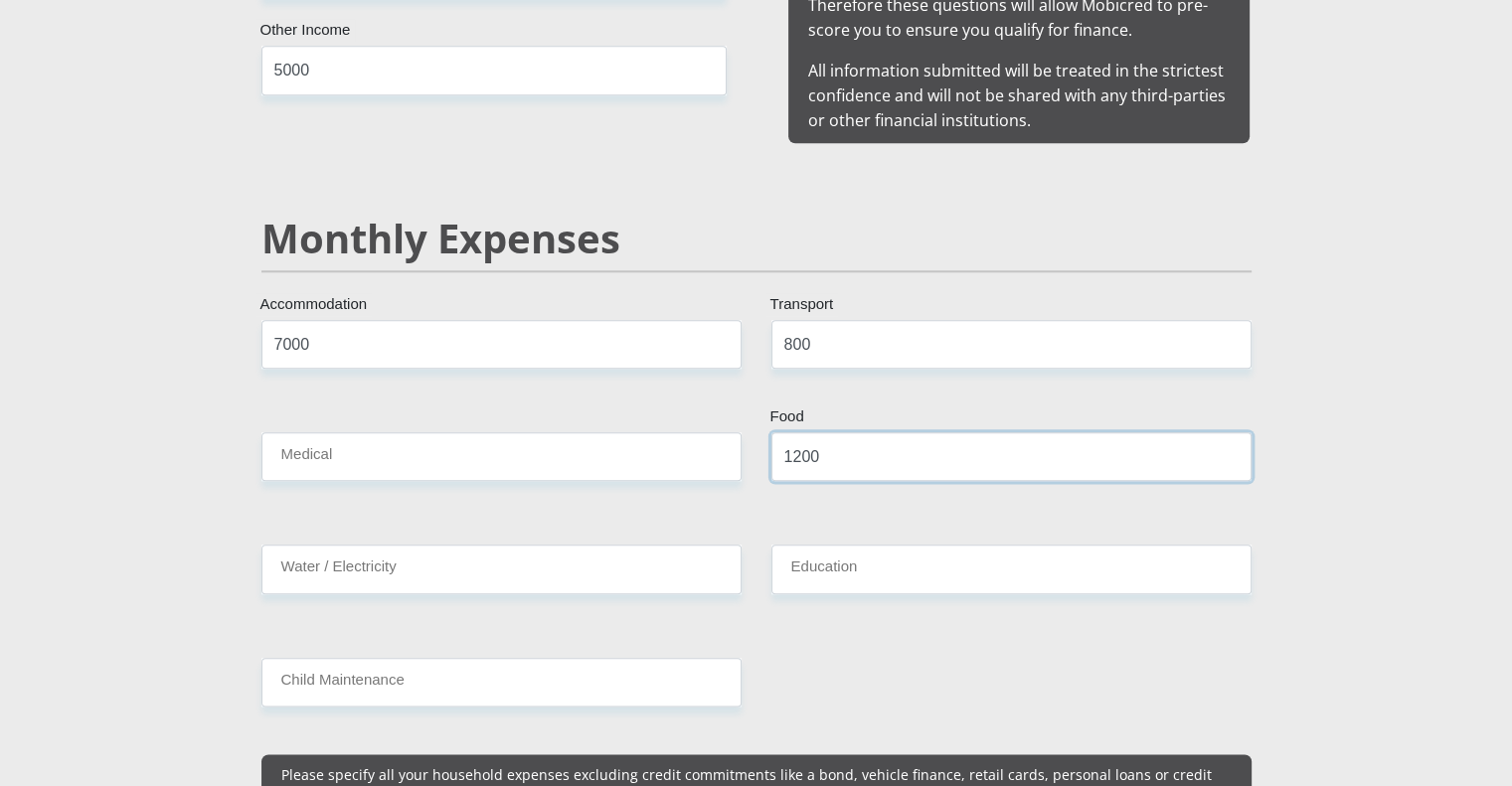 type on "1200" 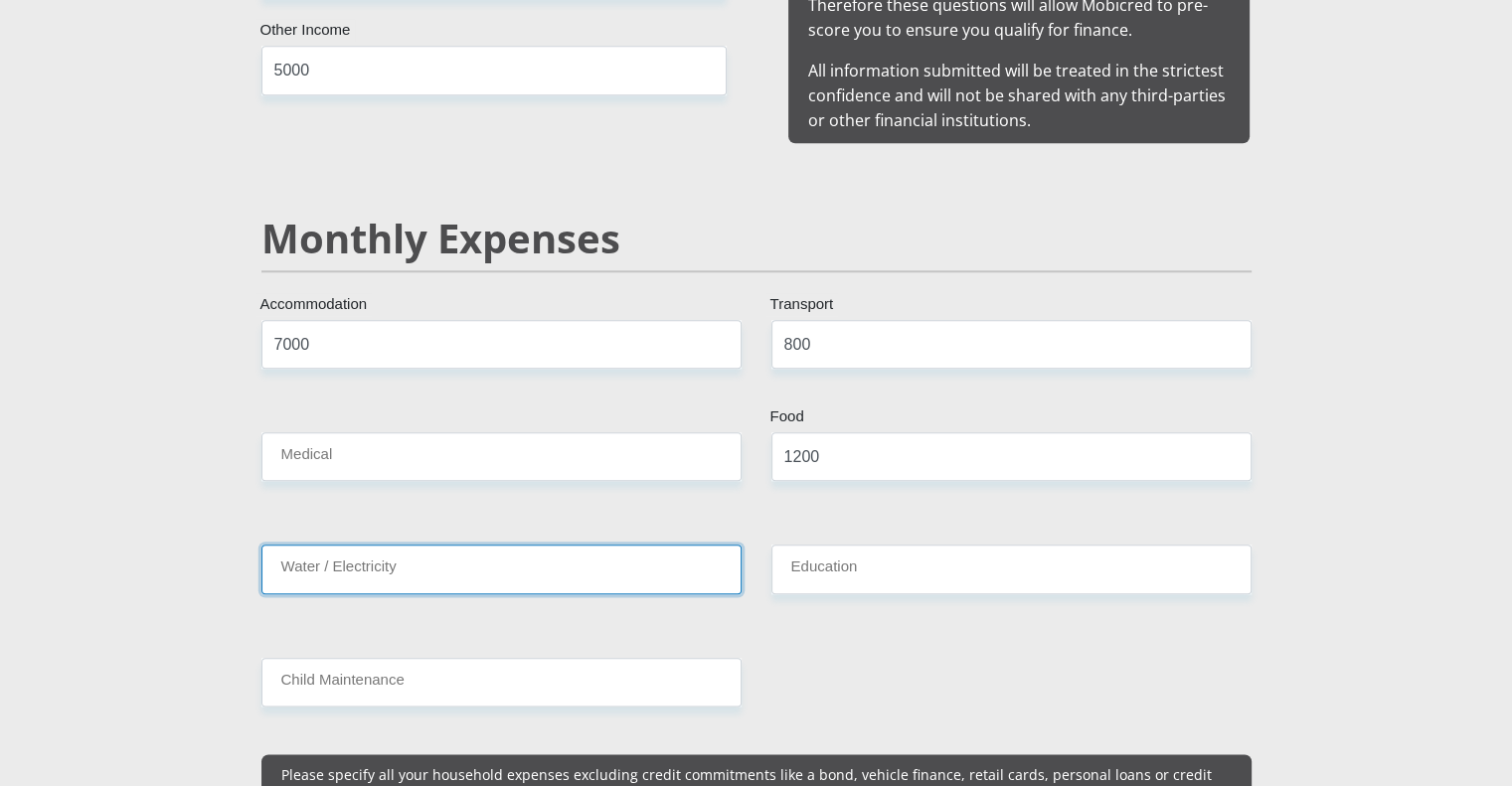 click on "Water / Electricity" at bounding box center [501, 568] 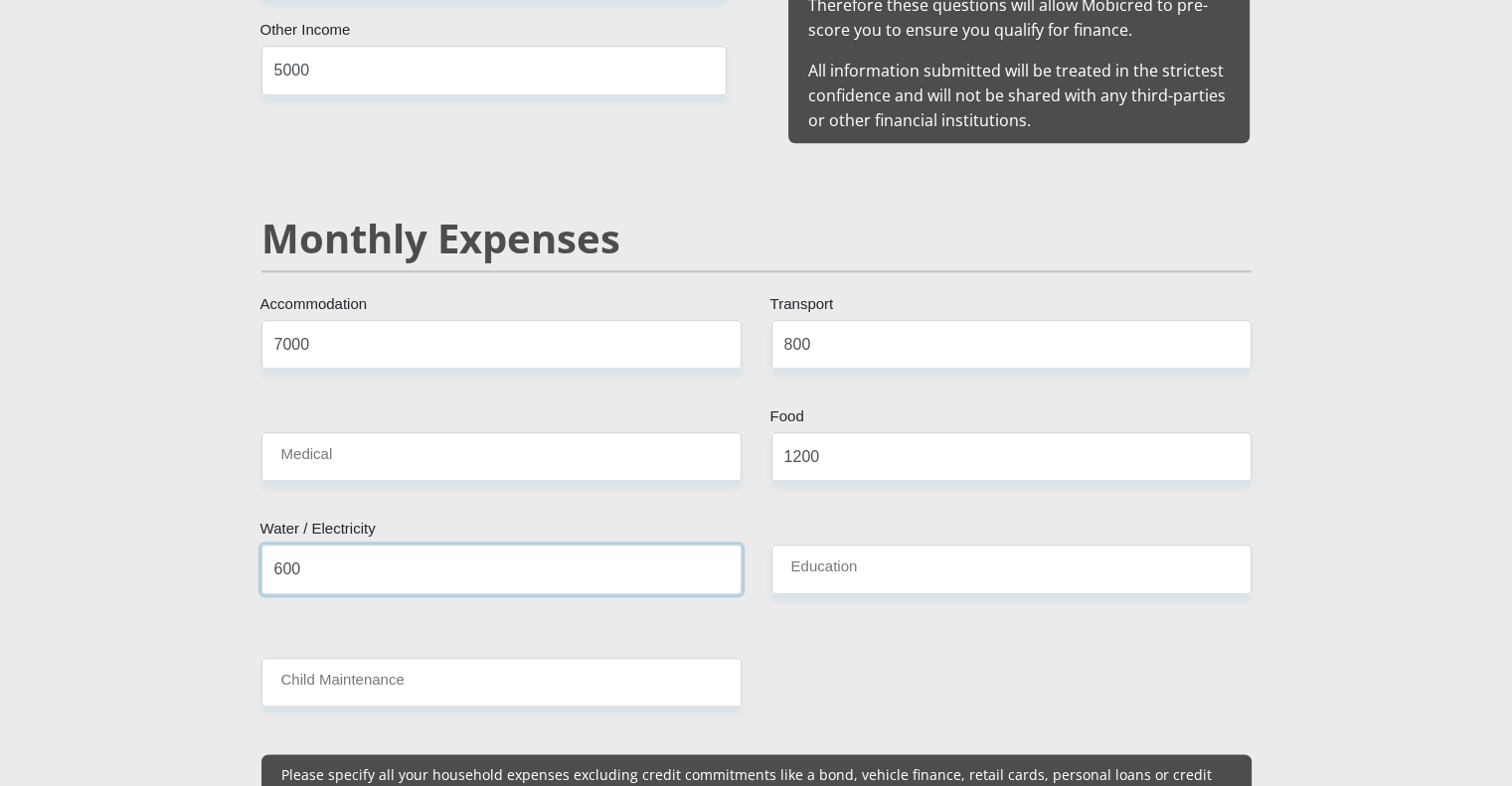 type on "600" 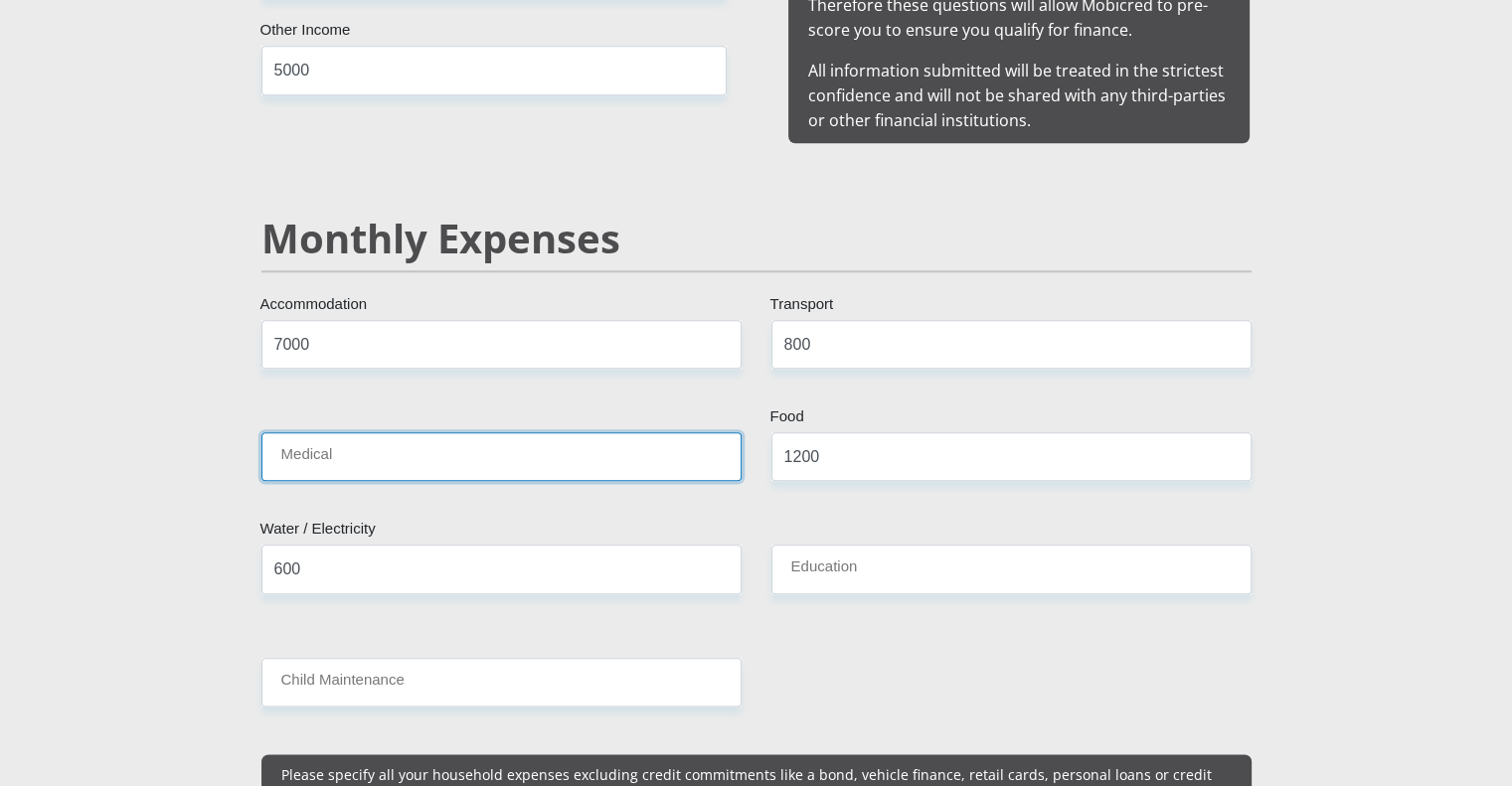 click on "Medical" at bounding box center (501, 456) 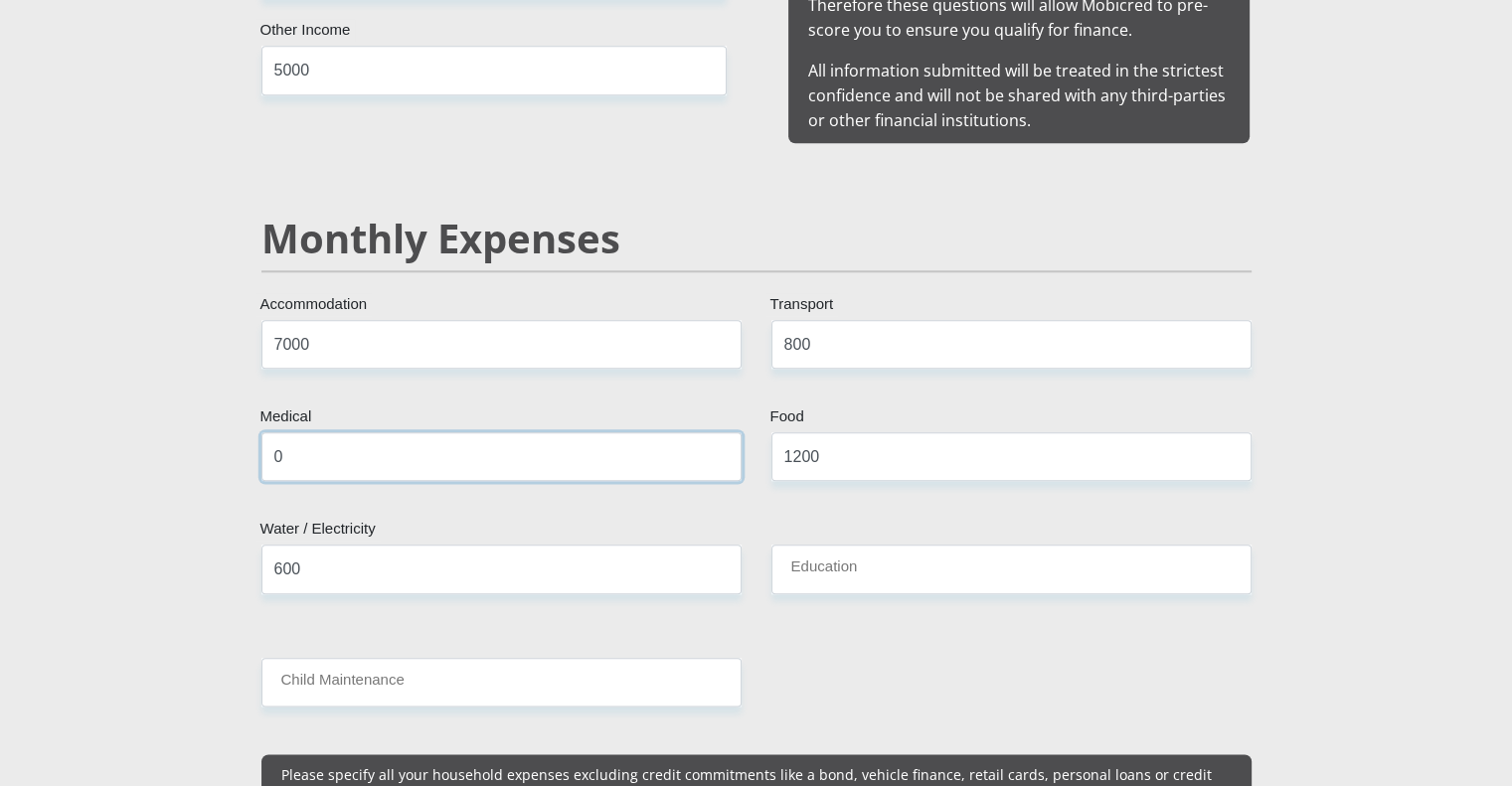 type on "0" 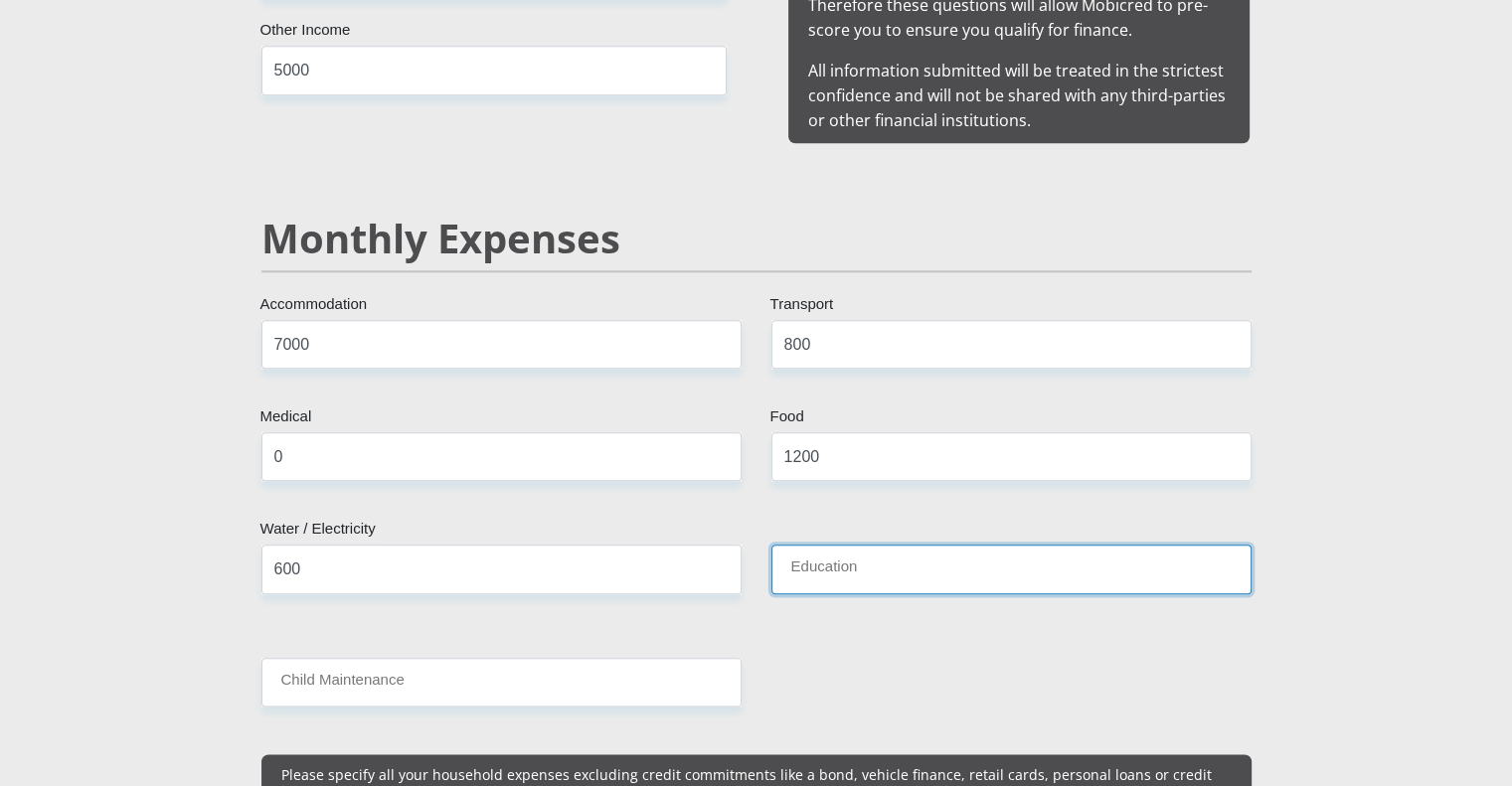 click on "Education" at bounding box center [1011, 568] 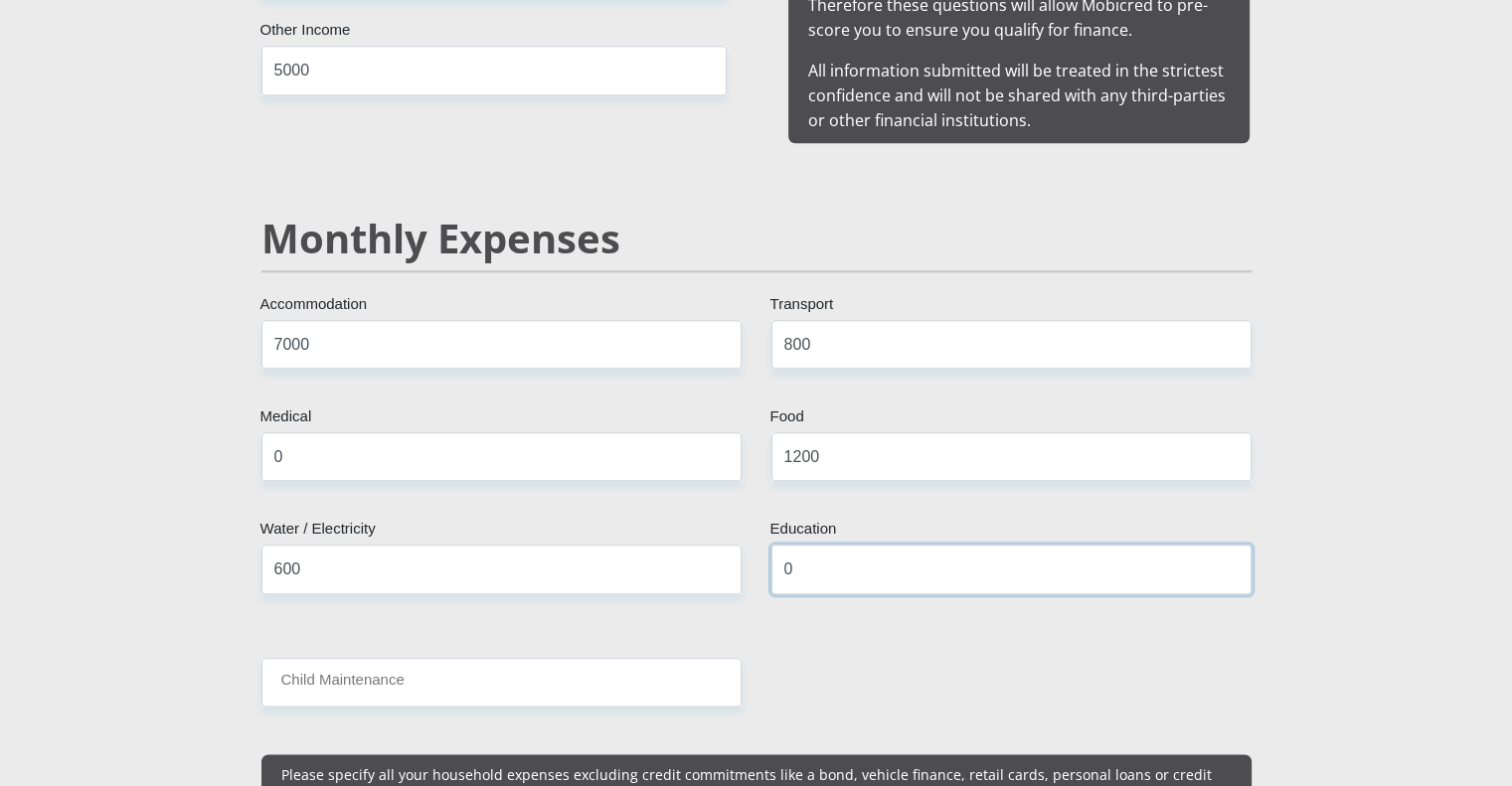 type on "0" 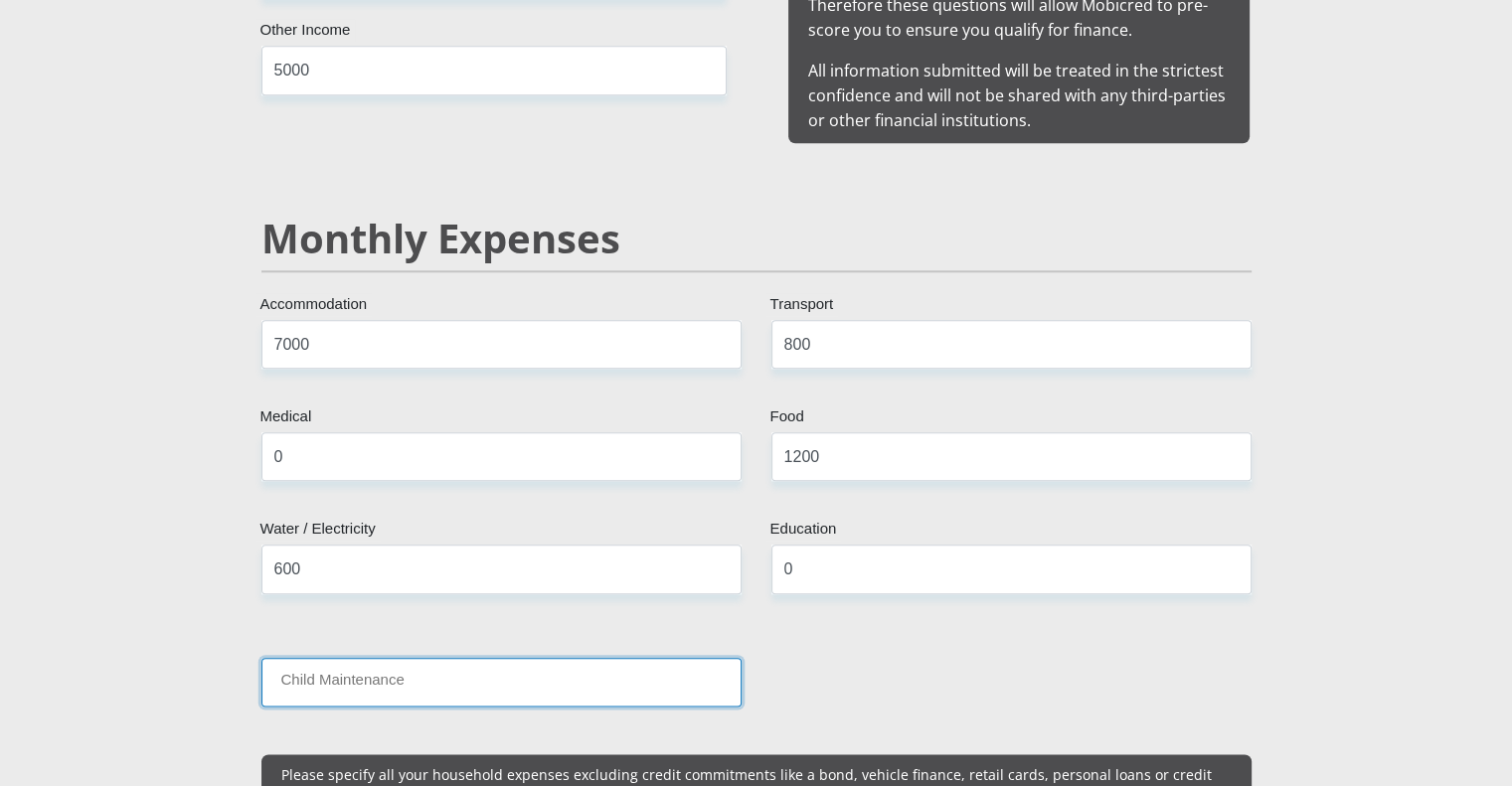 click on "Child Maintenance" at bounding box center [501, 682] 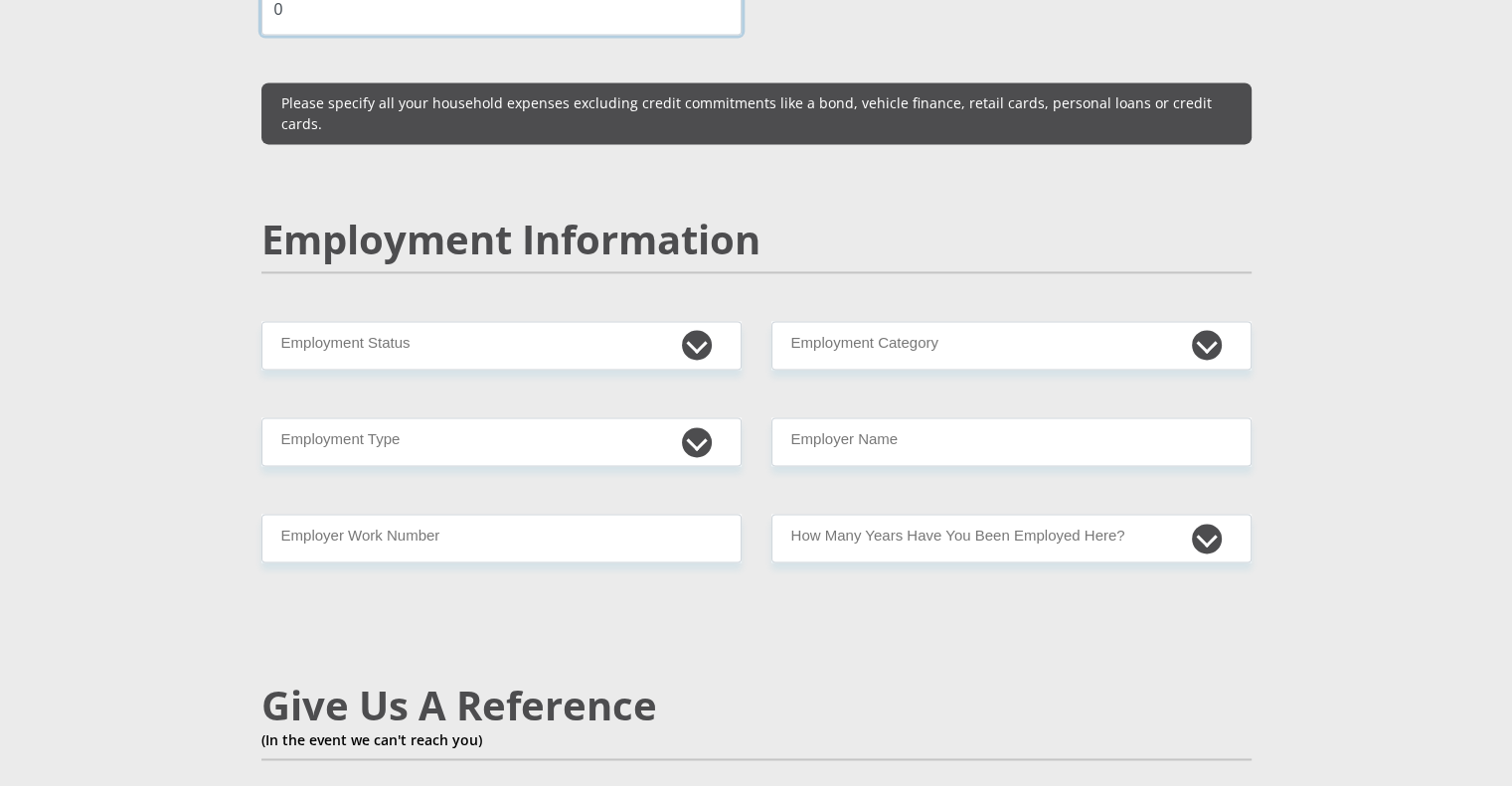 scroll, scrollTop: 2772, scrollLeft: 0, axis: vertical 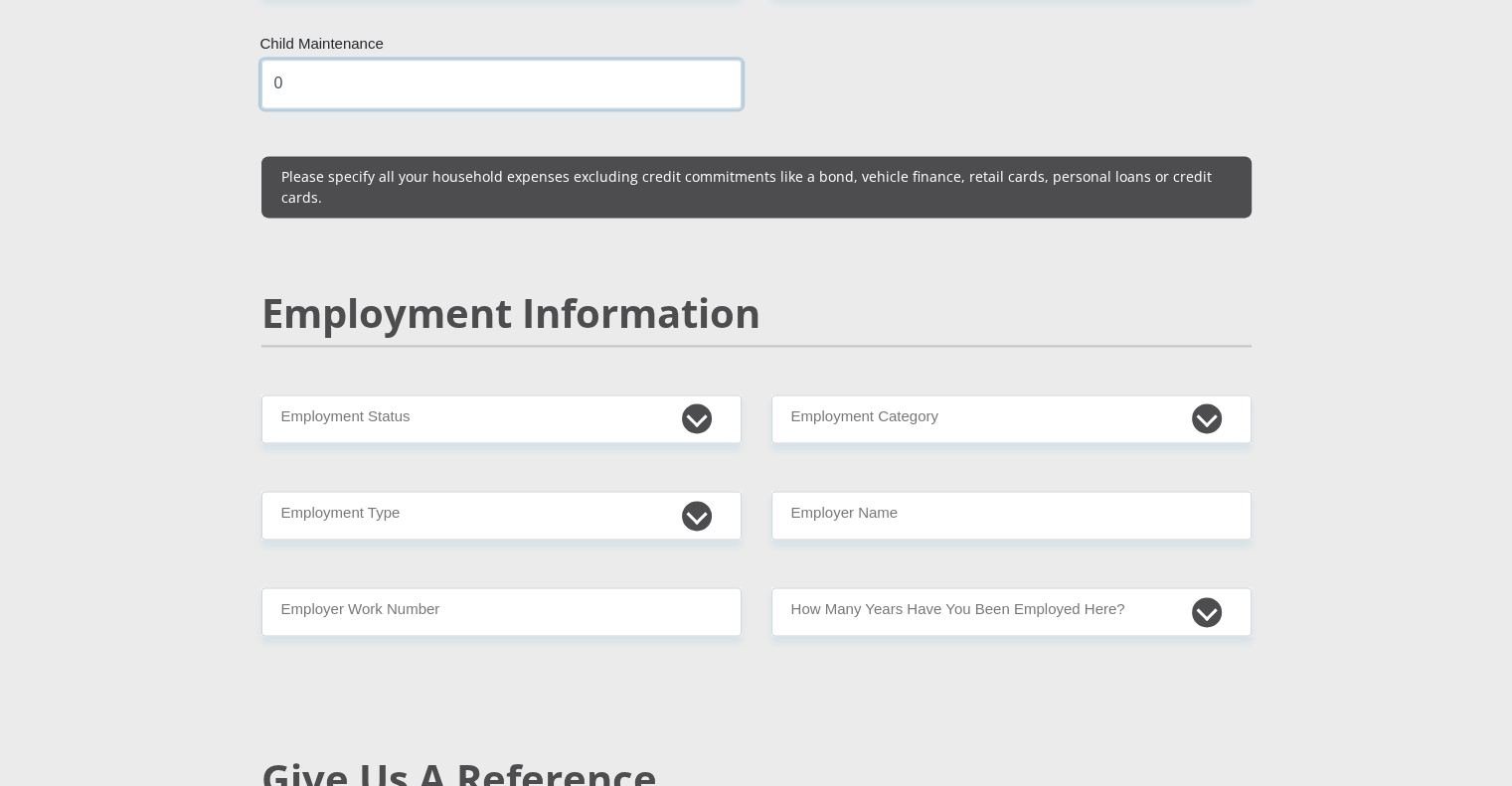 type on "0" 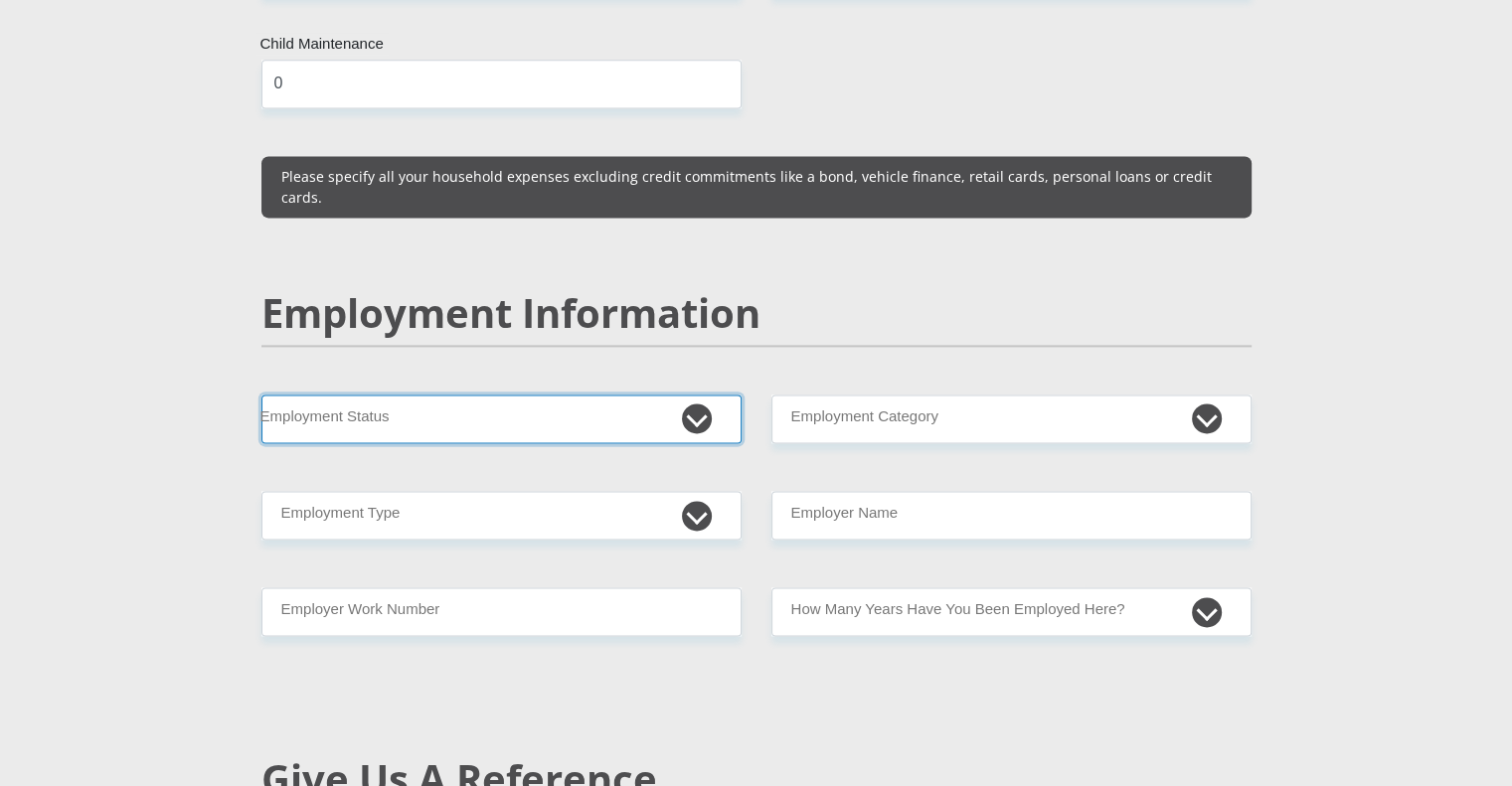 click on "Permanent/Full-time
Part-time/Casual
Contract Worker
Self-Employed
Housewife
Retired
Student
Medically Boarded
Disability
Unemployed" at bounding box center (501, 418) 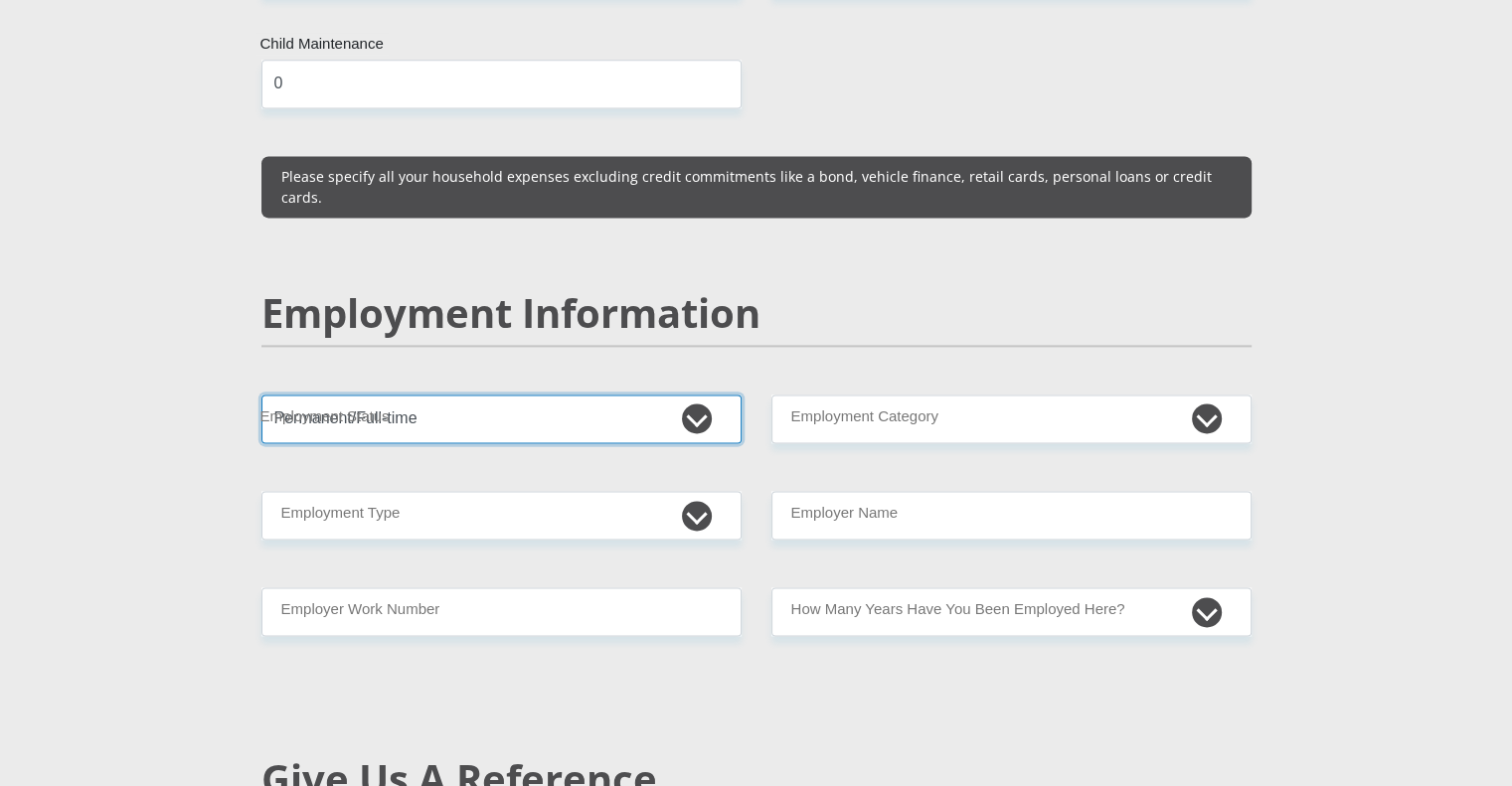 click on "Permanent/Full-time
Part-time/Casual
Contract Worker
Self-Employed
Housewife
Retired
Student
Medically Boarded
Disability
Unemployed" at bounding box center (501, 418) 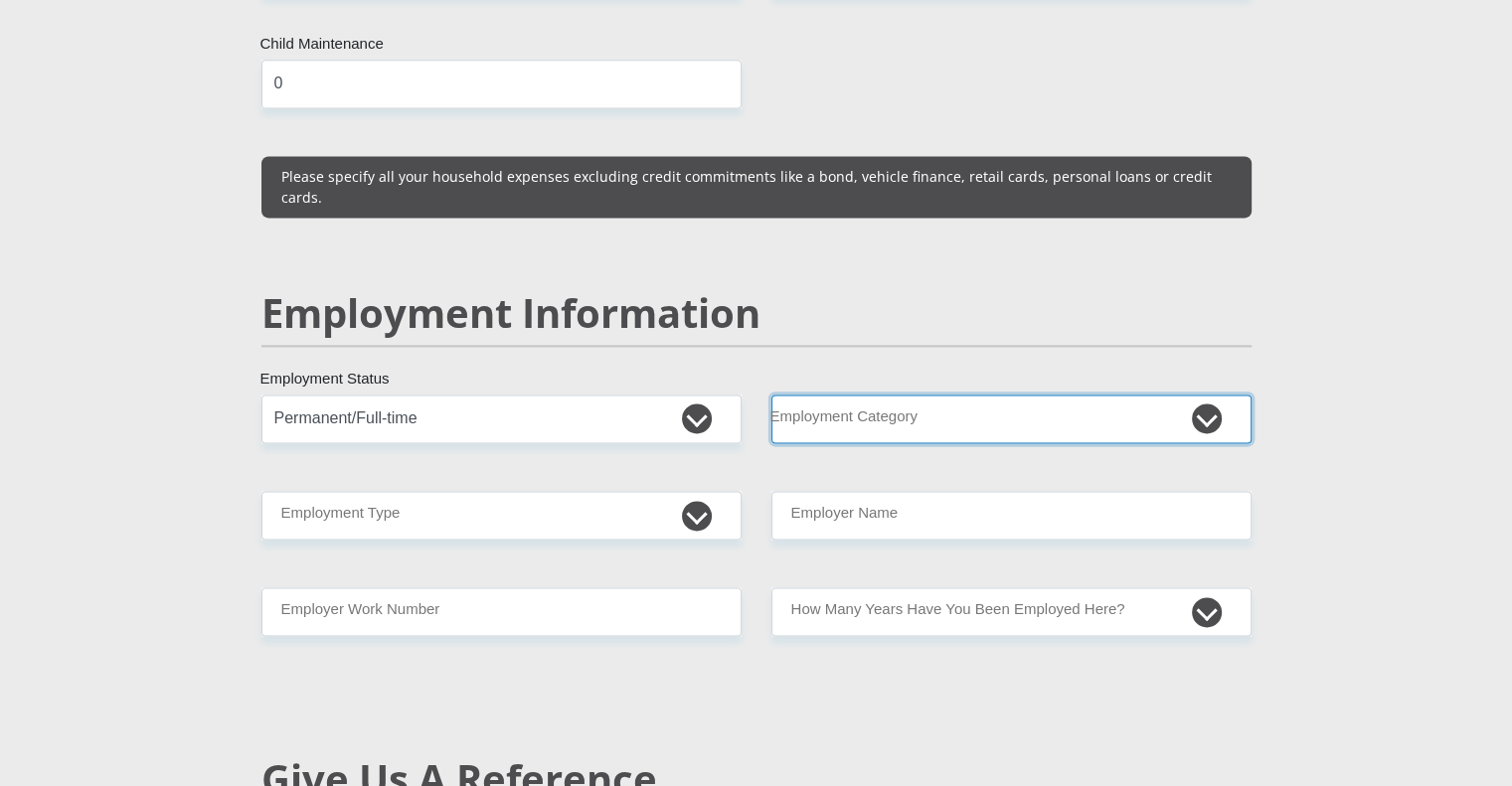 click on "AGRICULTURE
ALCOHOL & TOBACCO
CONSTRUCTION MATERIALS
METALLURGY
EQUIPMENT FOR RENEWABLE ENERGY
SPECIALIZED CONTRACTORS
CAR
GAMING (INCL. INTERNET
OTHER WHOLESALE
UNLICENSED PHARMACEUTICALS
CURRENCY EXCHANGE HOUSES
OTHER FINANCIAL INSTITUTIONS & INSURANCE
REAL ESTATE AGENTS
OIL & GAS
OTHER MATERIALS (E.G. IRON ORE)
PRECIOUS STONES & PRECIOUS METALS
POLITICAL ORGANIZATIONS
RELIGIOUS ORGANIZATIONS(NOT SECTS)
ACTI. HAVING BUSINESS DEAL WITH PUBLIC ADMINISTRATION
LAUNDROMATS" at bounding box center [1011, 418] 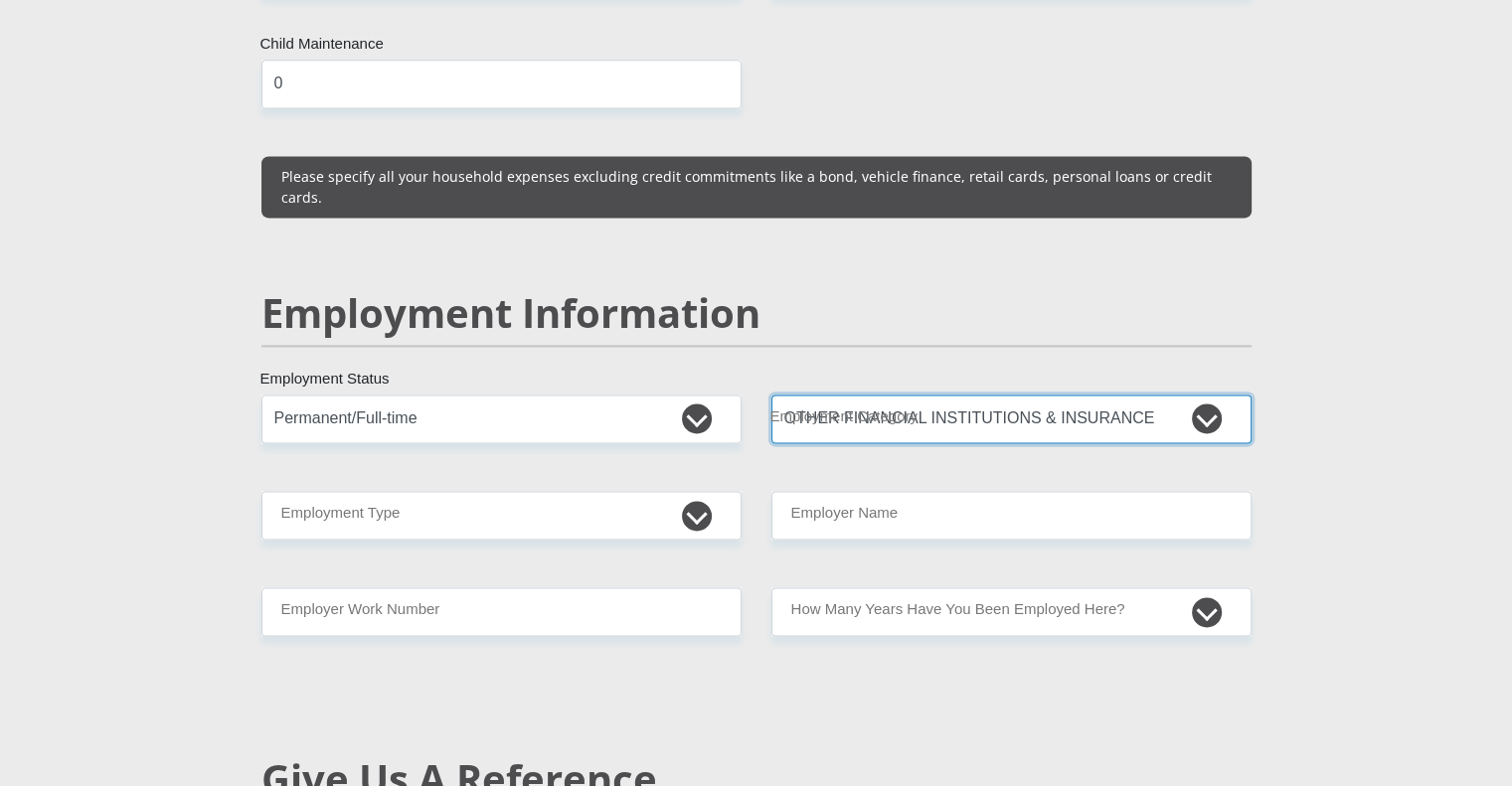 click on "AGRICULTURE
ALCOHOL & TOBACCO
CONSTRUCTION MATERIALS
METALLURGY
EQUIPMENT FOR RENEWABLE ENERGY
SPECIALIZED CONTRACTORS
CAR
GAMING (INCL. INTERNET
OTHER WHOLESALE
UNLICENSED PHARMACEUTICALS
CURRENCY EXCHANGE HOUSES
OTHER FINANCIAL INSTITUTIONS & INSURANCE
REAL ESTATE AGENTS
OIL & GAS
OTHER MATERIALS (E.G. IRON ORE)
PRECIOUS STONES & PRECIOUS METALS
POLITICAL ORGANIZATIONS
RELIGIOUS ORGANIZATIONS(NOT SECTS)
ACTI. HAVING BUSINESS DEAL WITH PUBLIC ADMINISTRATION
LAUNDROMATS" at bounding box center (1011, 418) 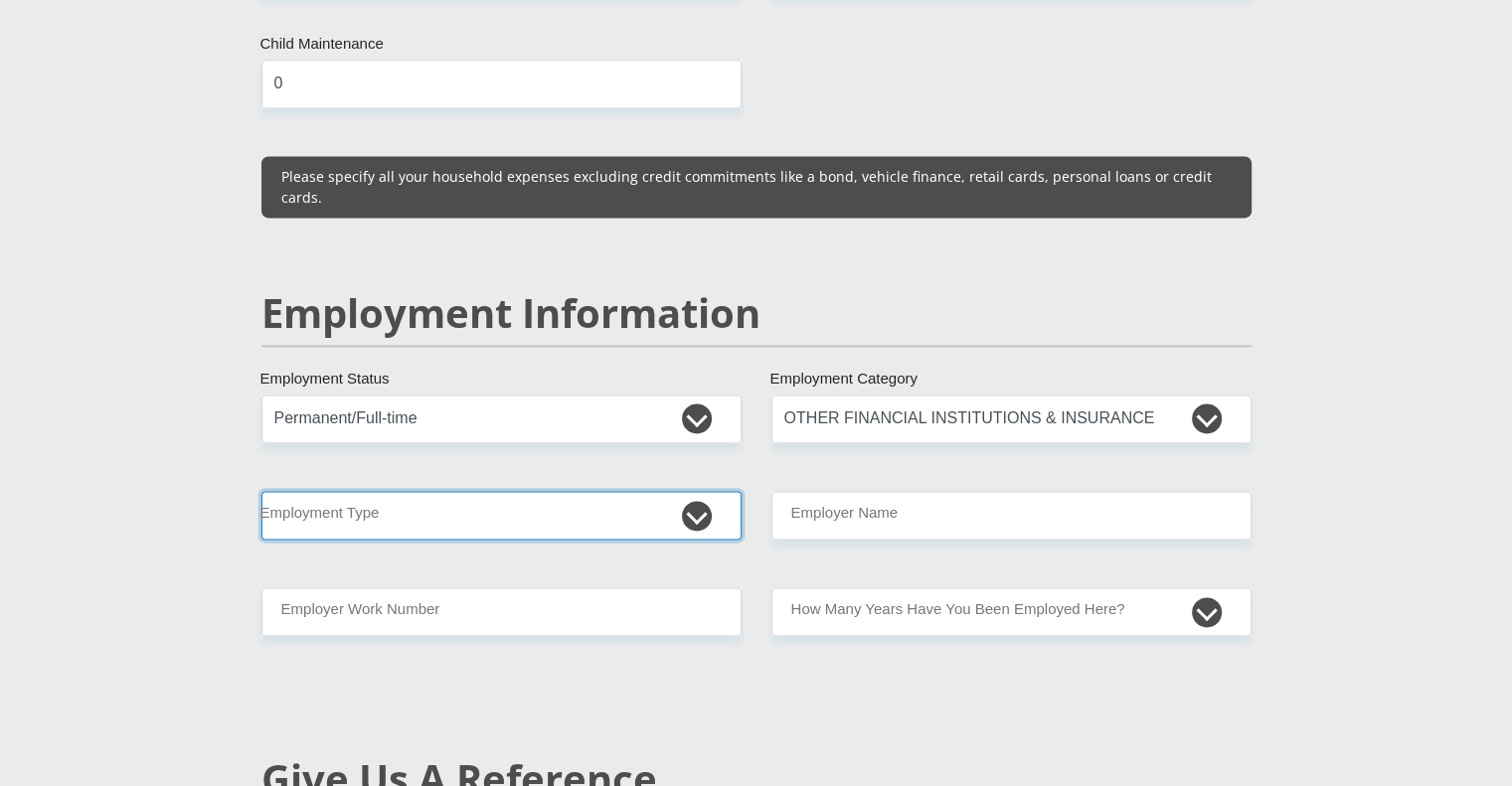 click on "College/Lecturer
Craft Seller
Creative
Driver
Executive
Farmer
Forces - Non Commissioned
Forces - Officer
Hawker
Housewife
Labourer
Licenced Professional
Manager
Miner
Non Licenced Professional
Office Staff/Clerk
Outside Worker
Pensioner
Permanent Teacher
Production/Manufacturing
Sales
Self-Employed
Semi-Professional Worker
Service Industry  Social Worker  Student" at bounding box center [501, 515] 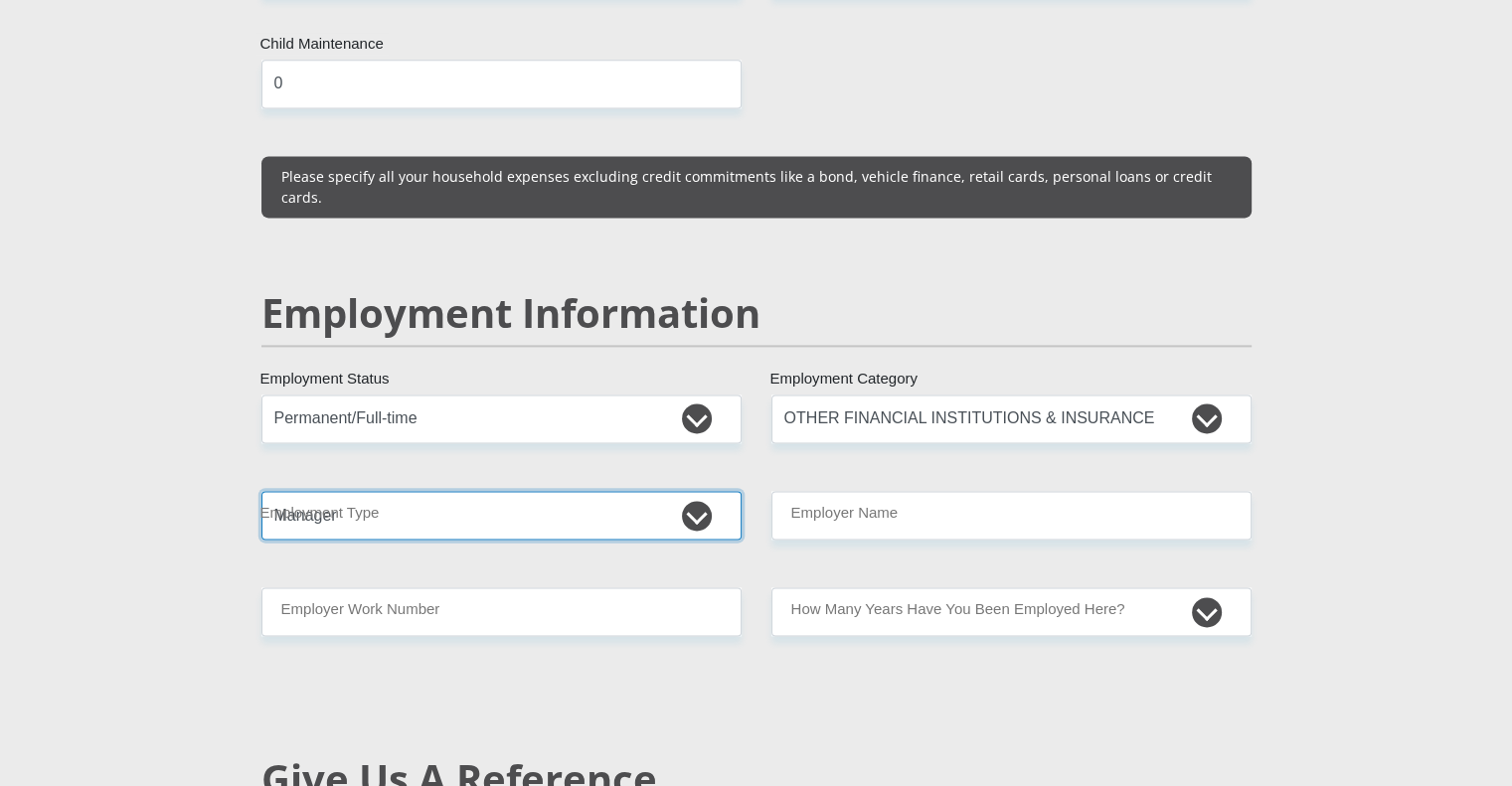 click on "College/Lecturer
Craft Seller
Creative
Driver
Executive
Farmer
Forces - Non Commissioned
Forces - Officer
Hawker
Housewife
Labourer
Licenced Professional
Manager
Miner
Non Licenced Professional
Office Staff/Clerk
Outside Worker
Pensioner
Permanent Teacher
Production/Manufacturing
Sales
Self-Employed
Semi-Professional Worker
Service Industry  Social Worker  Student" at bounding box center (501, 515) 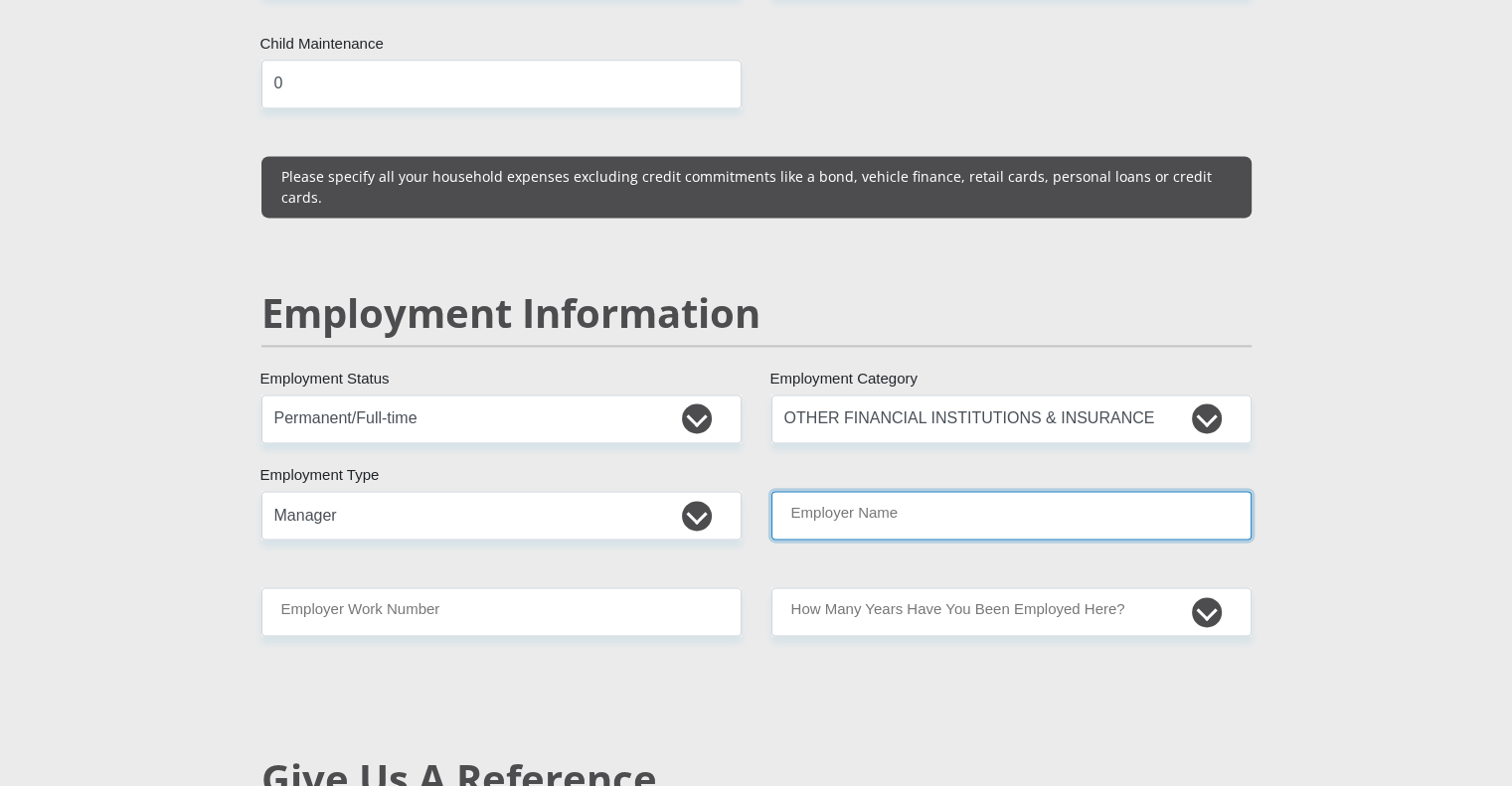 click on "Employer Name" at bounding box center (1011, 515) 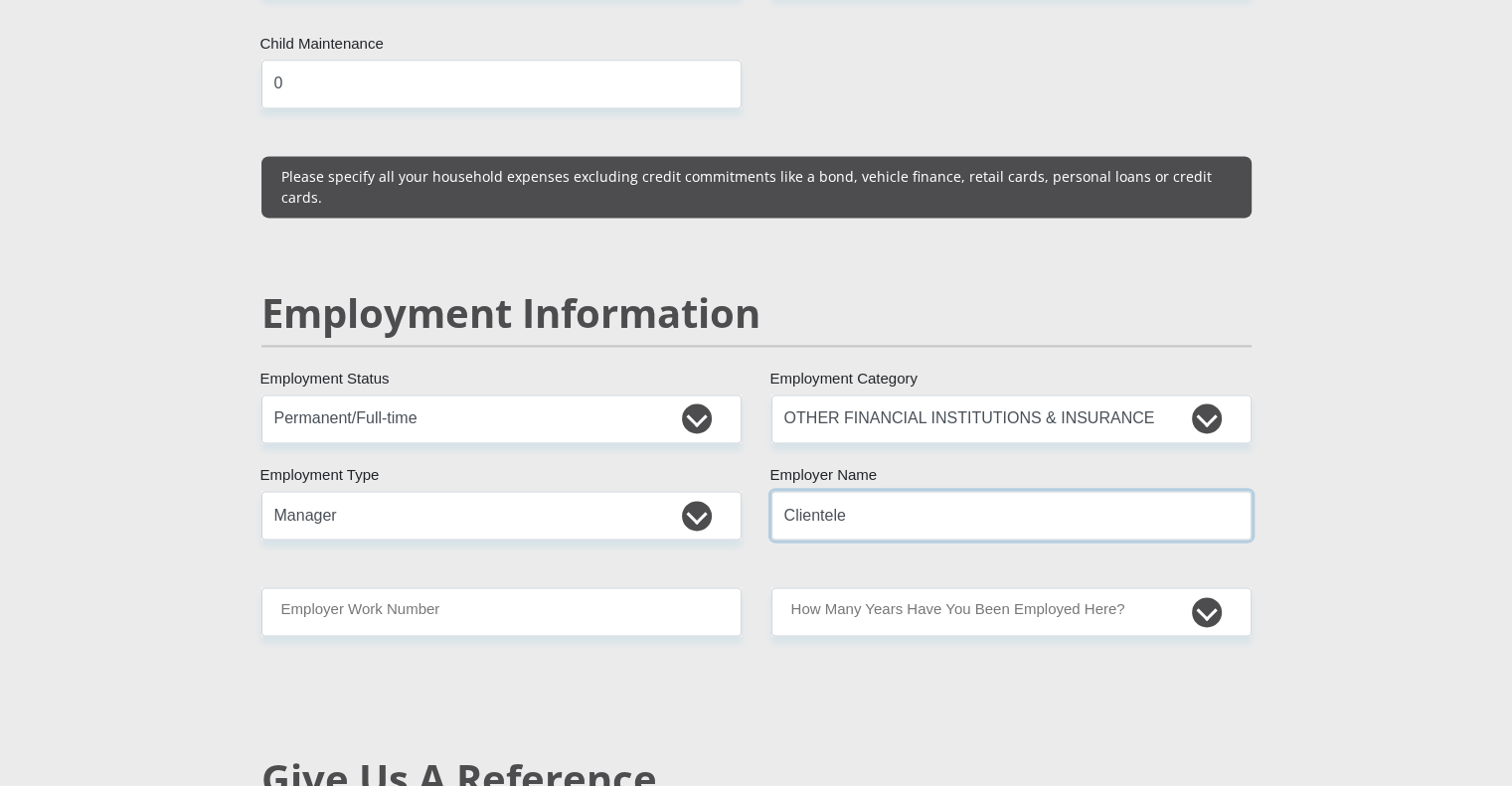 type on "Clientele" 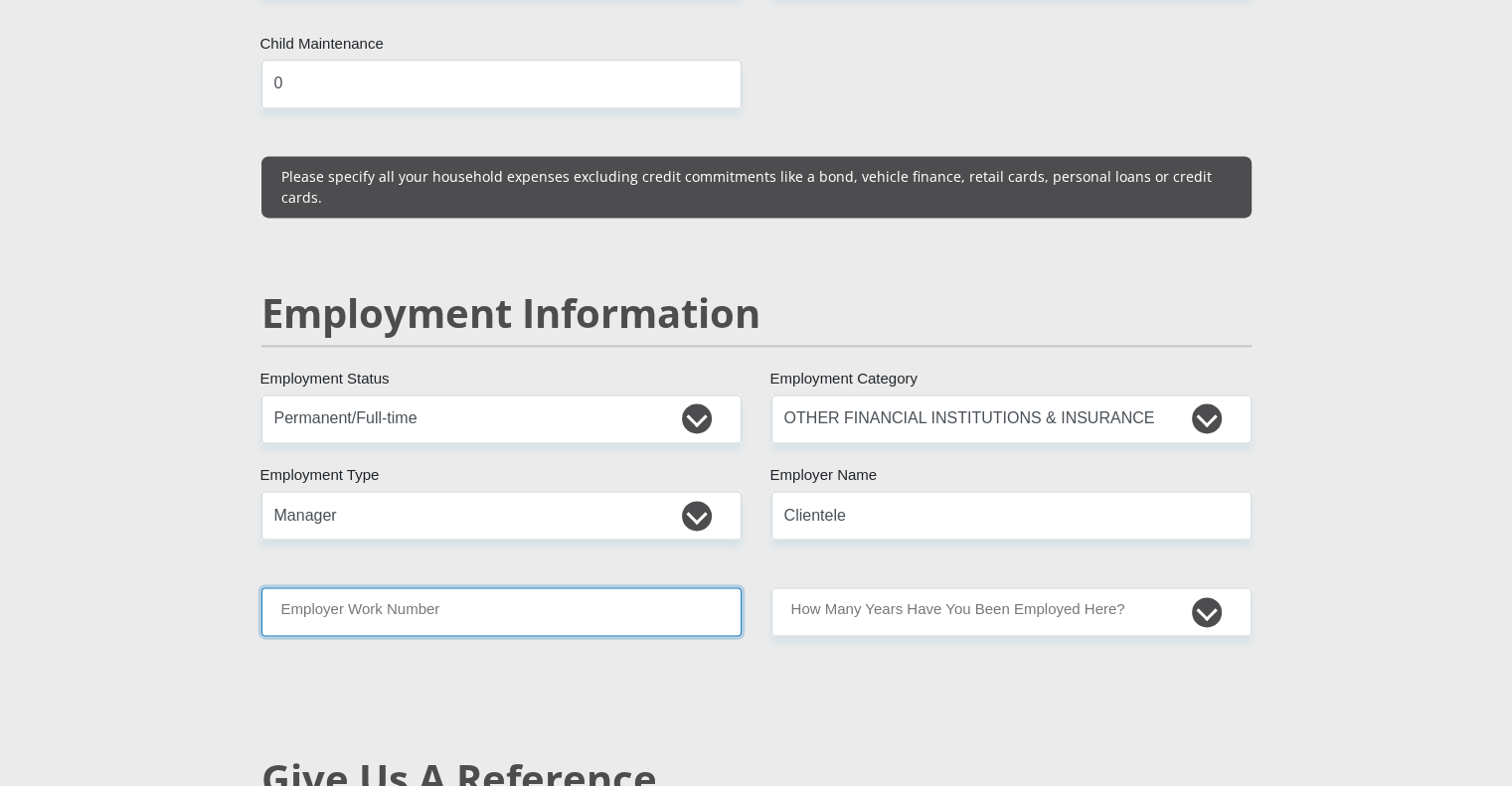 click on "Employer Work Number" at bounding box center [501, 611] 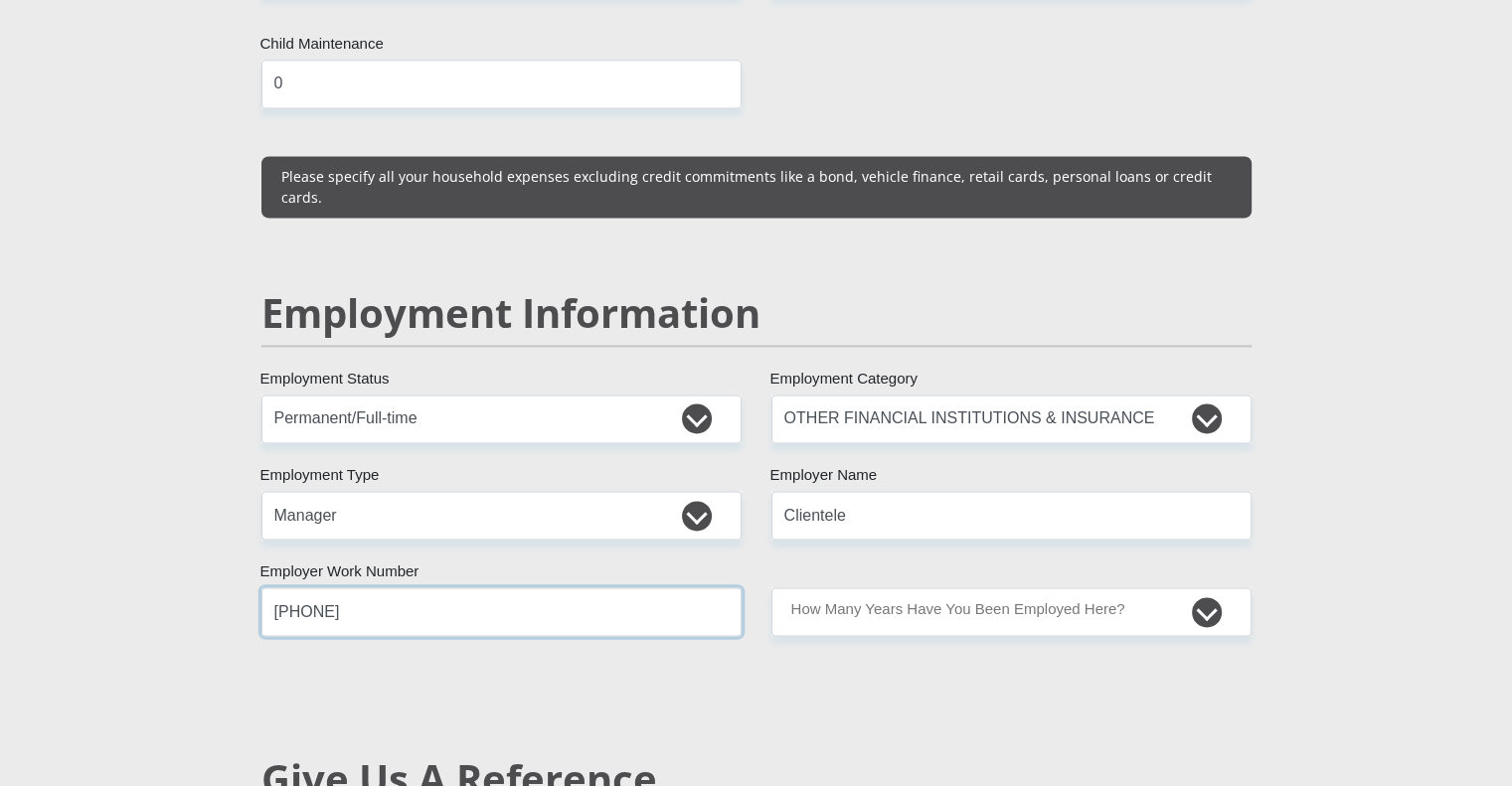 type on "[PHONE]" 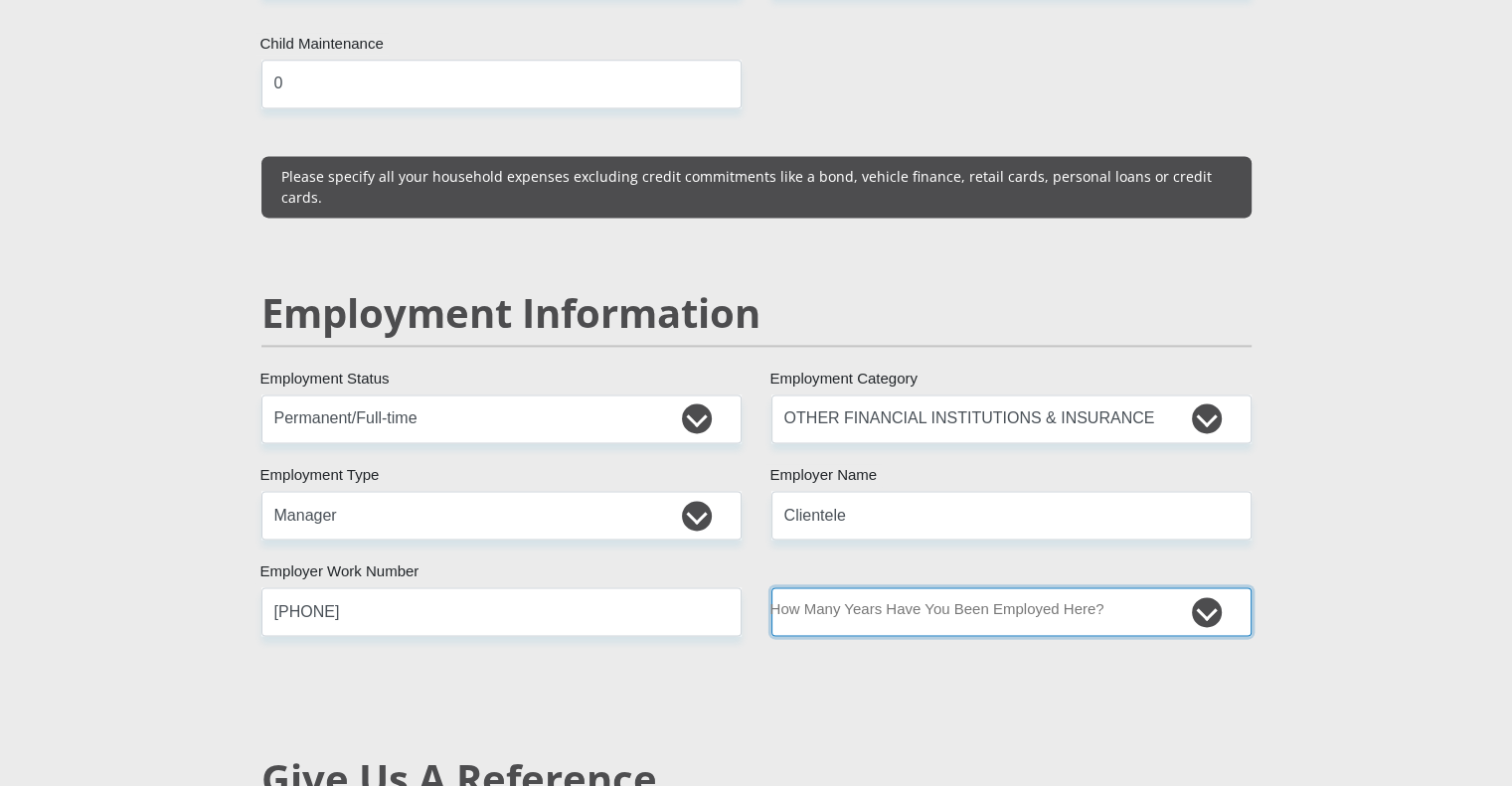 click on "less than 1 year
1-3 years
3-5 years
5+ years" at bounding box center [1011, 611] 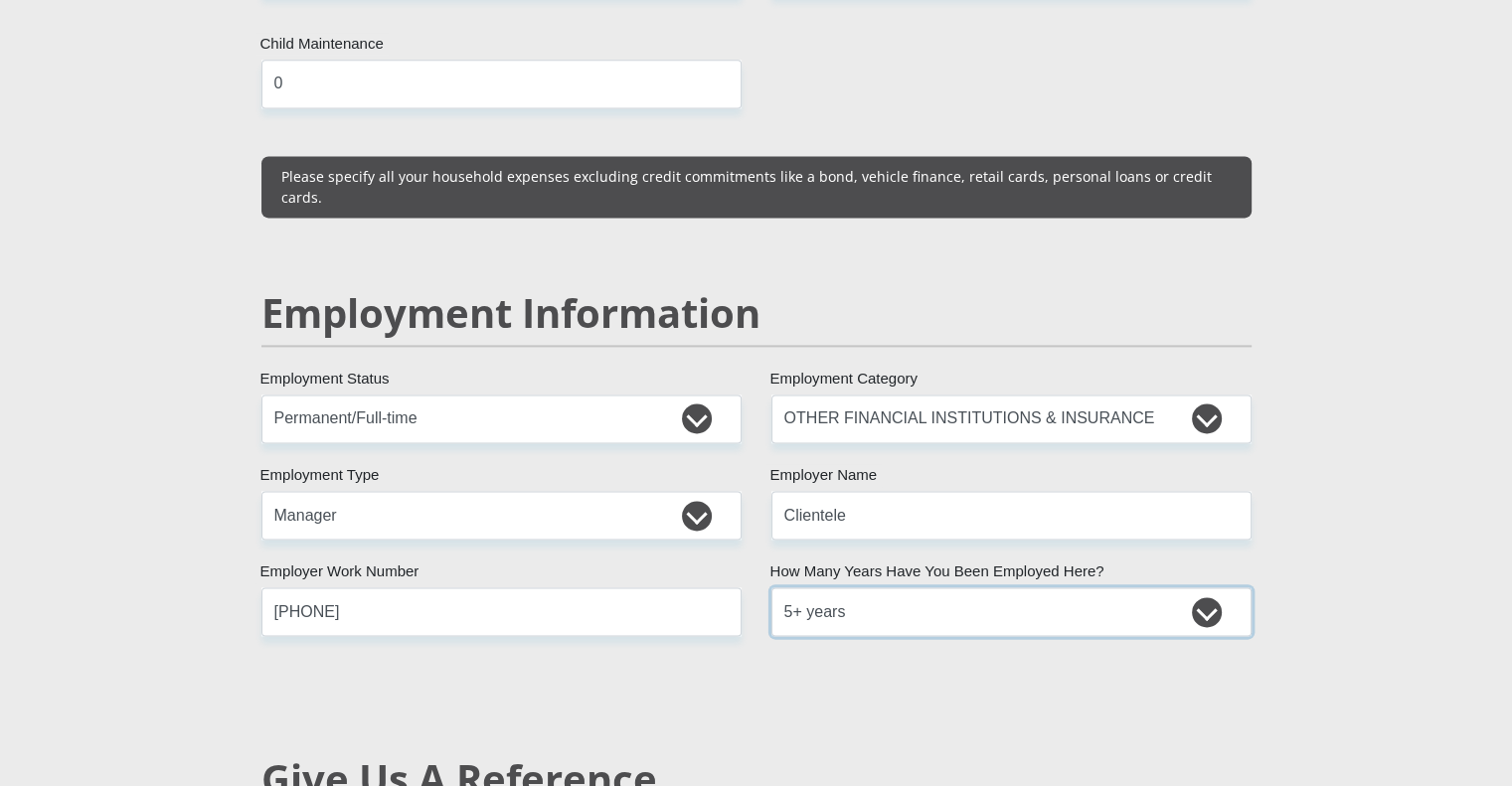 click on "less than 1 year
1-3 years
3-5 years
5+ years" at bounding box center [1011, 611] 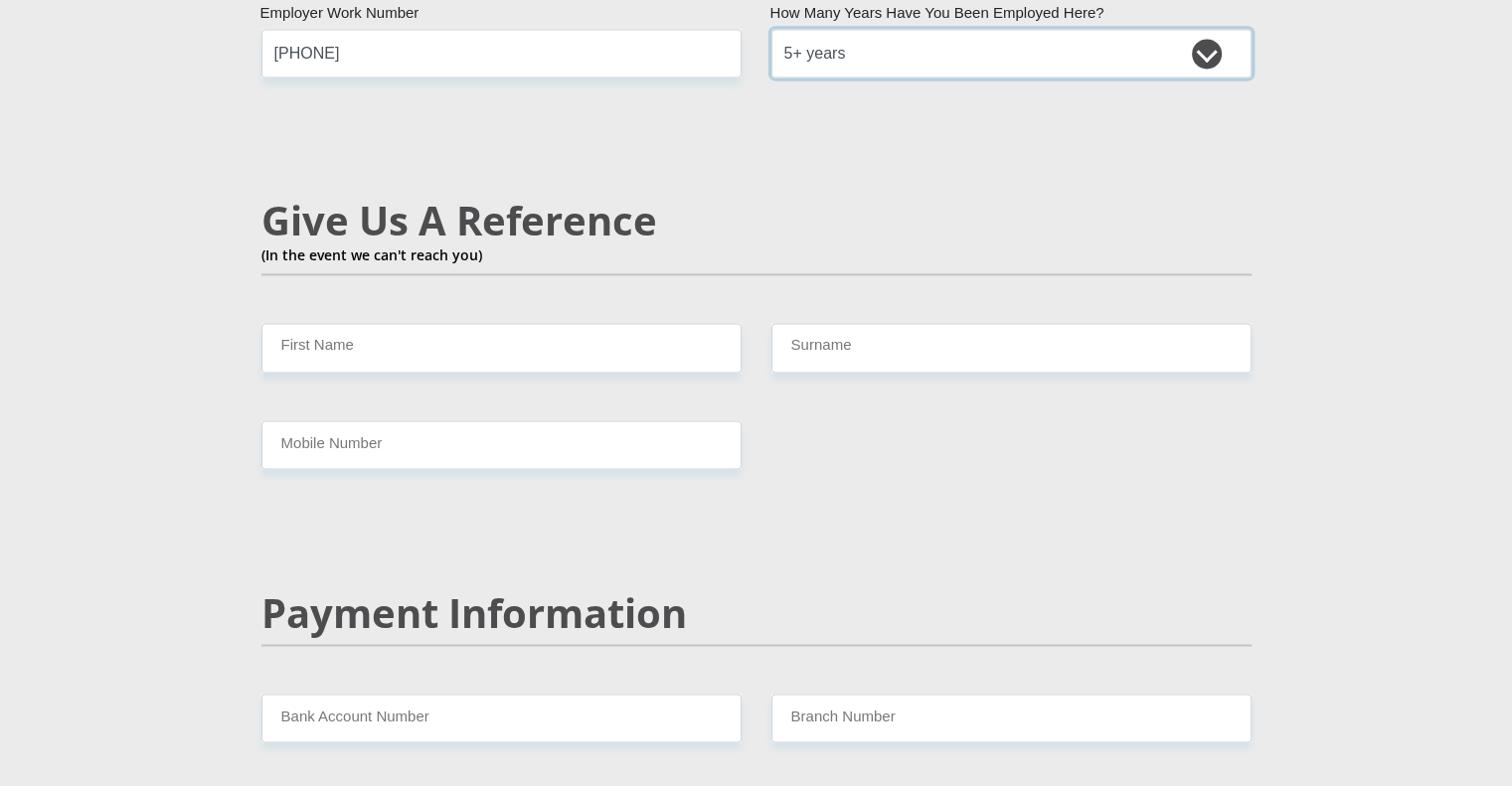 scroll, scrollTop: 3364, scrollLeft: 0, axis: vertical 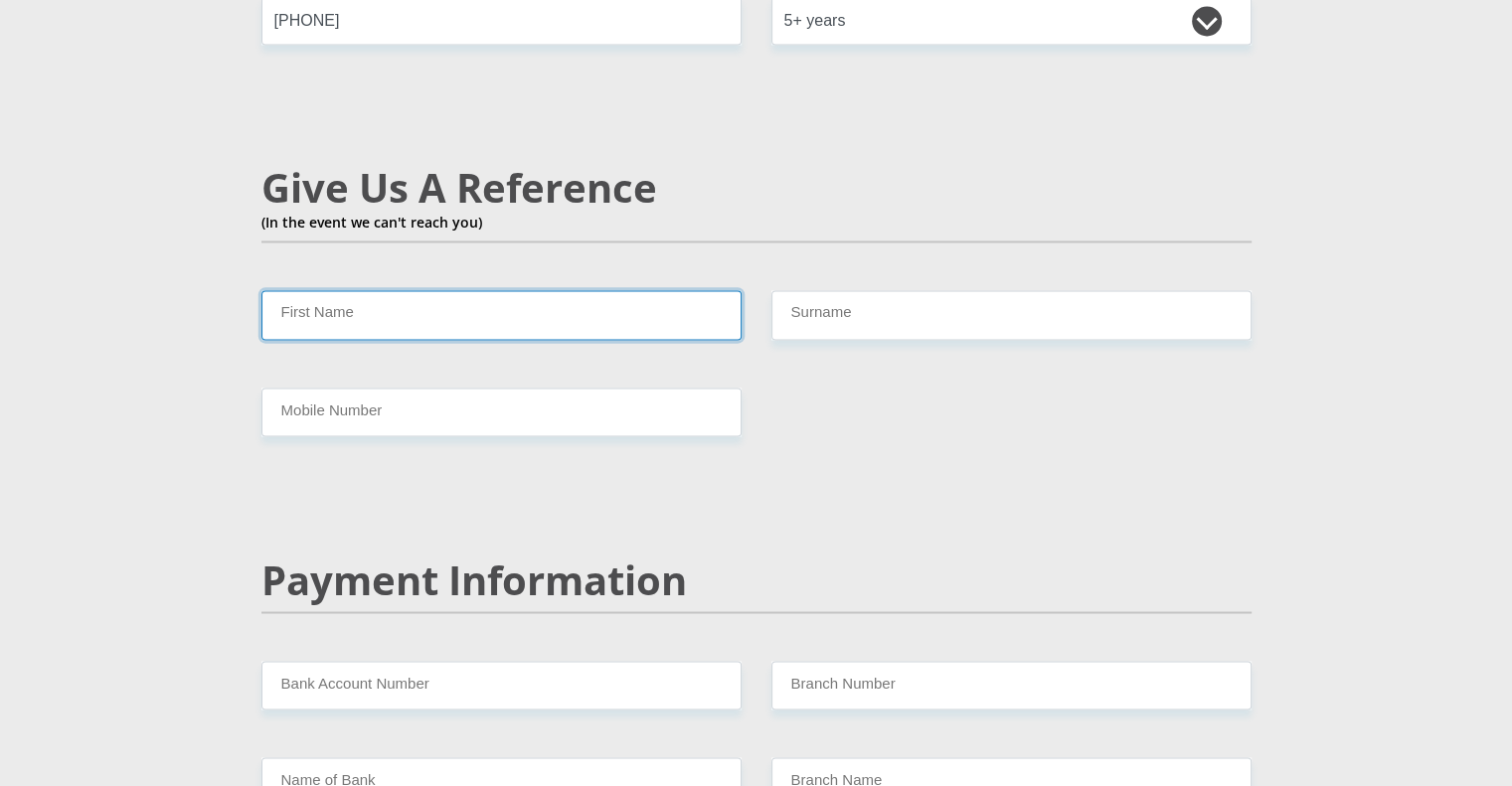 click on "First Name" at bounding box center [501, 314] 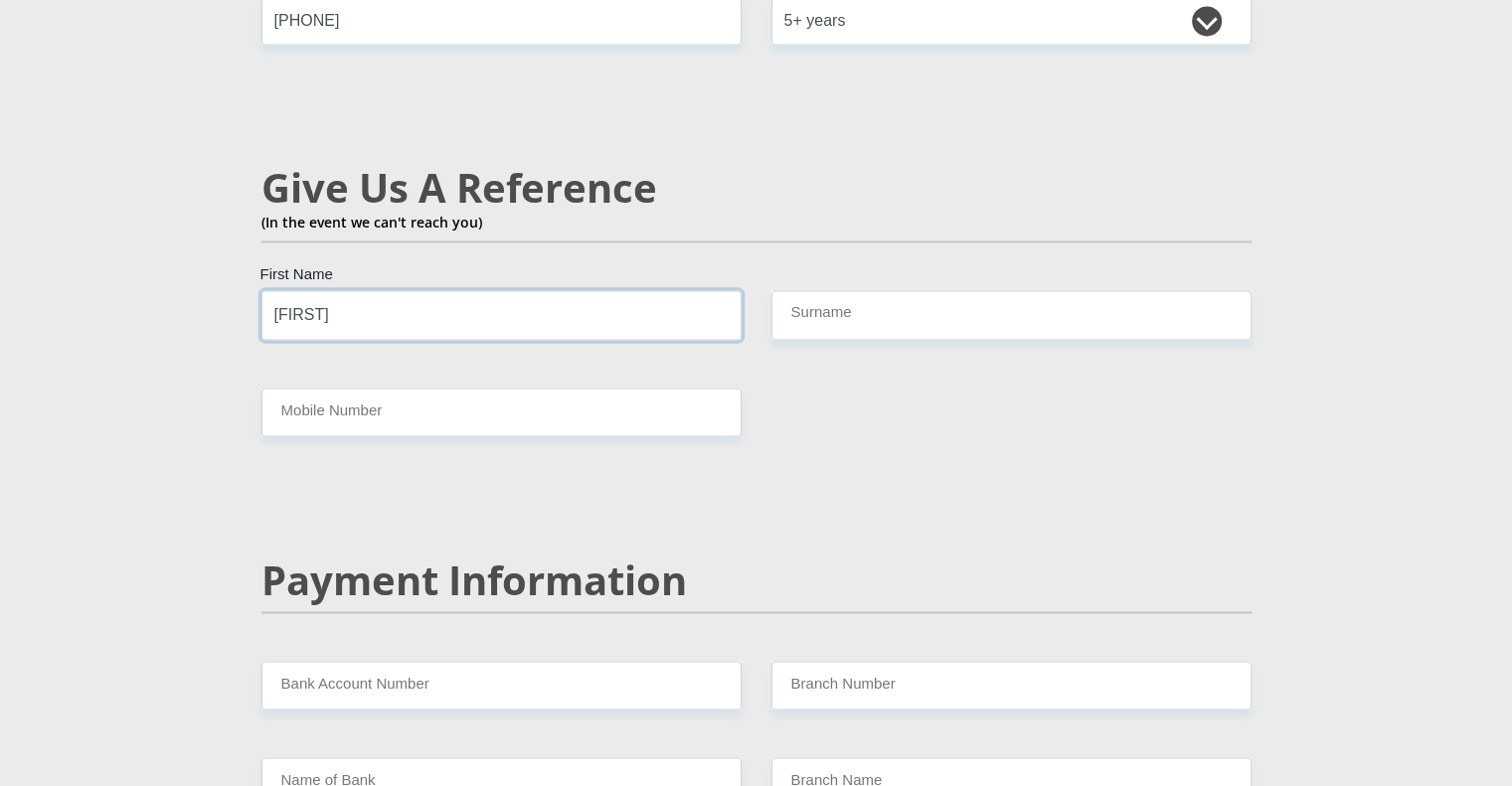 type on "[FIRST]" 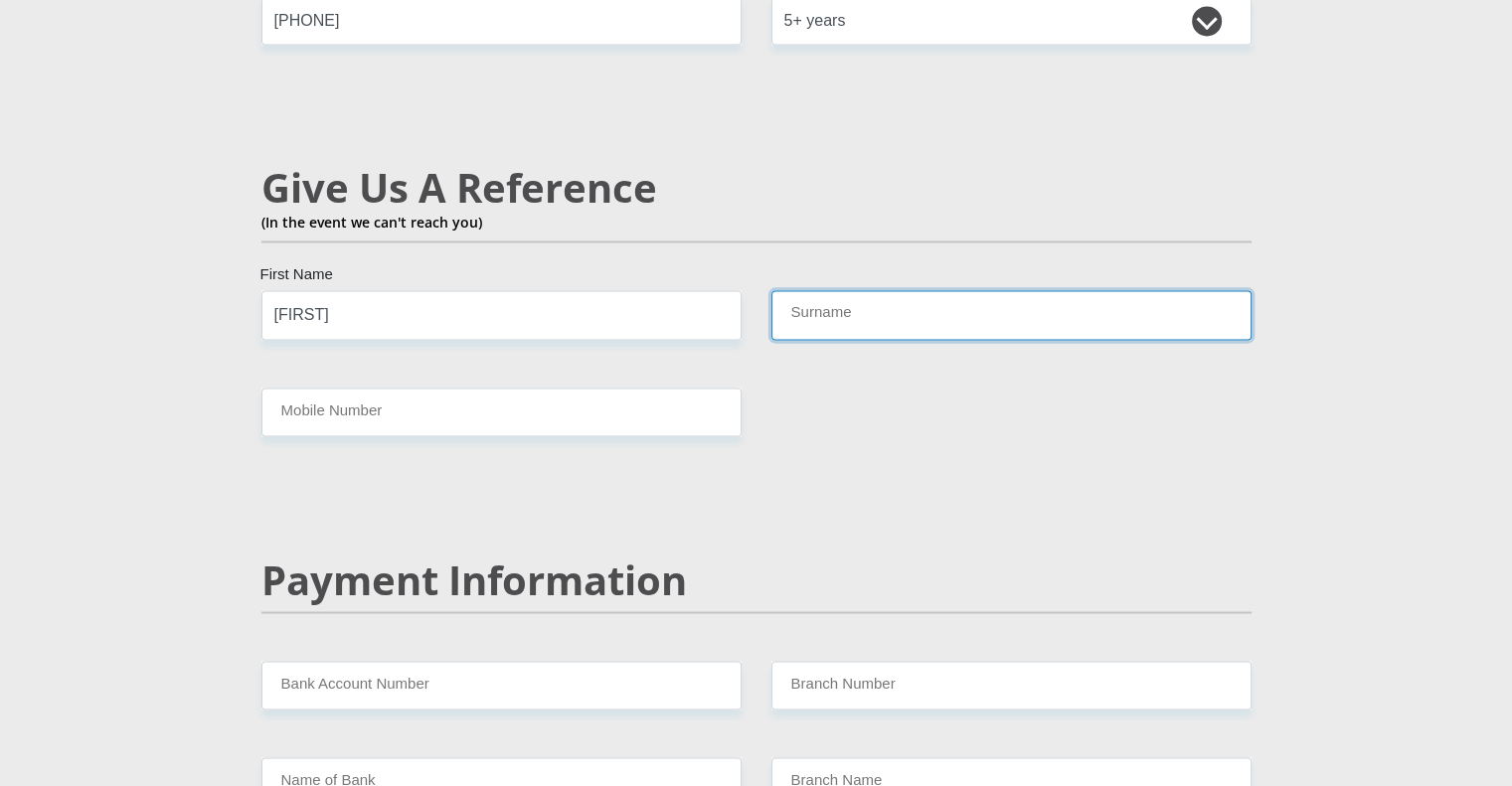 click on "Surname" at bounding box center [1011, 314] 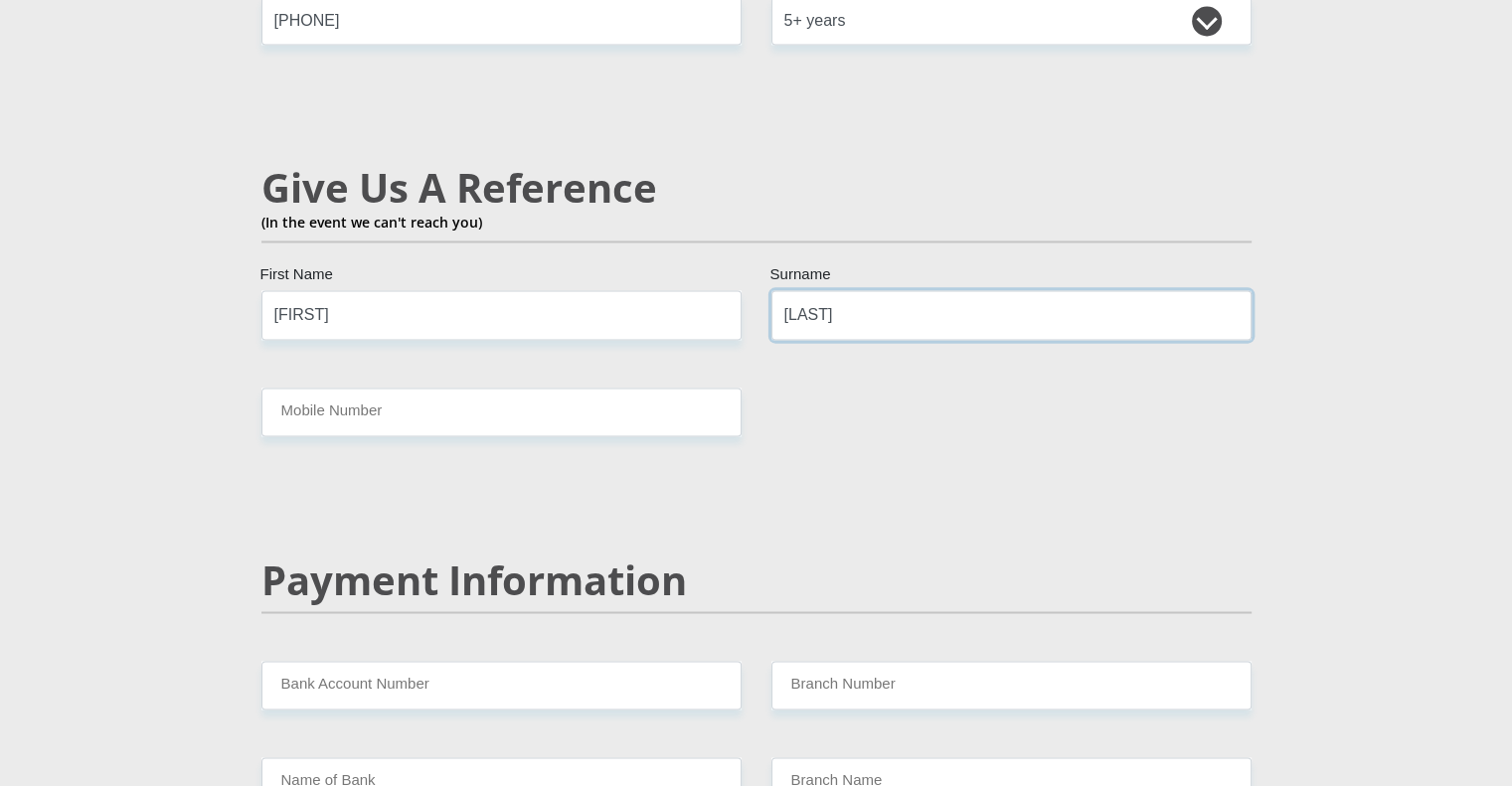 type on "[LAST]" 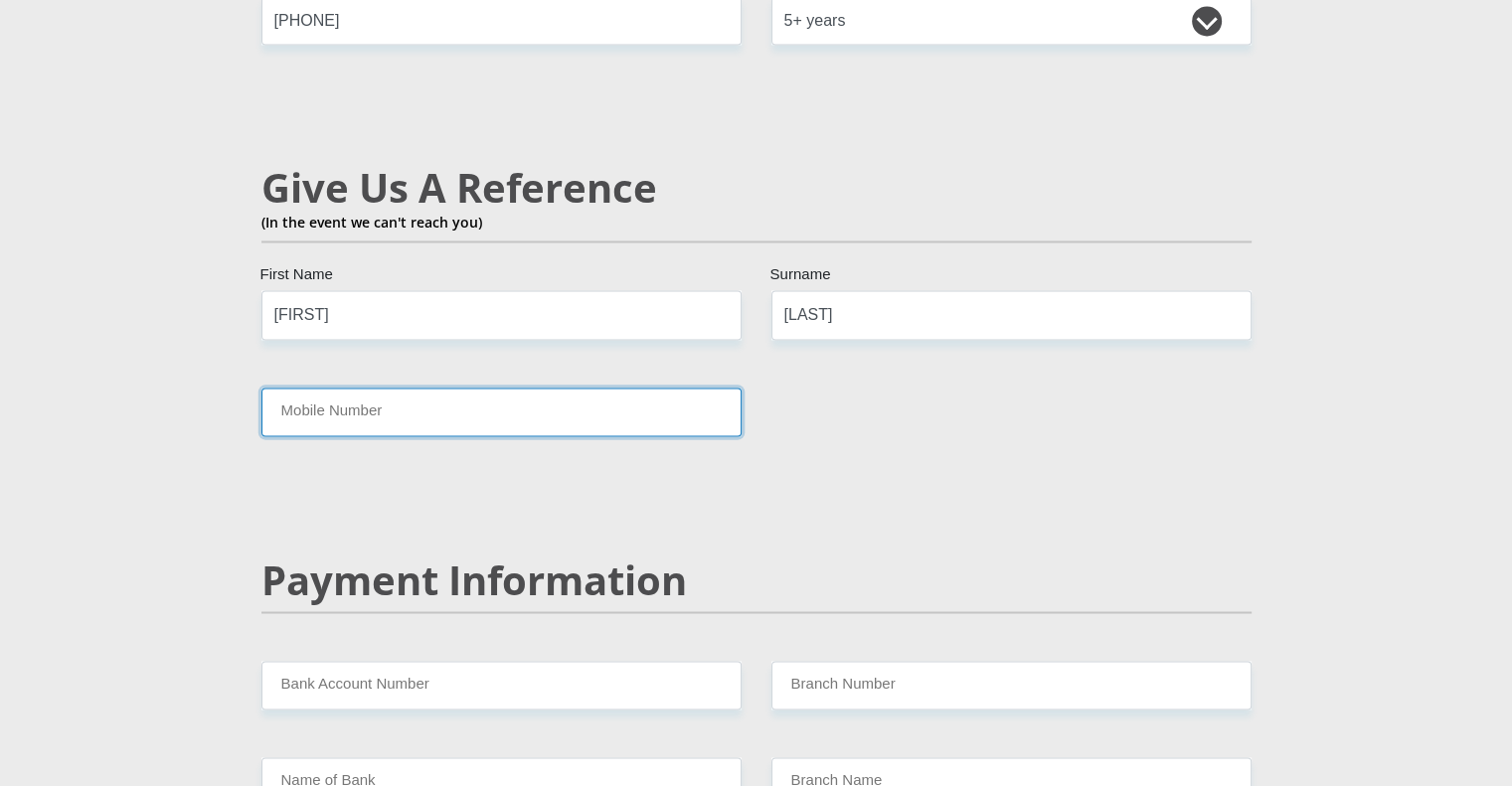 click on "Mobile Number" at bounding box center (501, 411) 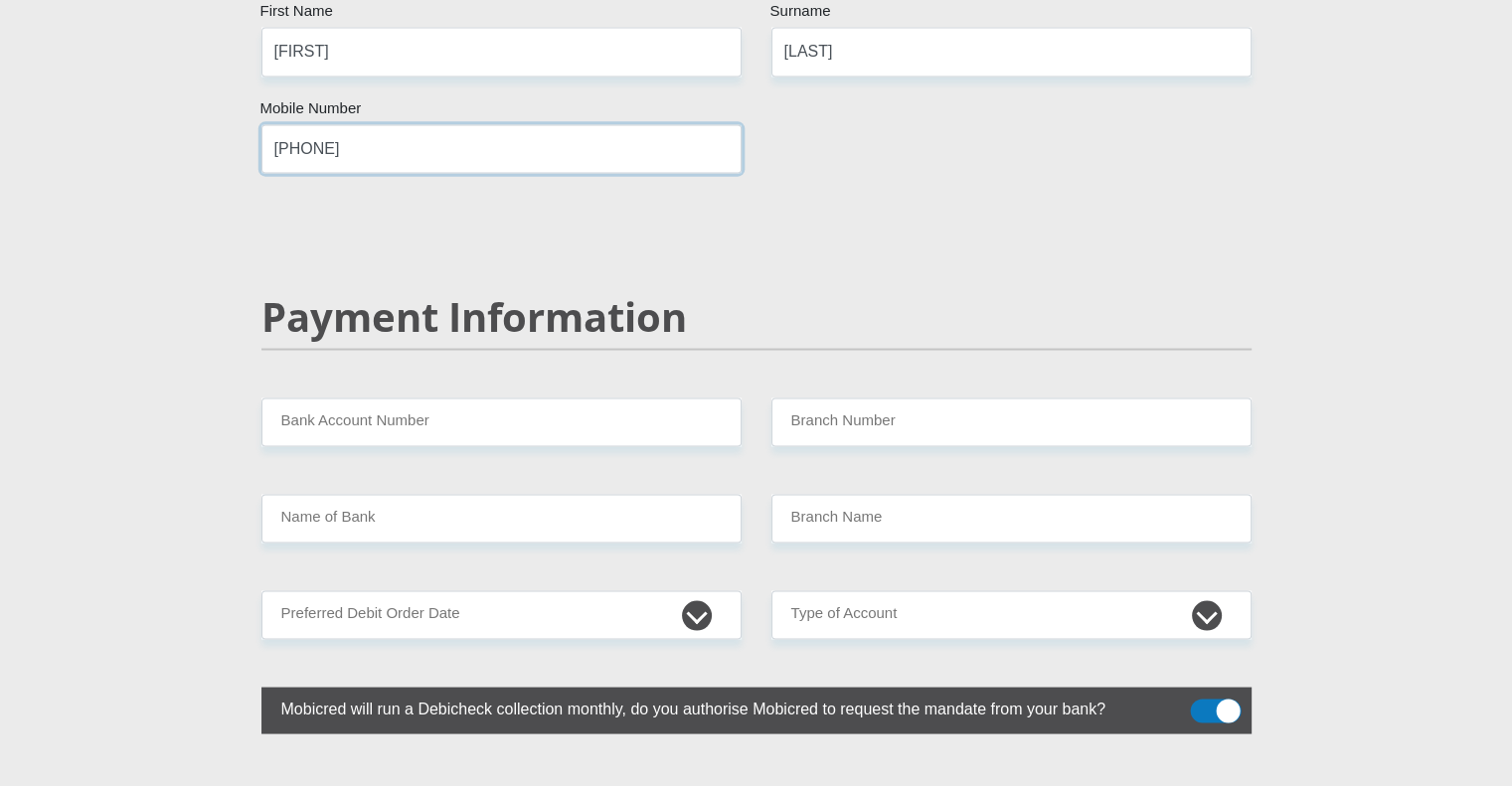 scroll, scrollTop: 3600, scrollLeft: 0, axis: vertical 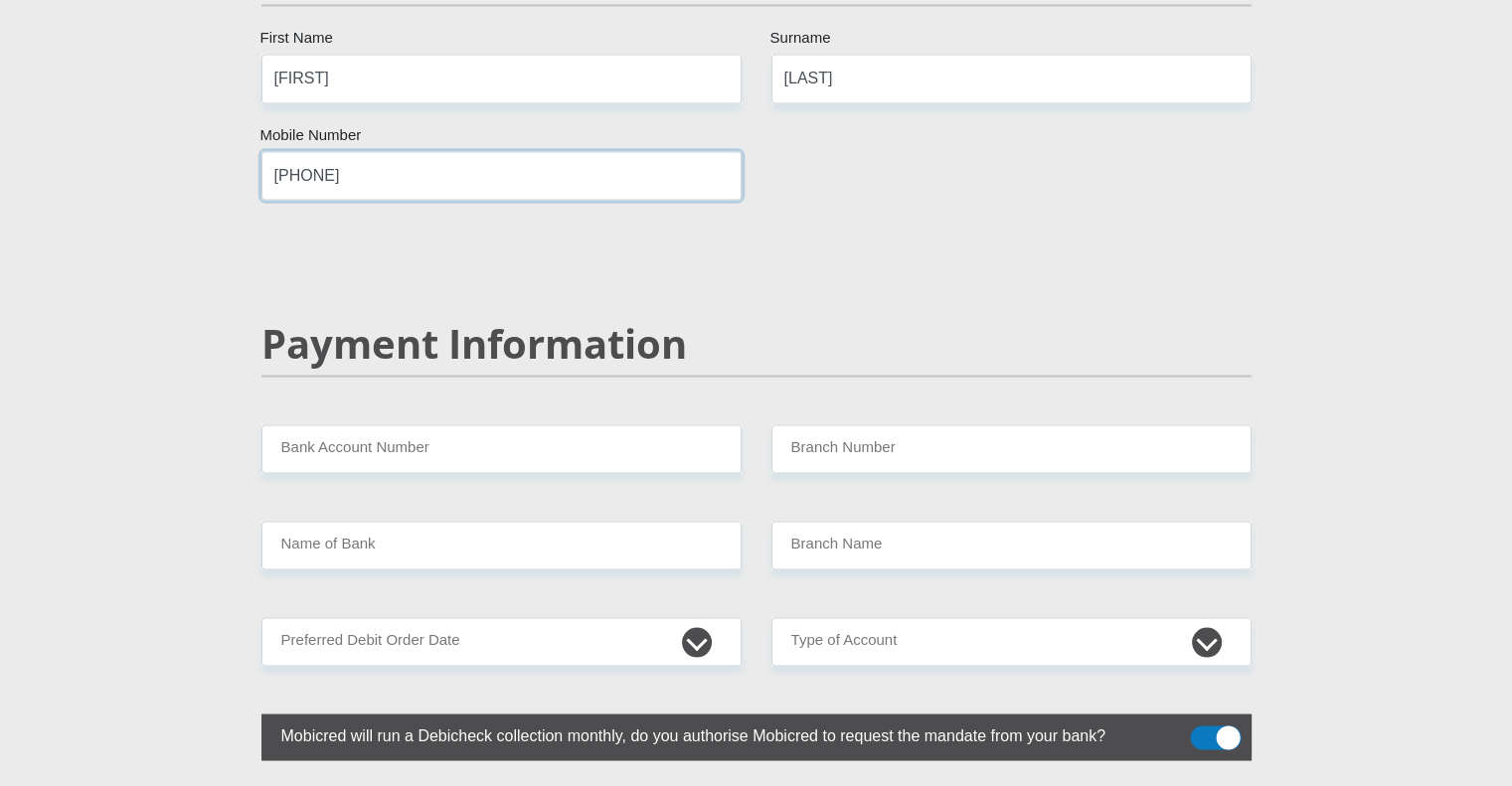 type on "[PHONE]" 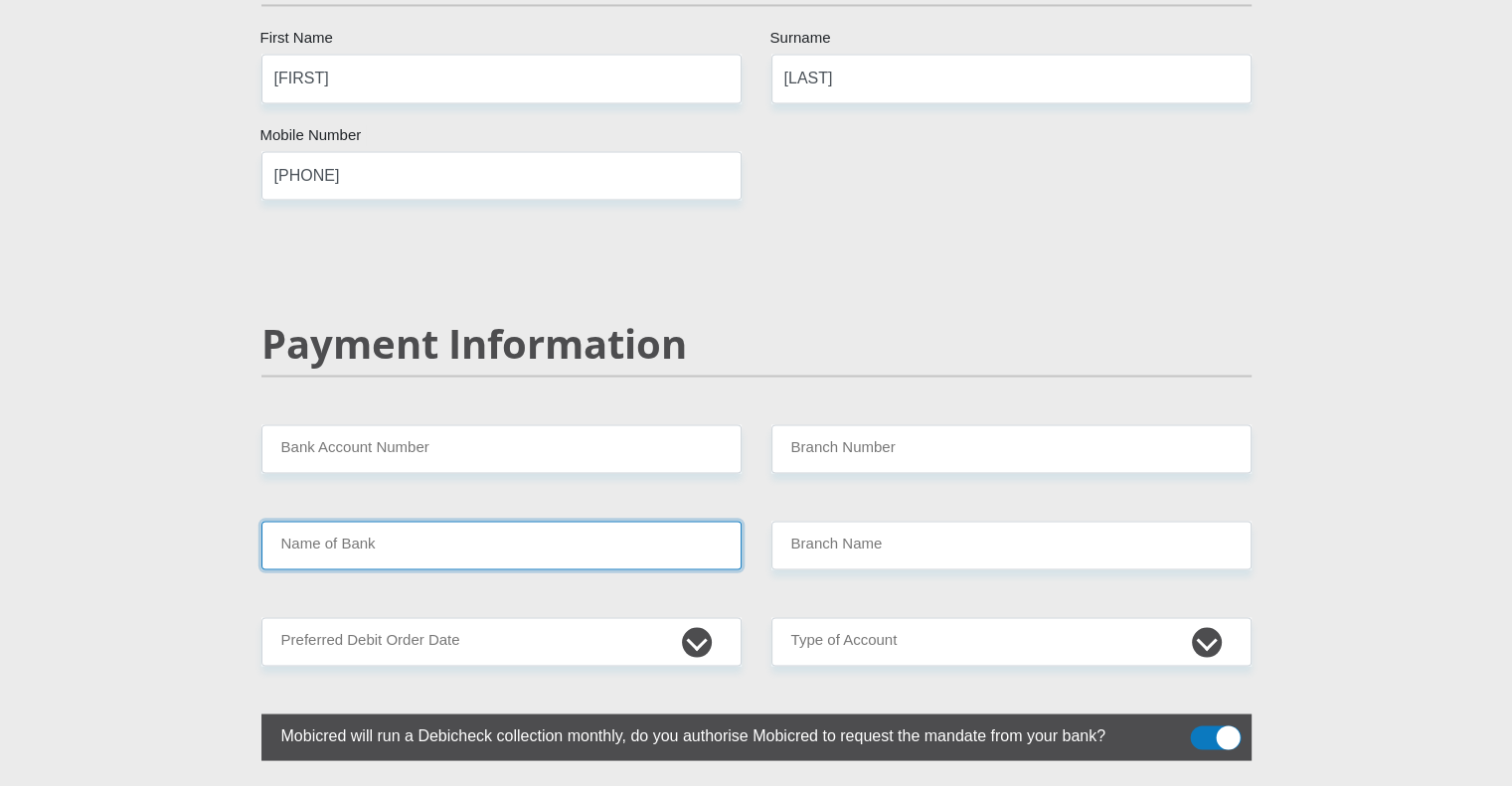 click on "Name of Bank" at bounding box center [501, 545] 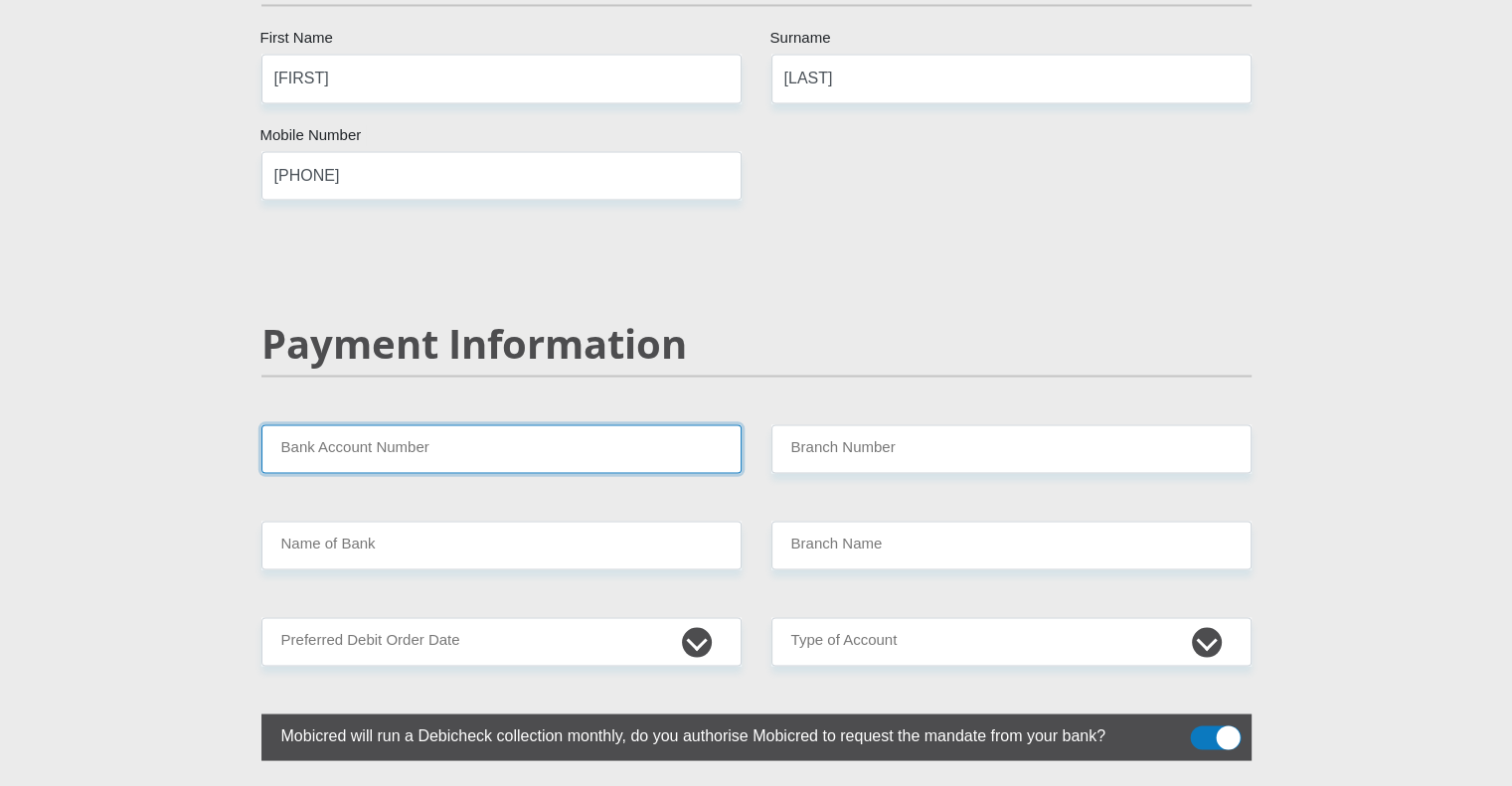 click on "Bank Account Number" at bounding box center [501, 448] 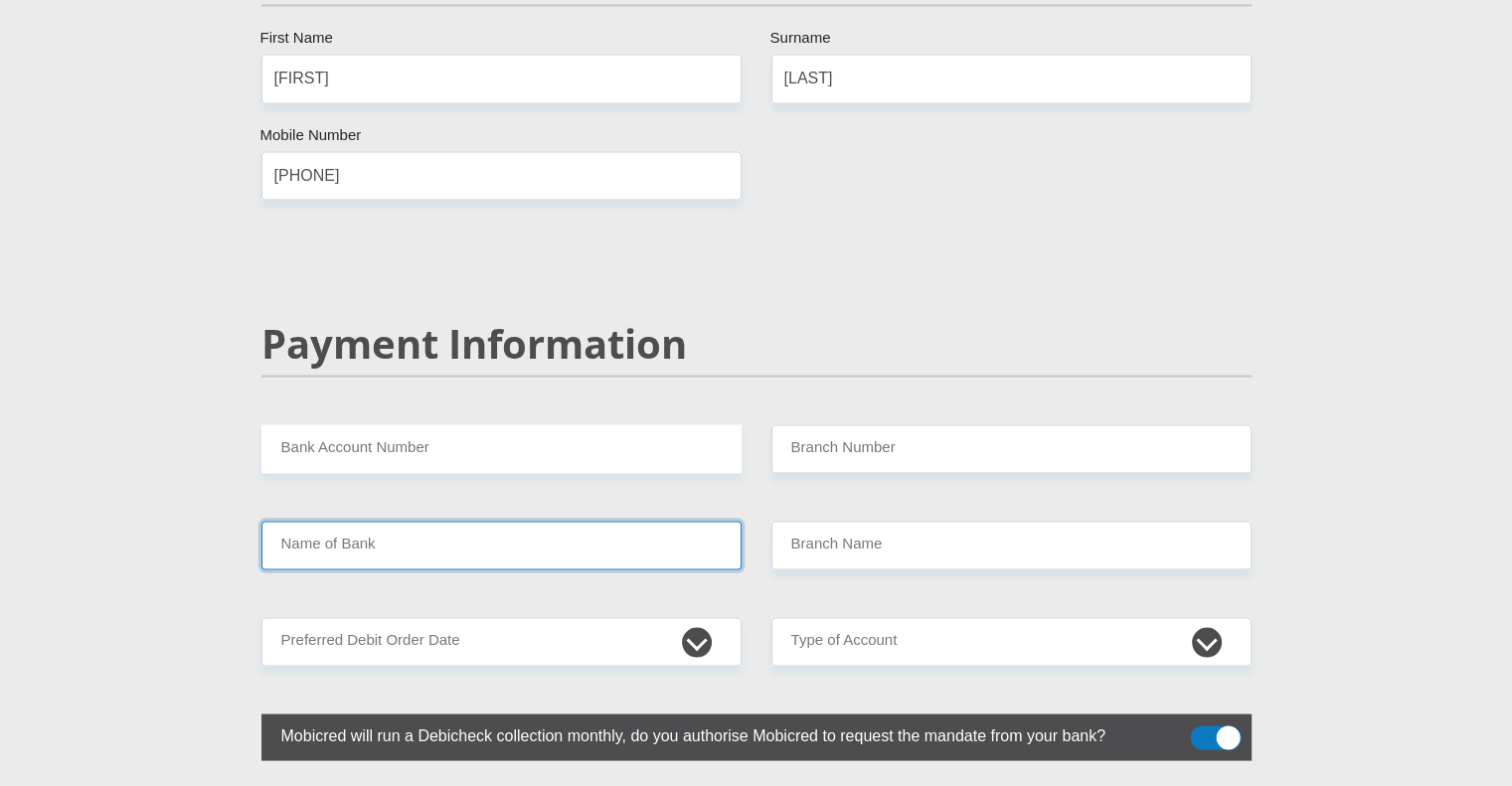 click on "Name of Bank" at bounding box center (501, 545) 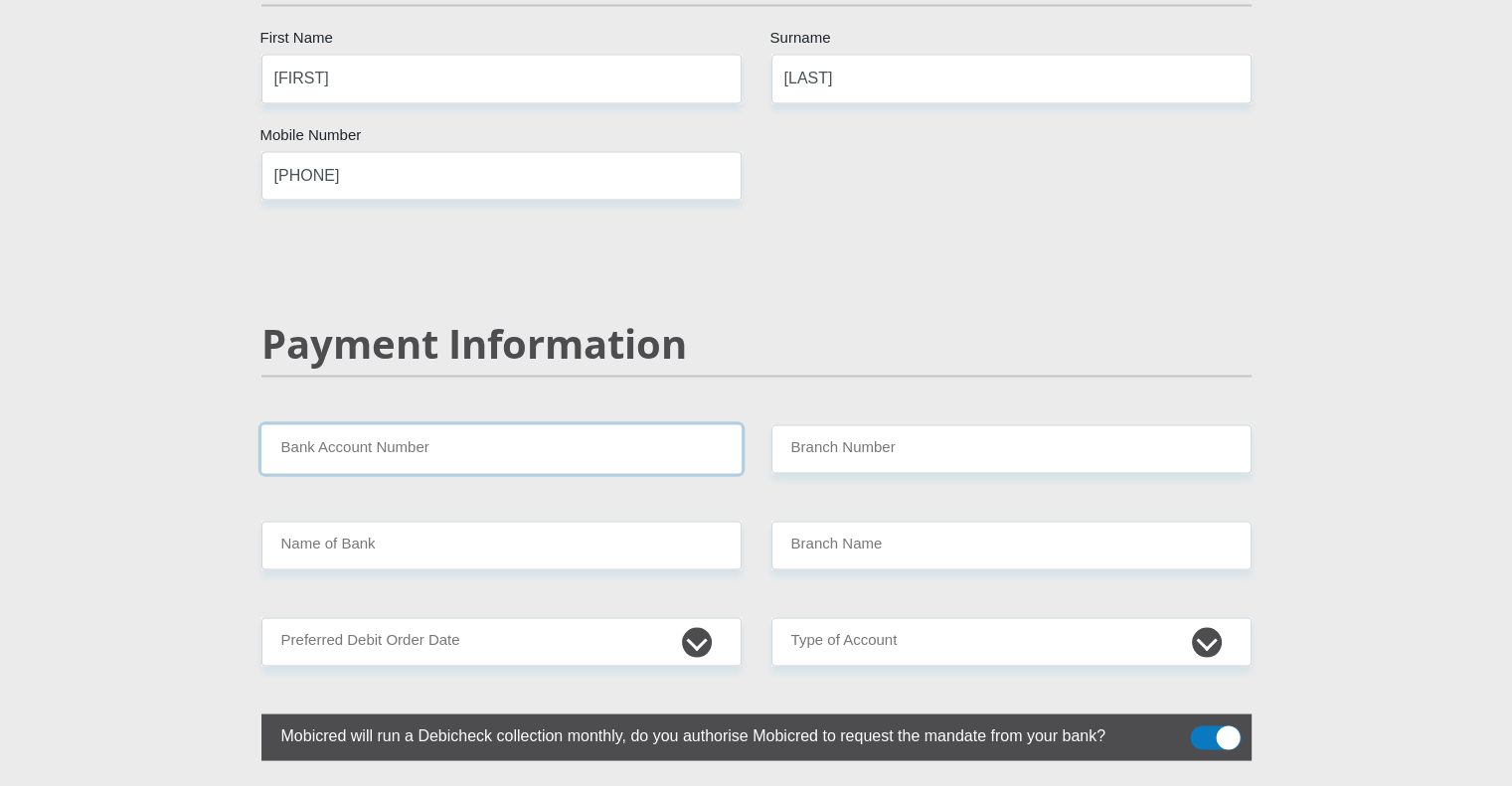 click on "Bank Account Number" at bounding box center (501, 448) 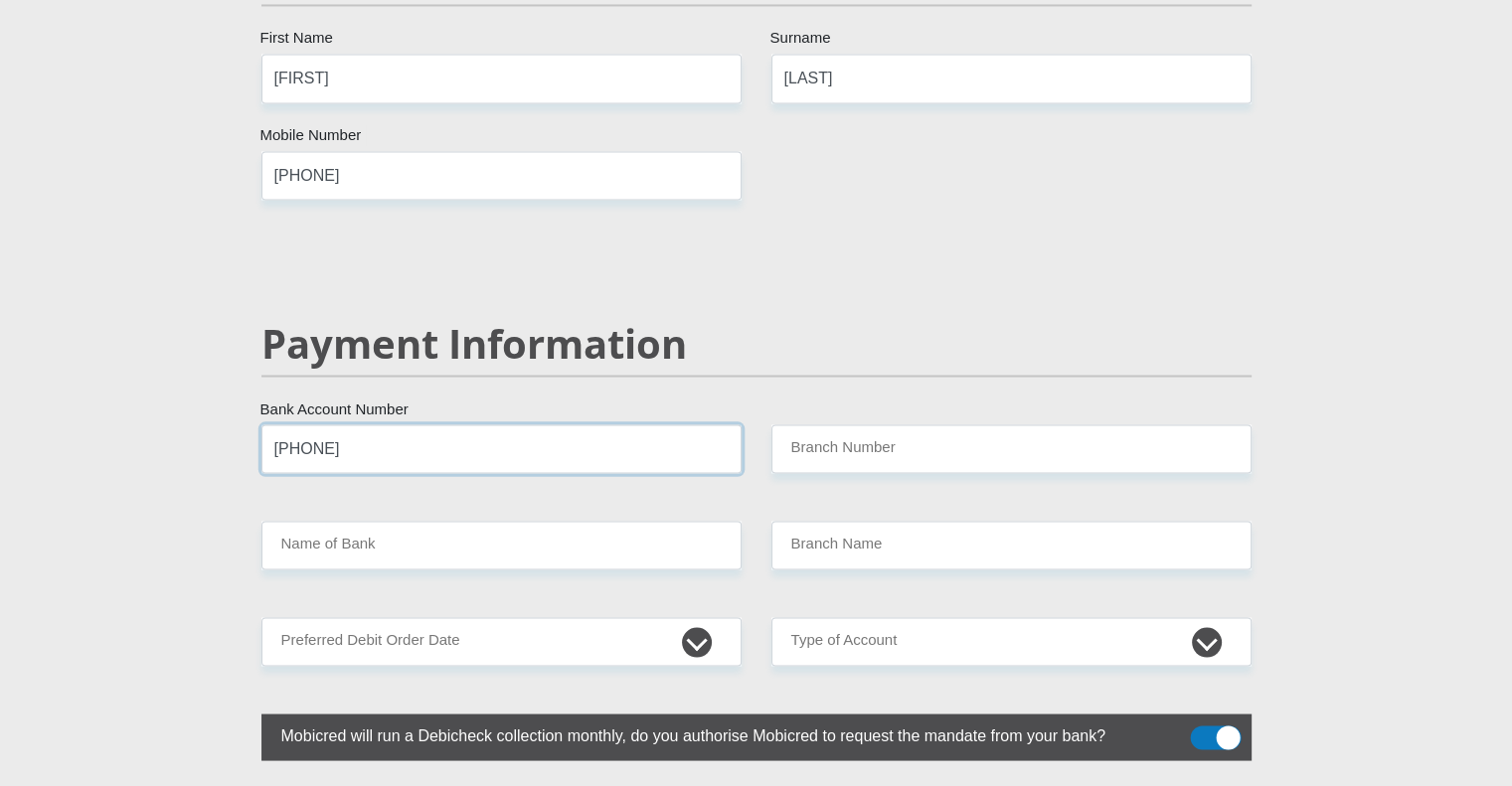 type on "[PHONE]" 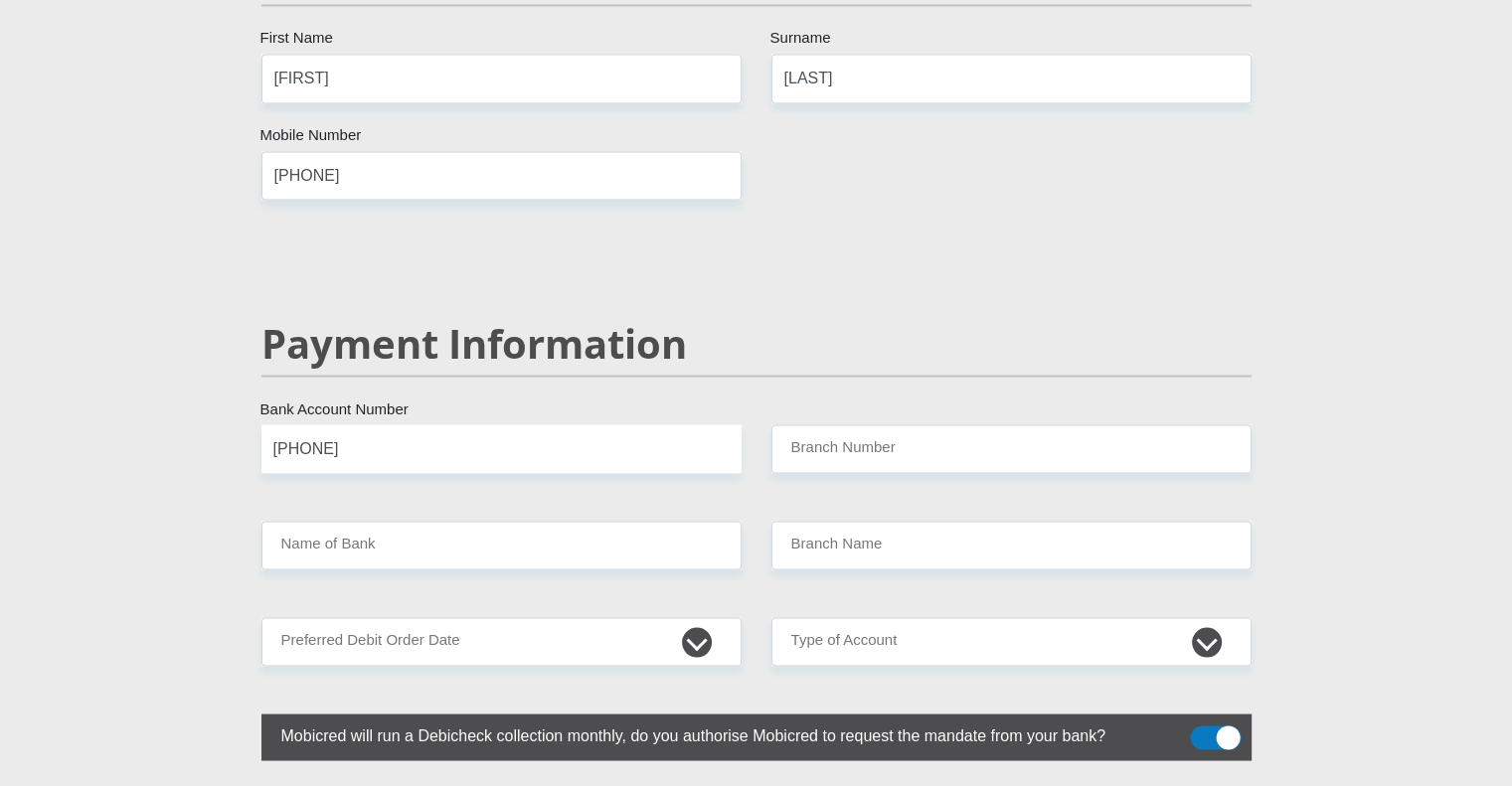 click on "Mr
Ms
Mrs
Dr
Other
Title
[FIRST]
First Name
[LAST]
Surname
[ID NUMBER]
South African ID Number
Please input valid ID number
[COUNTRY]
Afghanistan
Aland Islands
Albania
Algeria
America Samoa
American Virgin Islands
Andorra
Angola
Anguilla
Antarctica
Antigua and Barbuda
Argentina" at bounding box center [756, -442] 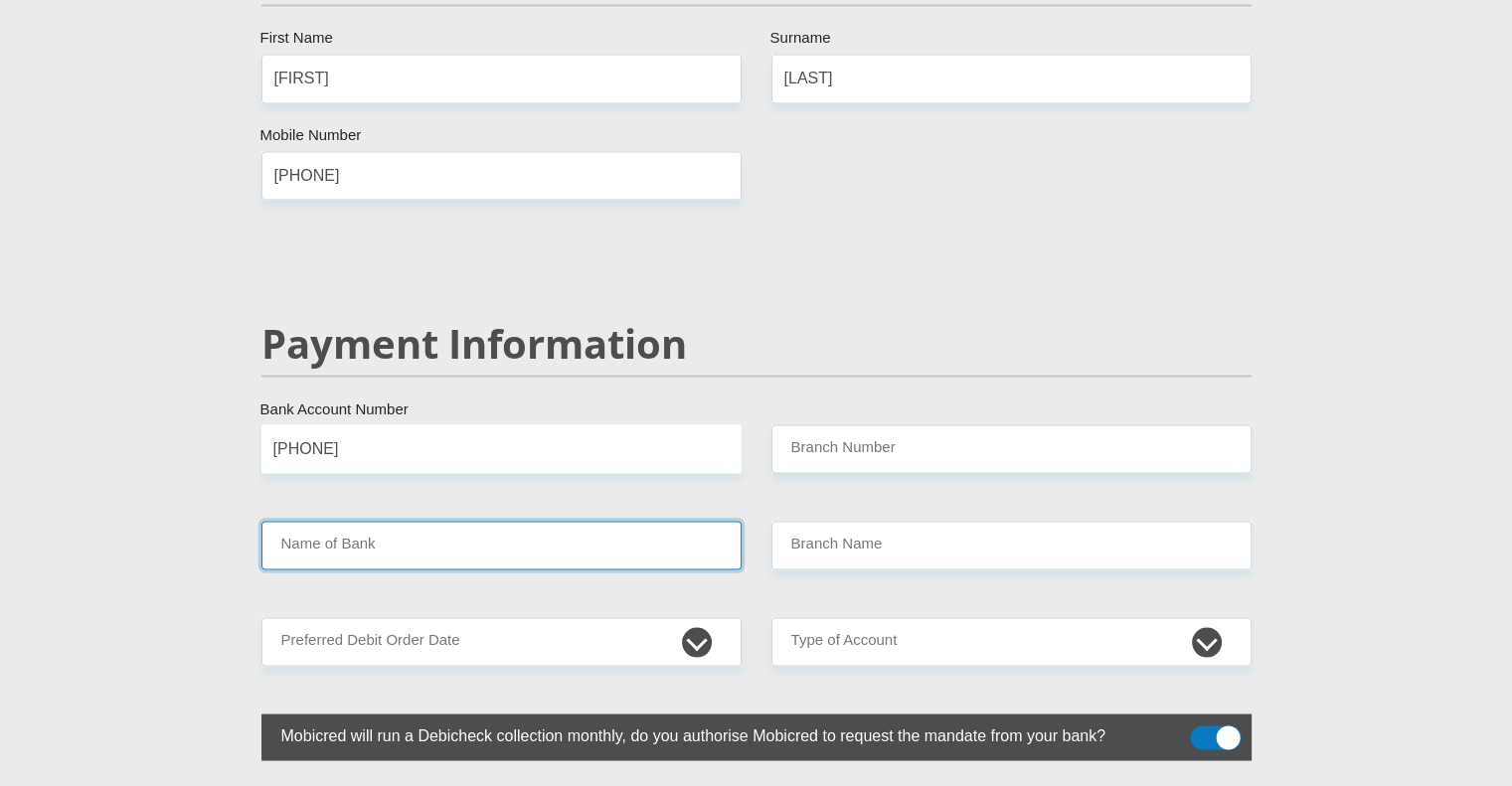 click on "Name of Bank" at bounding box center [501, 545] 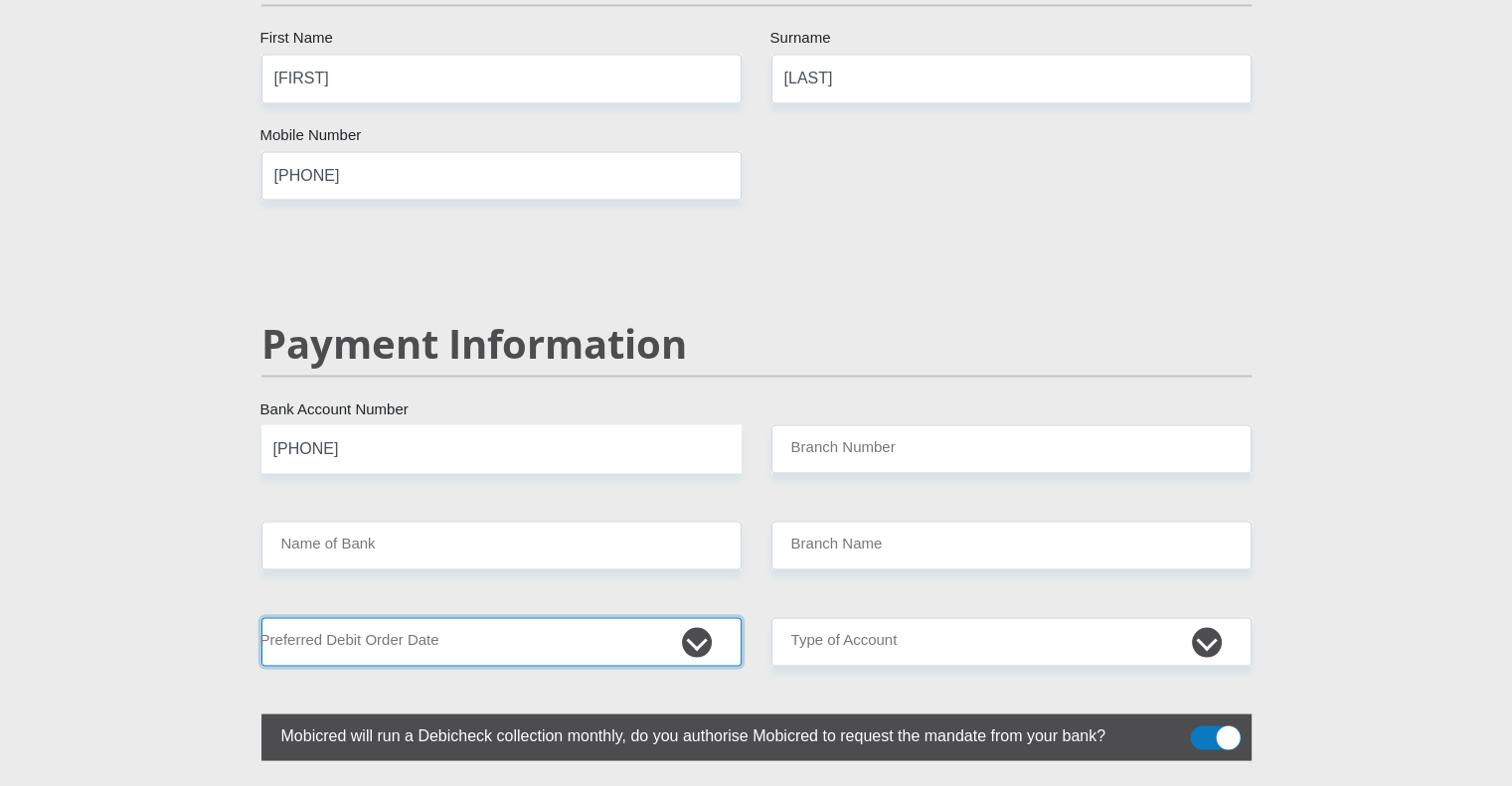 click on "1st
2nd
3rd
4th
5th
7th
18th
19th
20th
21st
22nd
23rd
24th
25th
26th
27th
28th
29th
30th" at bounding box center [501, 641] 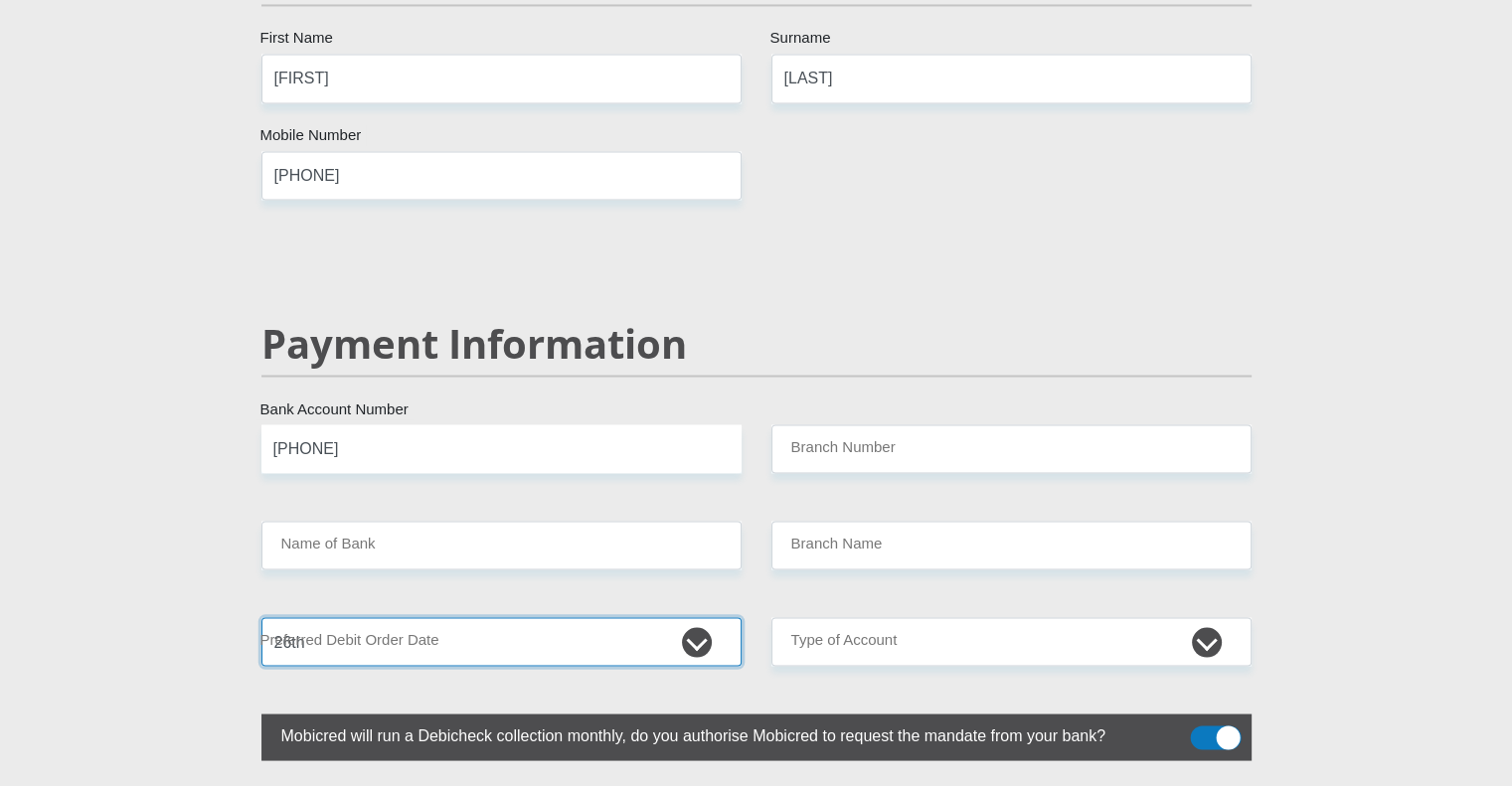 click on "1st
2nd
3rd
4th
5th
7th
18th
19th
20th
21st
22nd
23rd
24th
25th
26th
27th
28th
29th
30th" at bounding box center [501, 641] 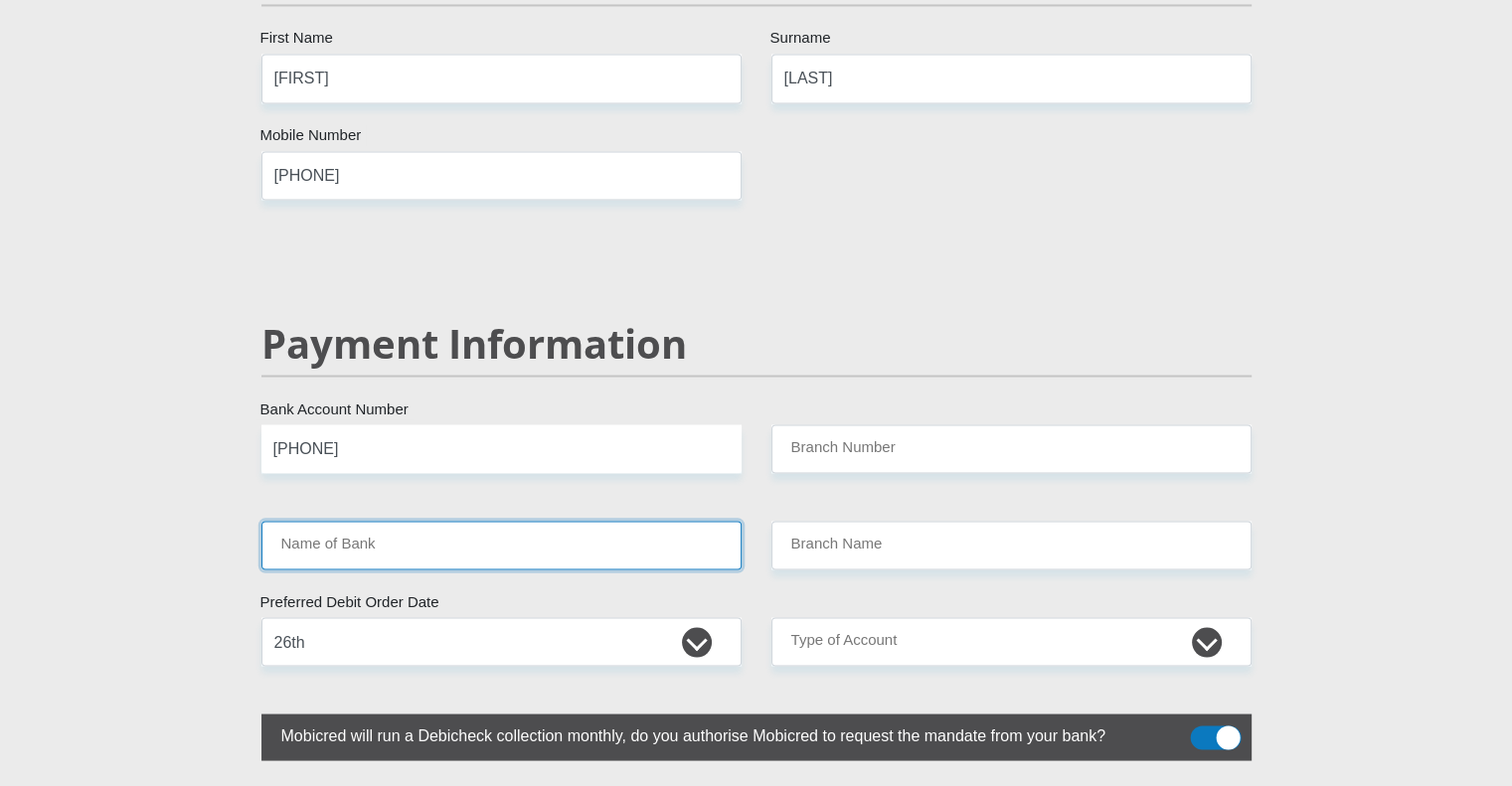click on "Name of Bank" at bounding box center [501, 545] 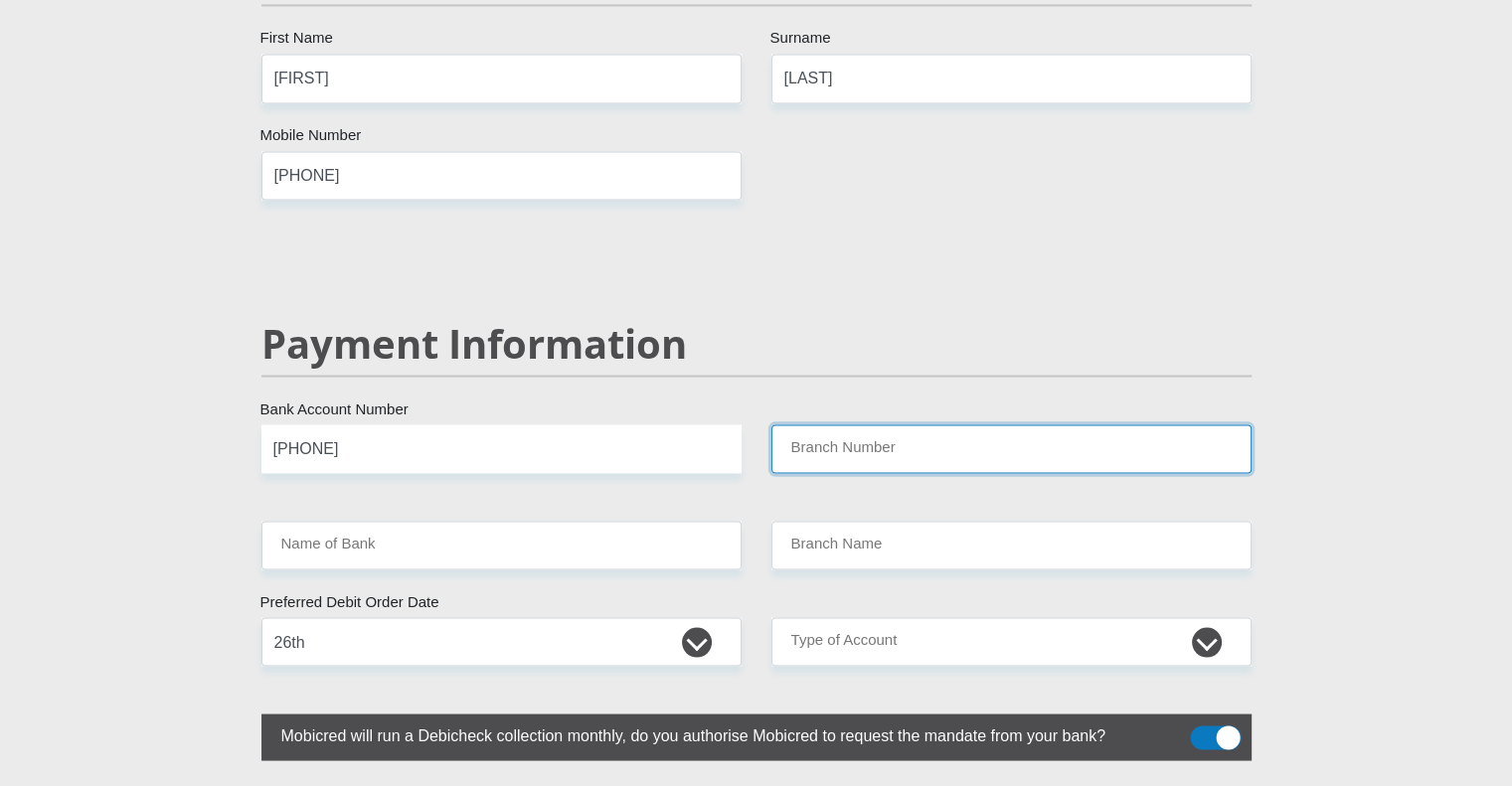 click on "Branch Number" at bounding box center (1011, 448) 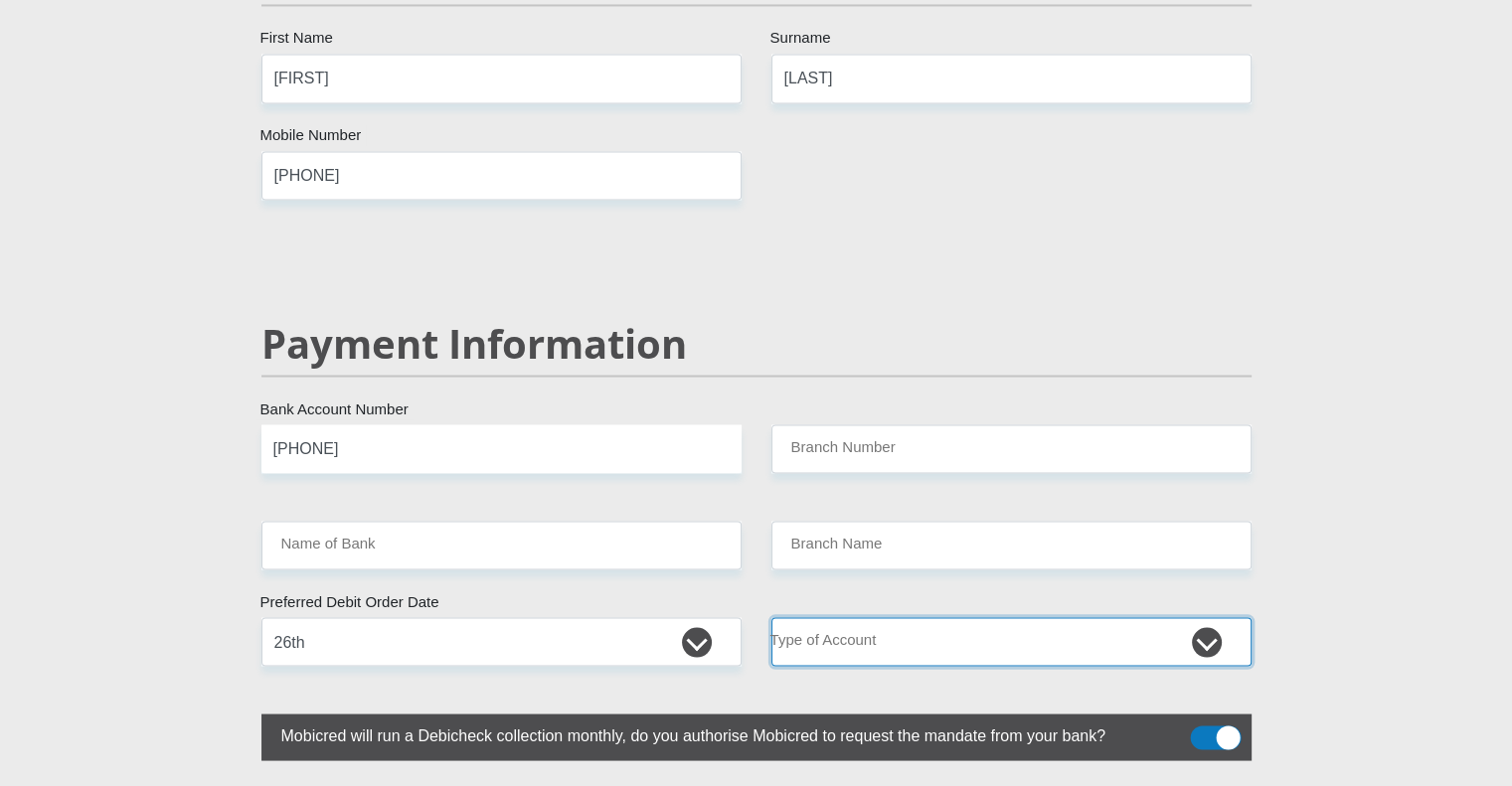 click on "Cheque
Savings" at bounding box center (1011, 641) 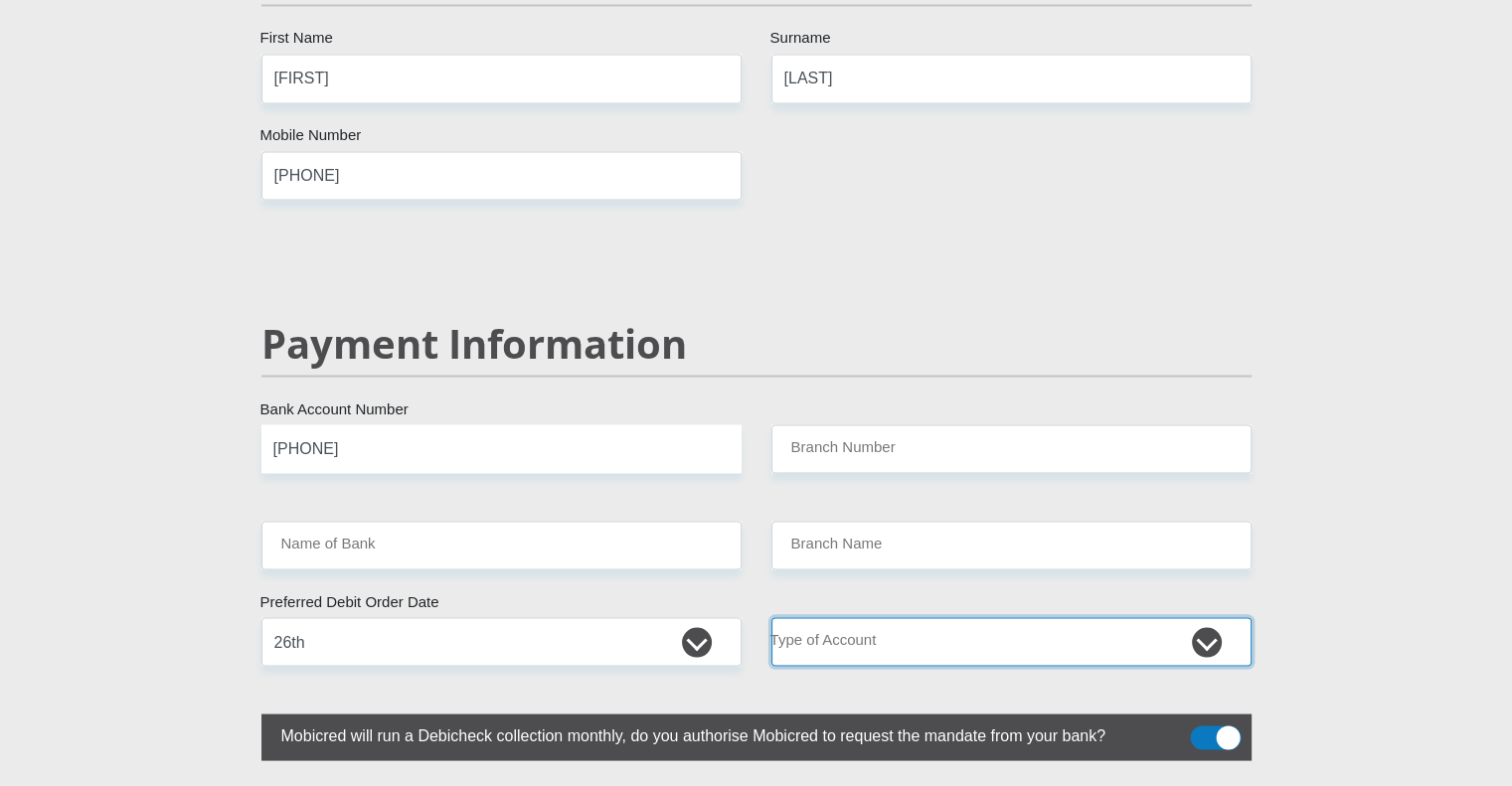 select on "CUR" 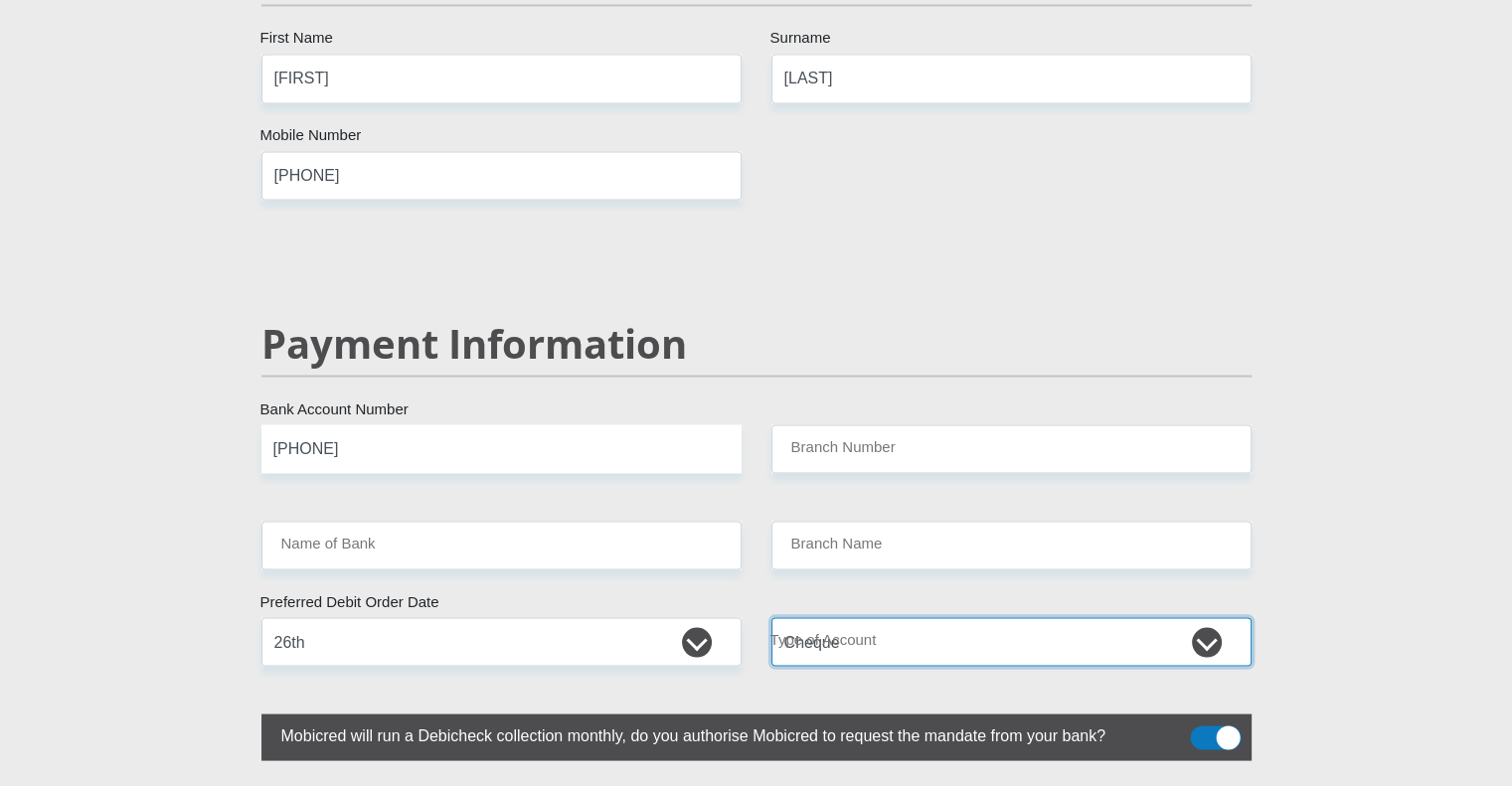 click on "Cheque
Savings" at bounding box center (1011, 641) 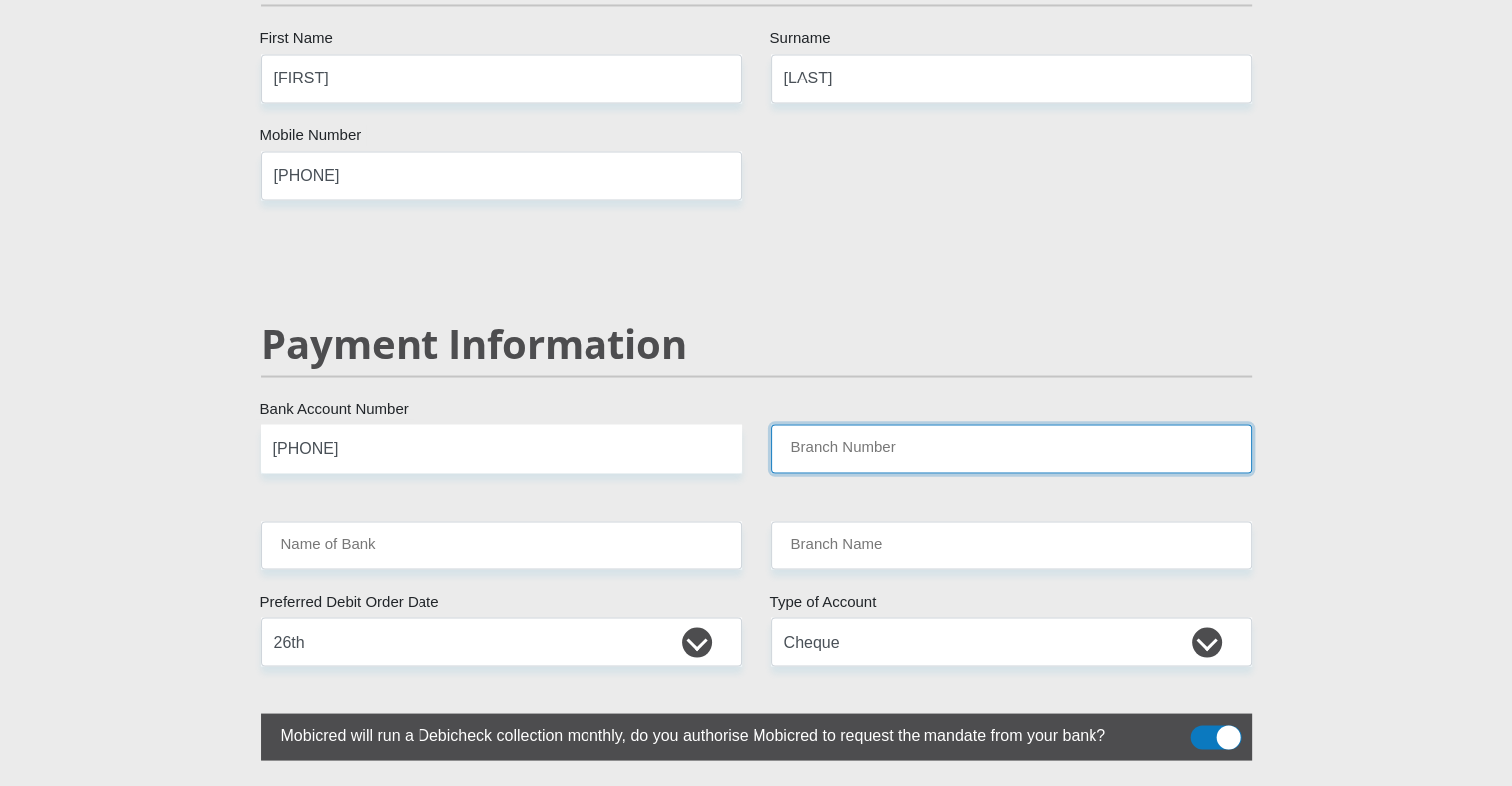 click on "Branch Number" at bounding box center [1011, 448] 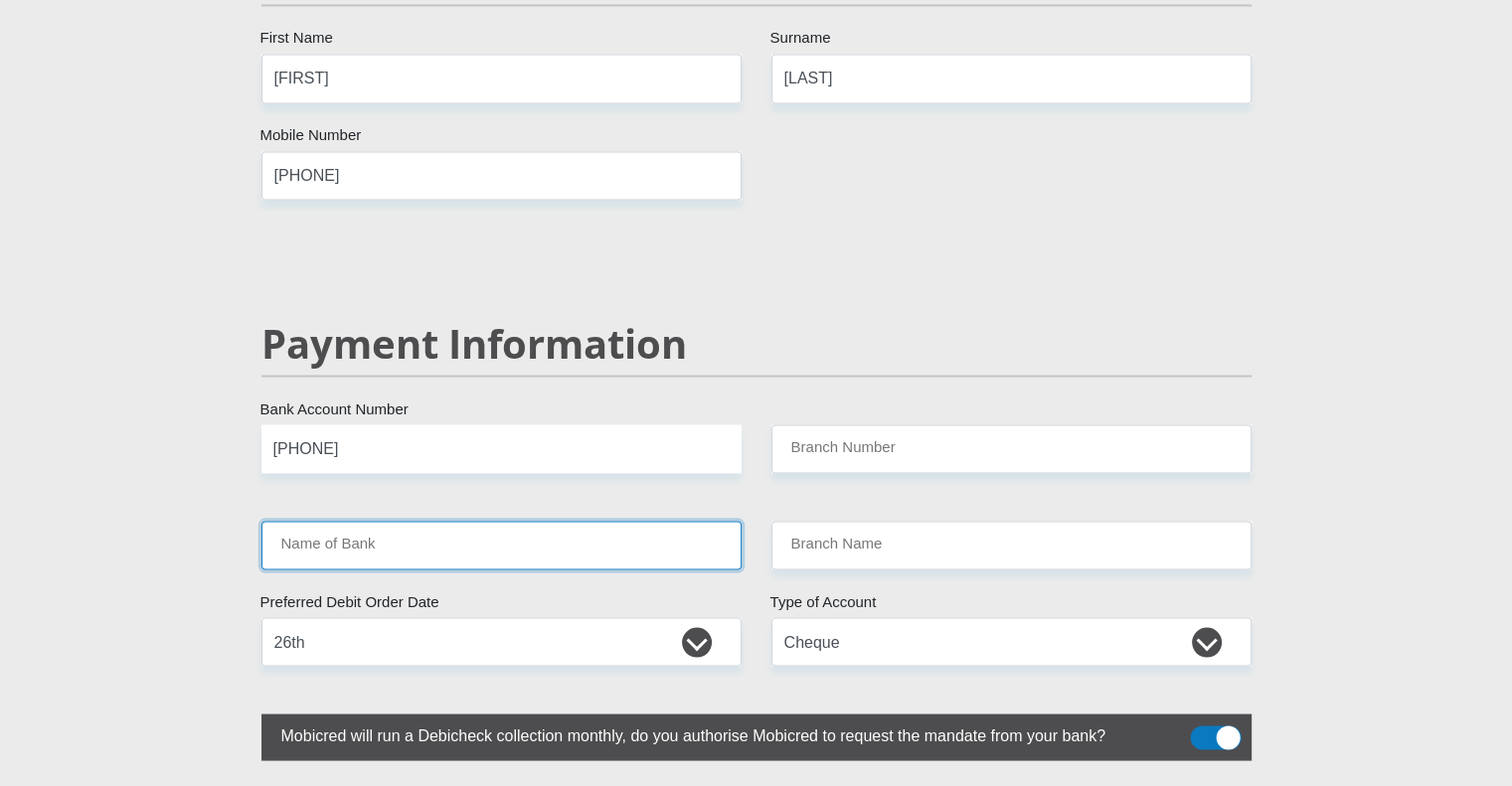 click on "Name of Bank" at bounding box center [501, 545] 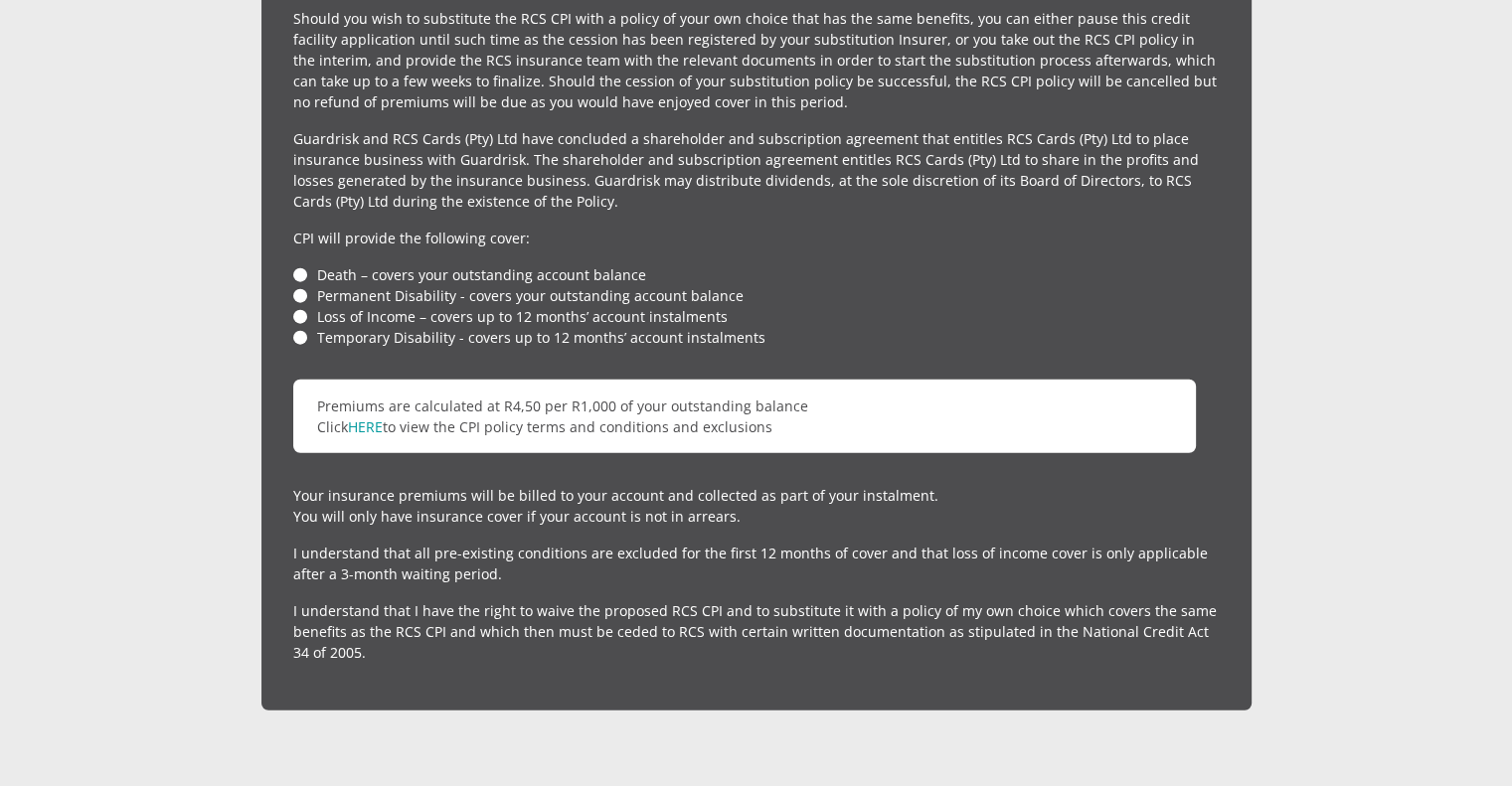 scroll, scrollTop: 4674, scrollLeft: 0, axis: vertical 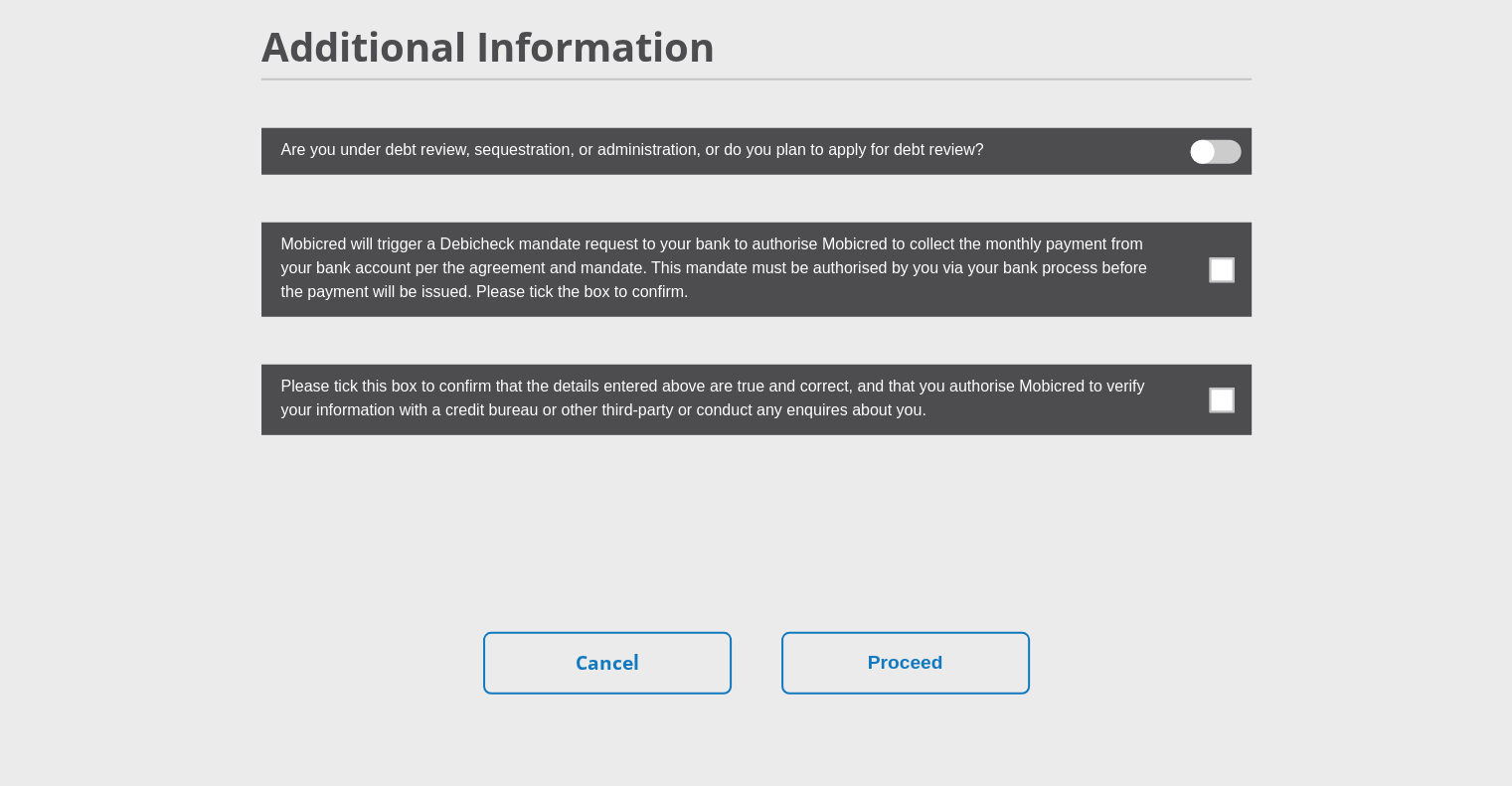 click at bounding box center (1221, 399) 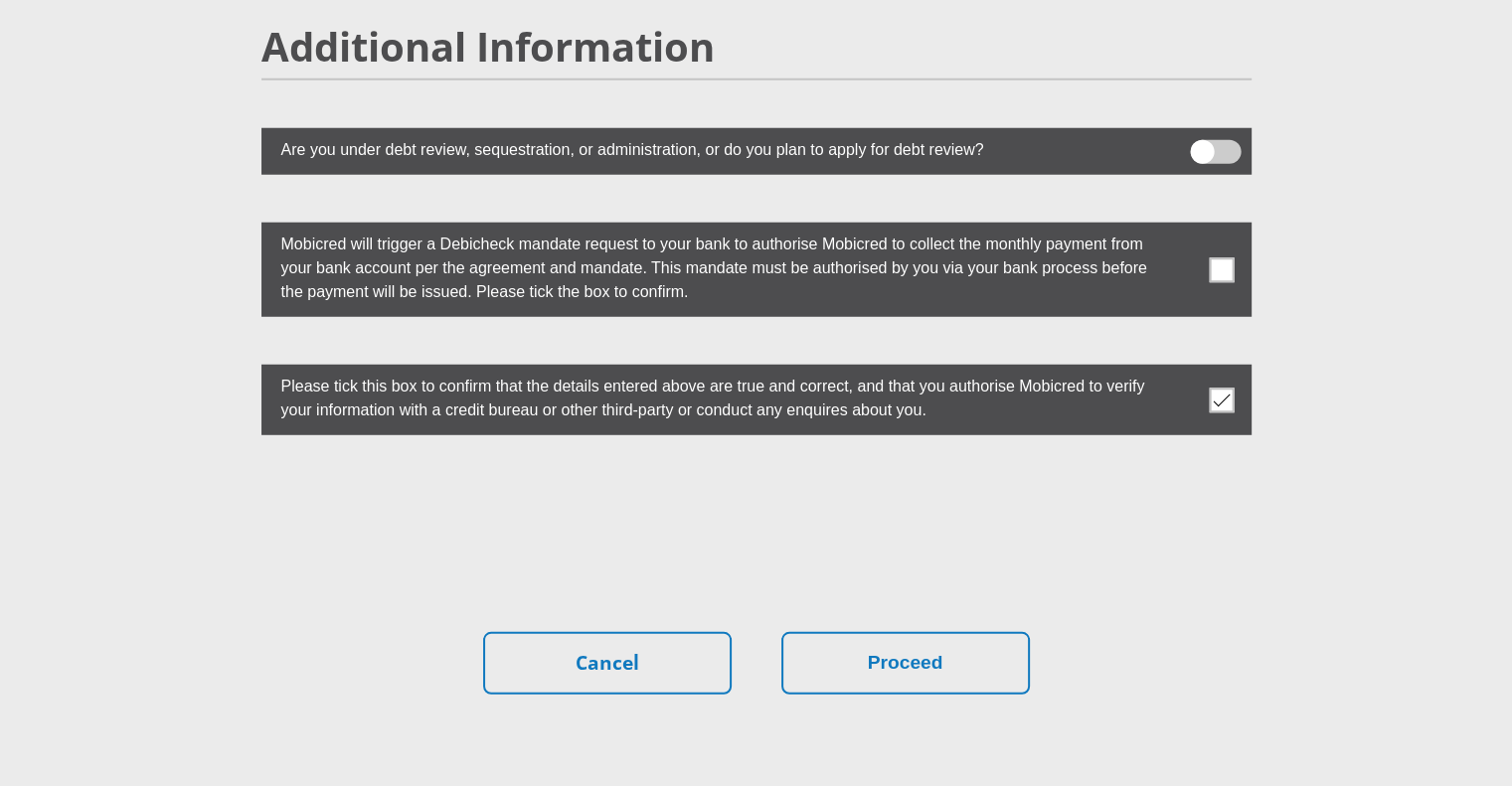 click at bounding box center (1221, 269) 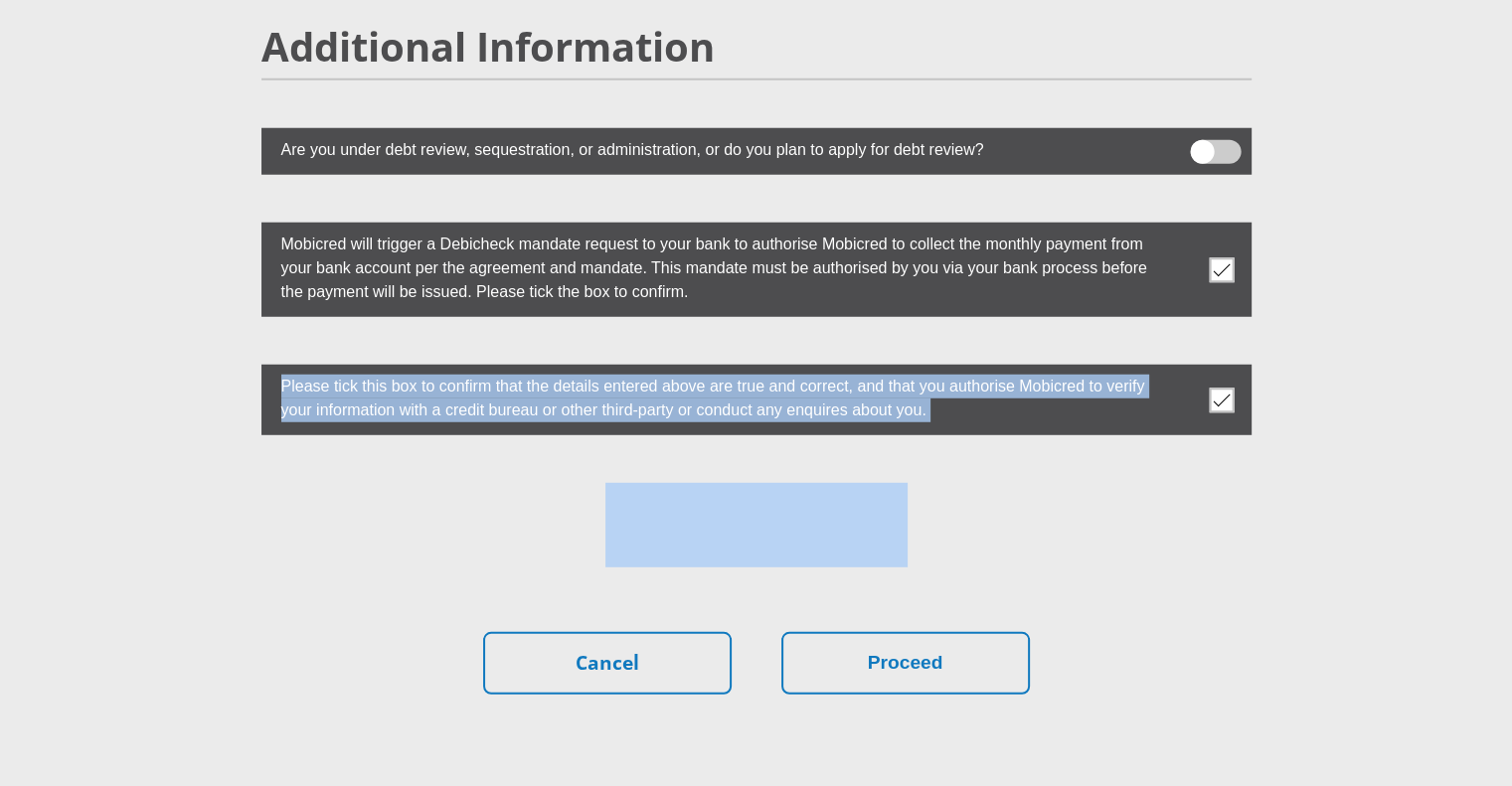 drag, startPoint x: 1227, startPoint y: 255, endPoint x: 887, endPoint y: 460, distance: 397.0202 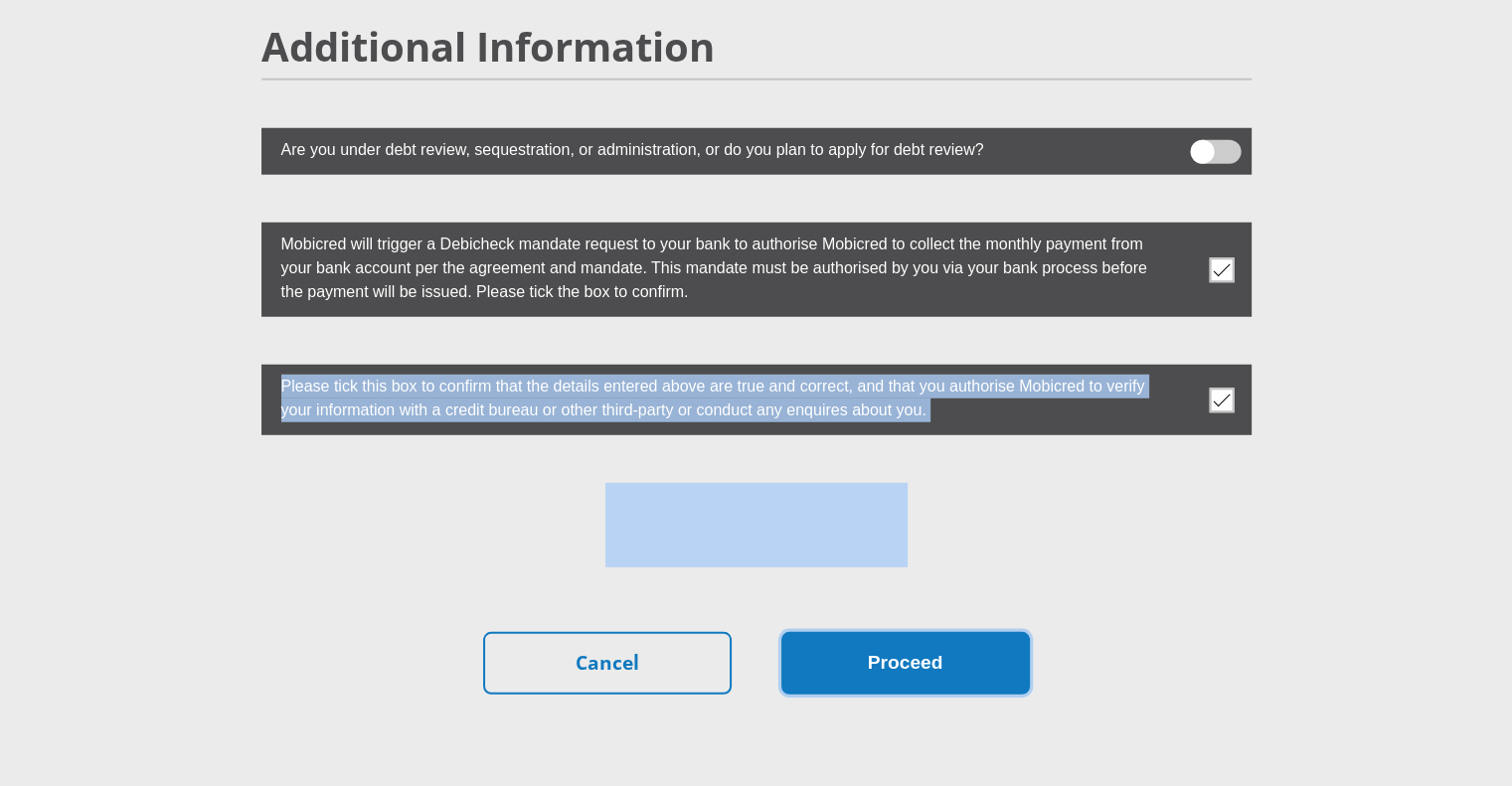 click on "Proceed" at bounding box center (906, 663) 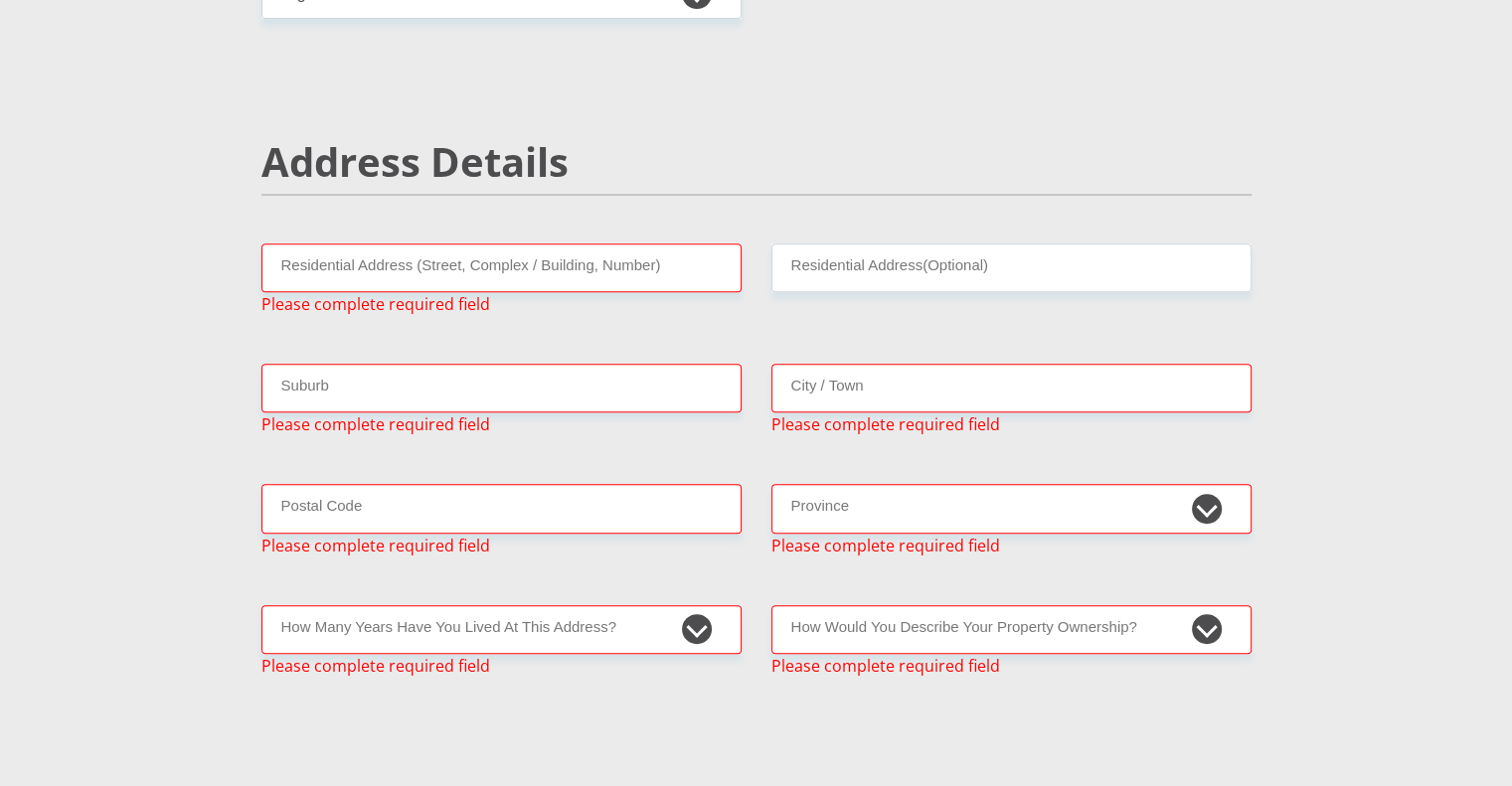 scroll, scrollTop: 745, scrollLeft: 0, axis: vertical 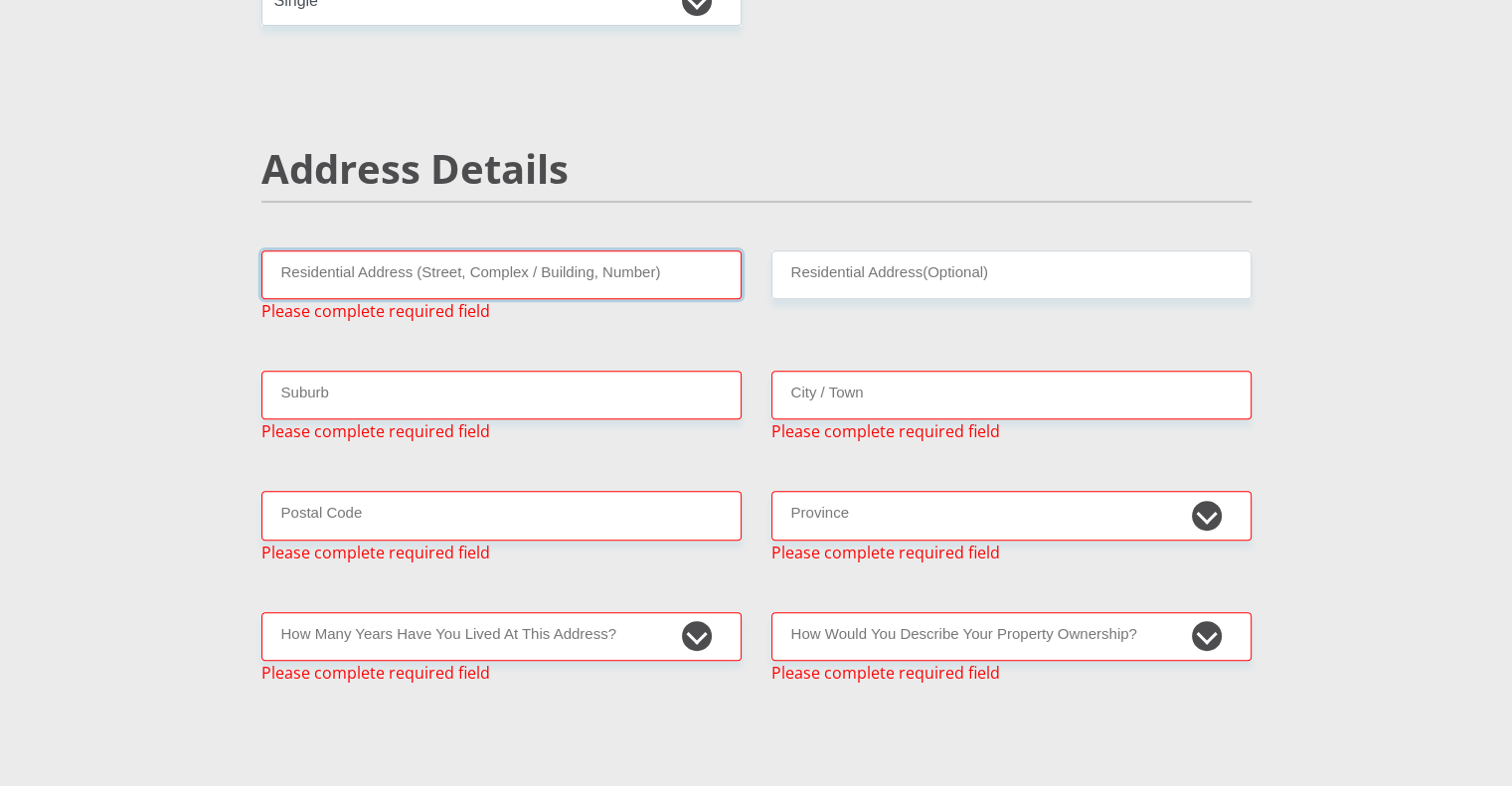 click on "Residential Address (Street, Complex / Building, Number)" at bounding box center [501, 274] 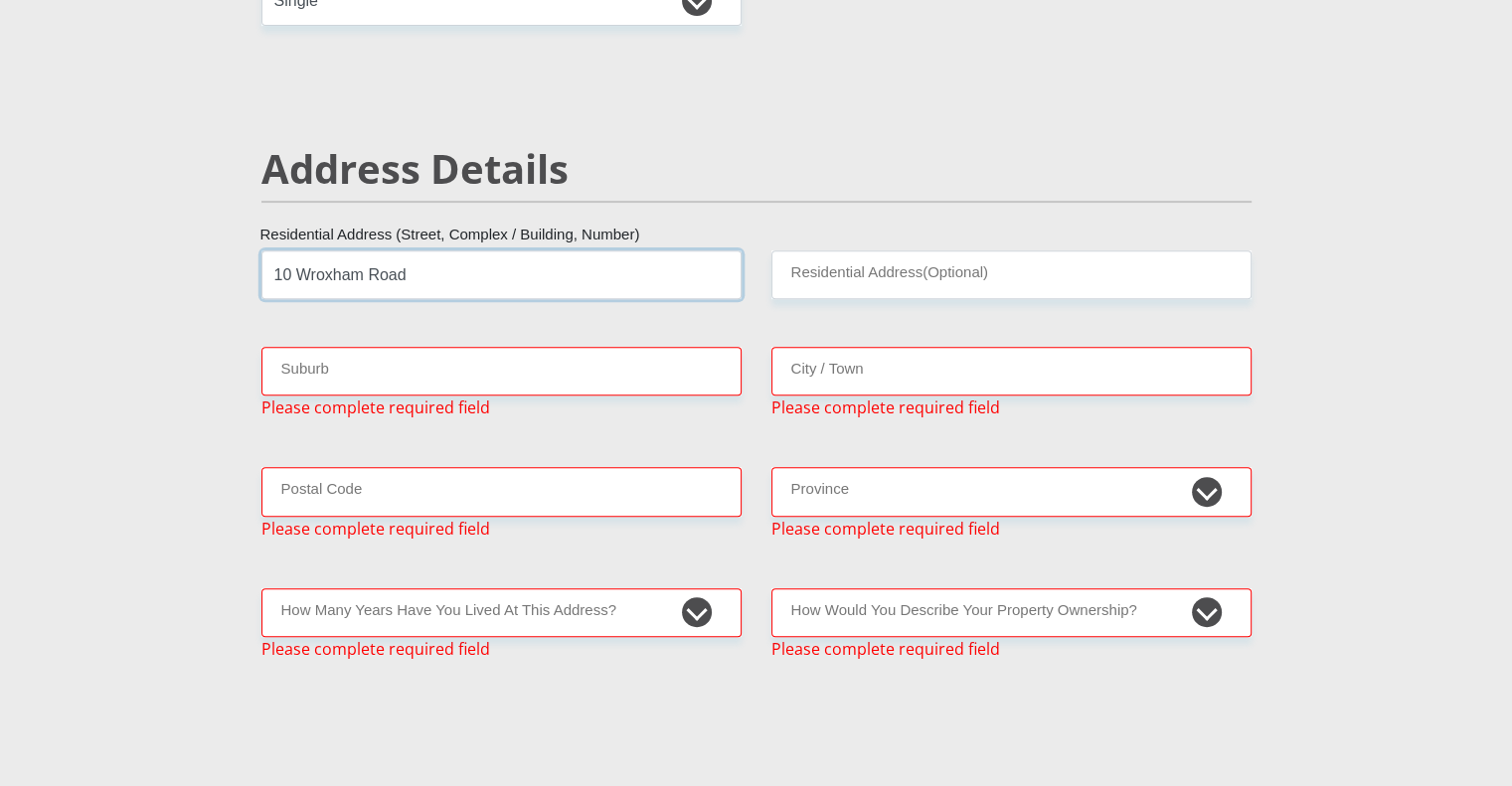 type on "10 Wroxham Road" 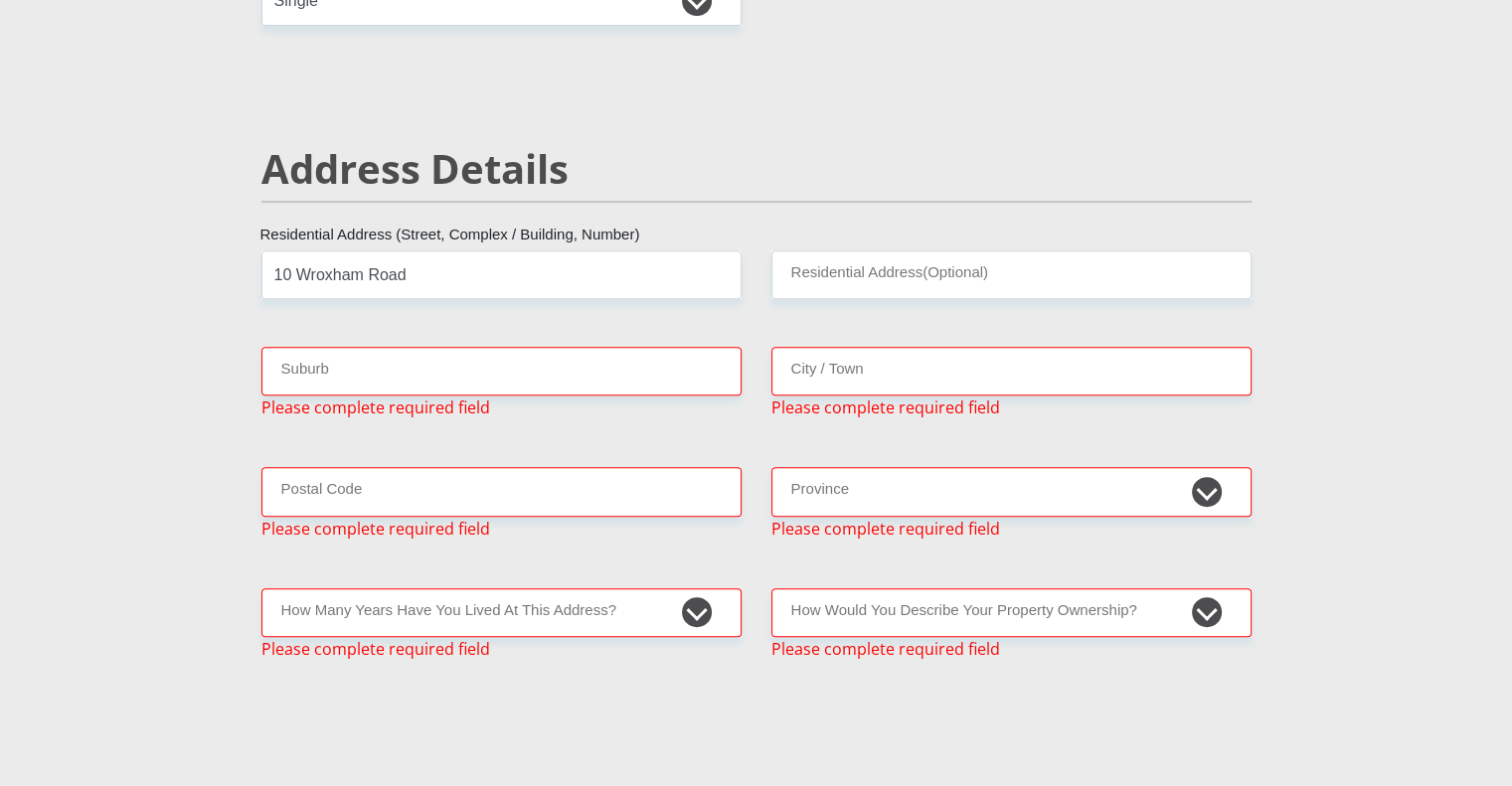 scroll, scrollTop: 5674, scrollLeft: 0, axis: vertical 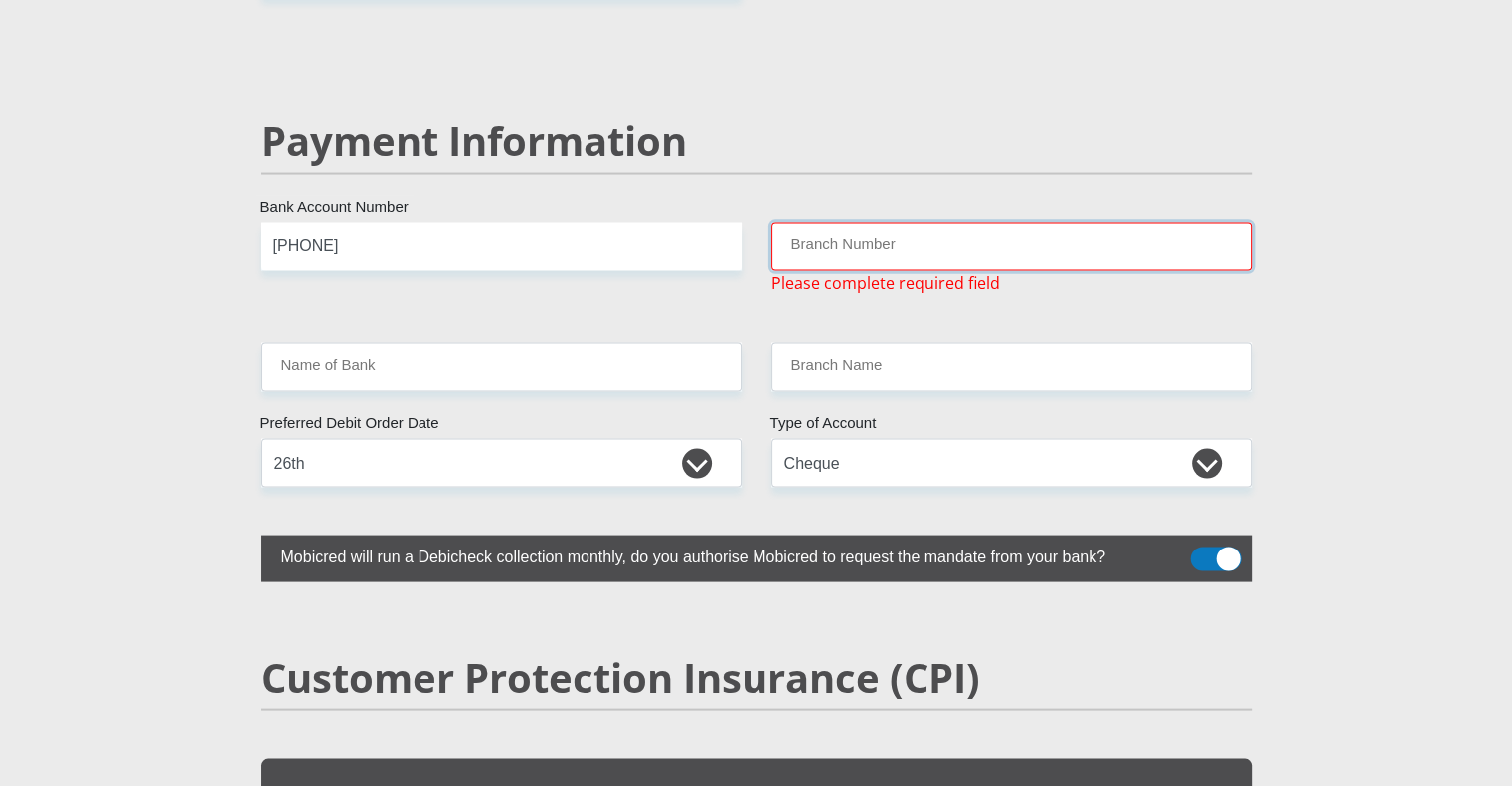 click on "Branch Number" at bounding box center (1011, 246) 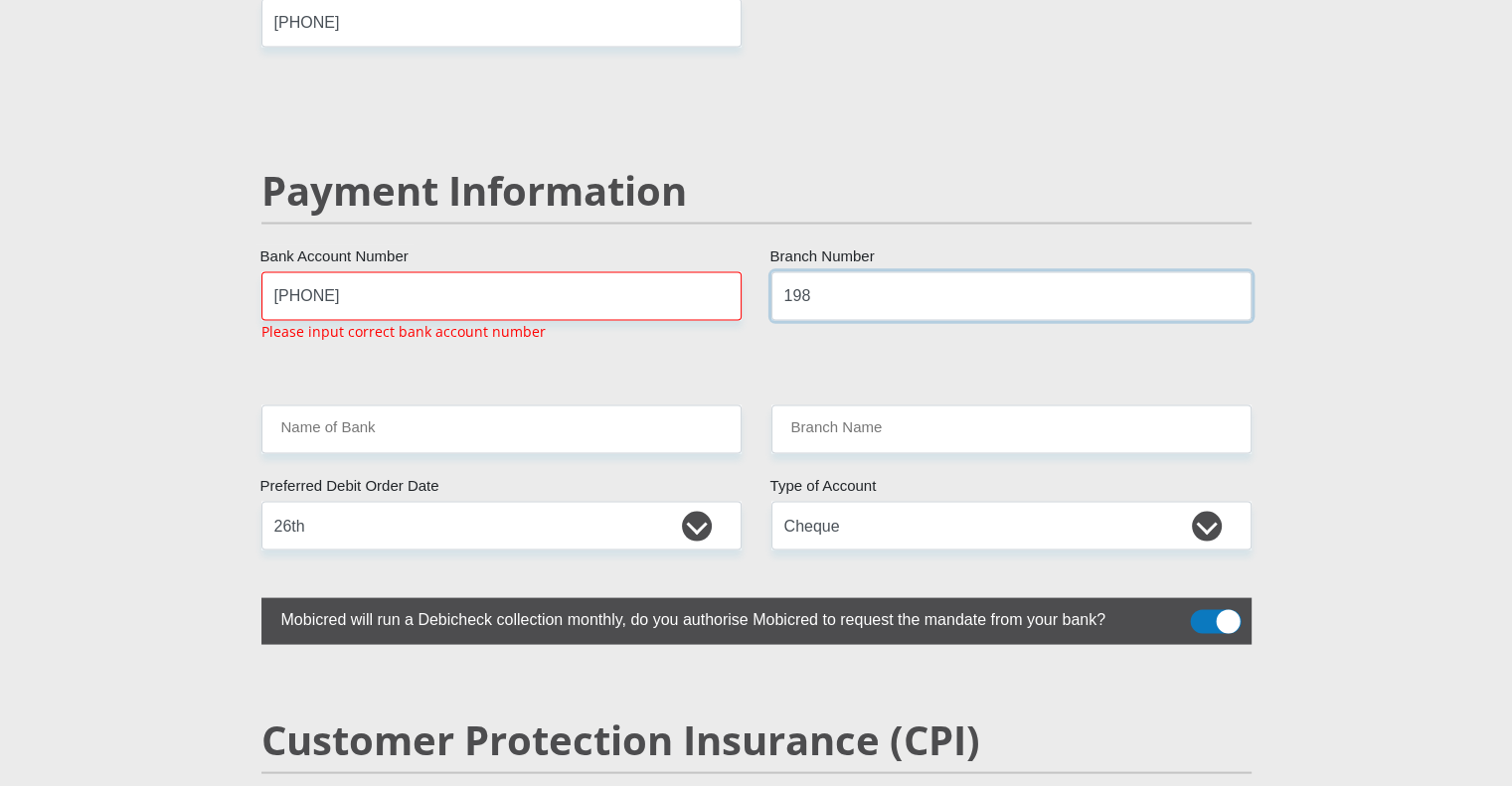 scroll, scrollTop: 3869, scrollLeft: 0, axis: vertical 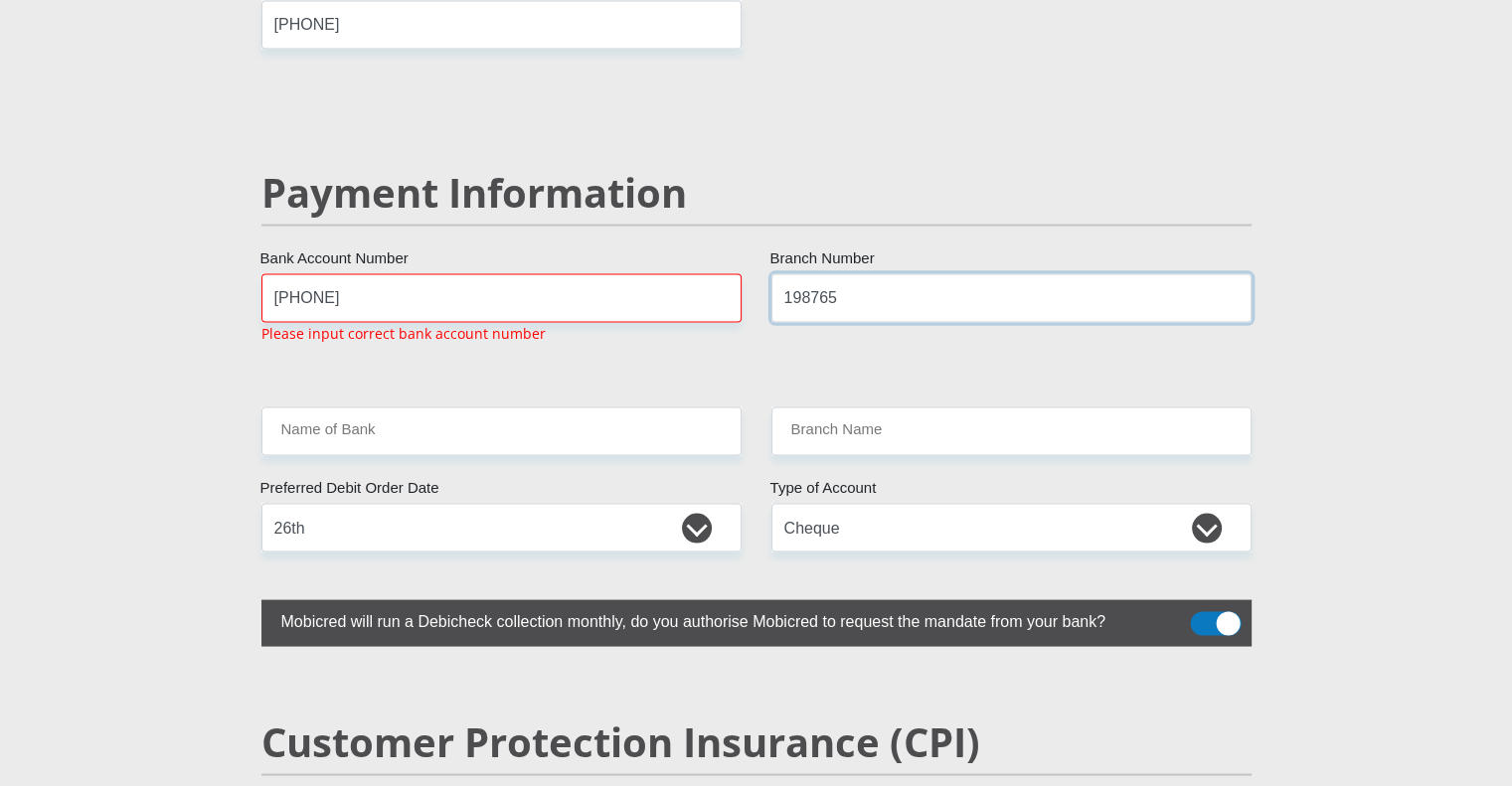 type on "198765" 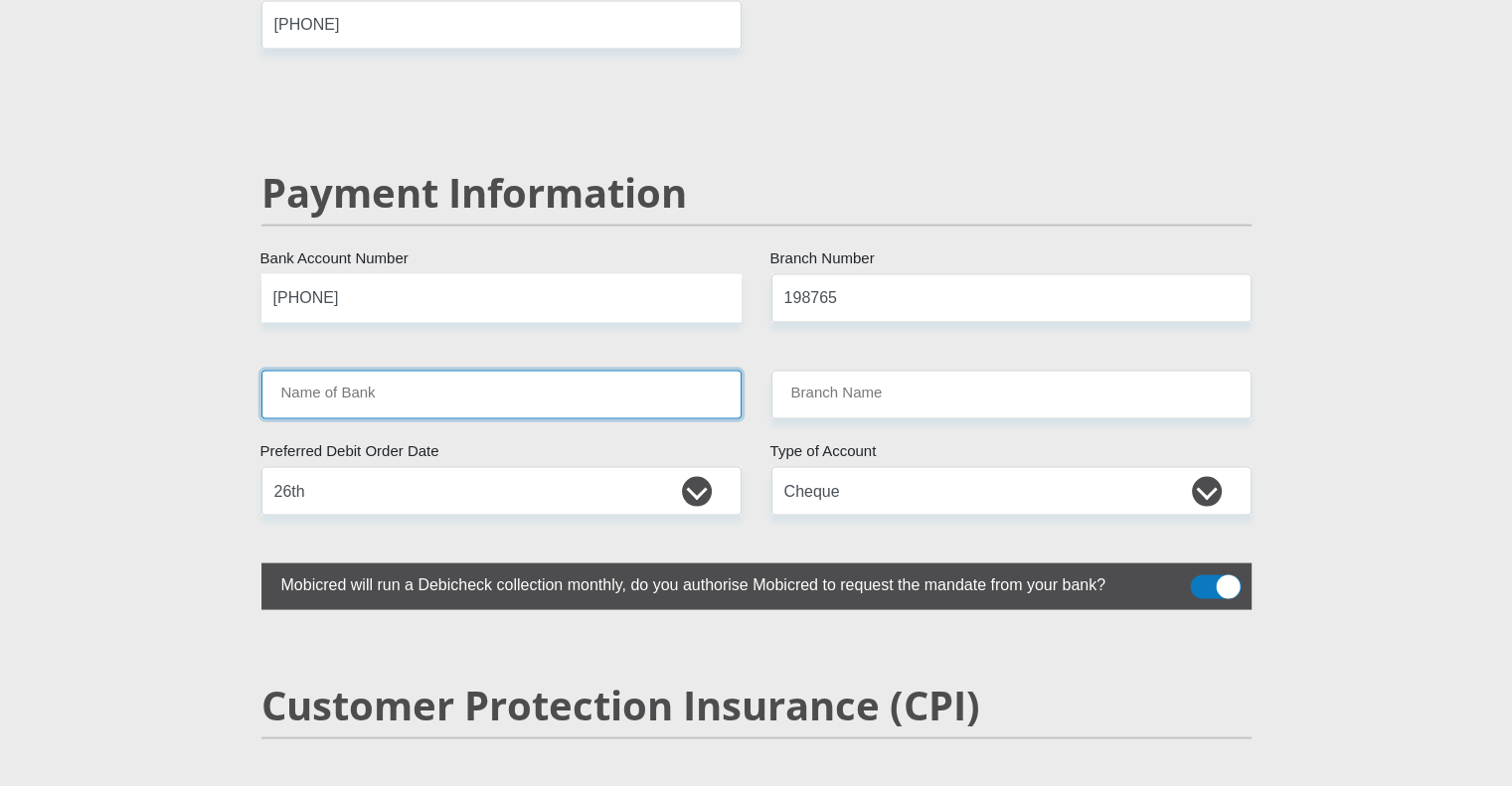 click on "Mr
Ms
Mrs
Dr
Other
Title
[FIRST]
First Name
[LAST]
Surname
[ID NUMBER]
South African ID Number
Please input valid ID number
[COUNTRY]
Afghanistan
Aland Islands
Albania
Algeria
America Samoa
American Virgin Islands
Andorra
Angola
Anguilla
Antarctica
Antigua and Barbuda
Argentina" at bounding box center [756, -652] 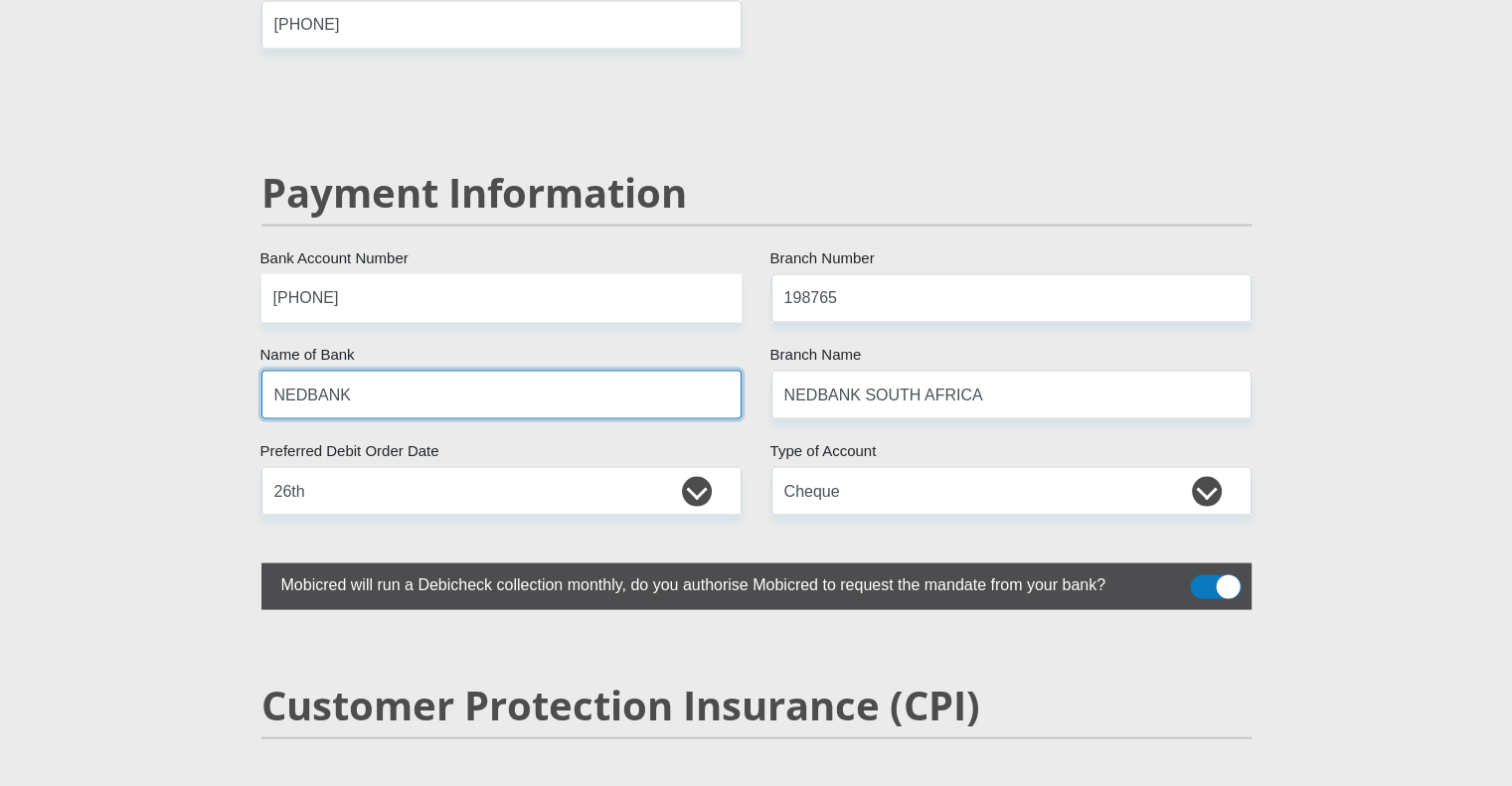 click on "NEDBANK" at bounding box center [501, 394] 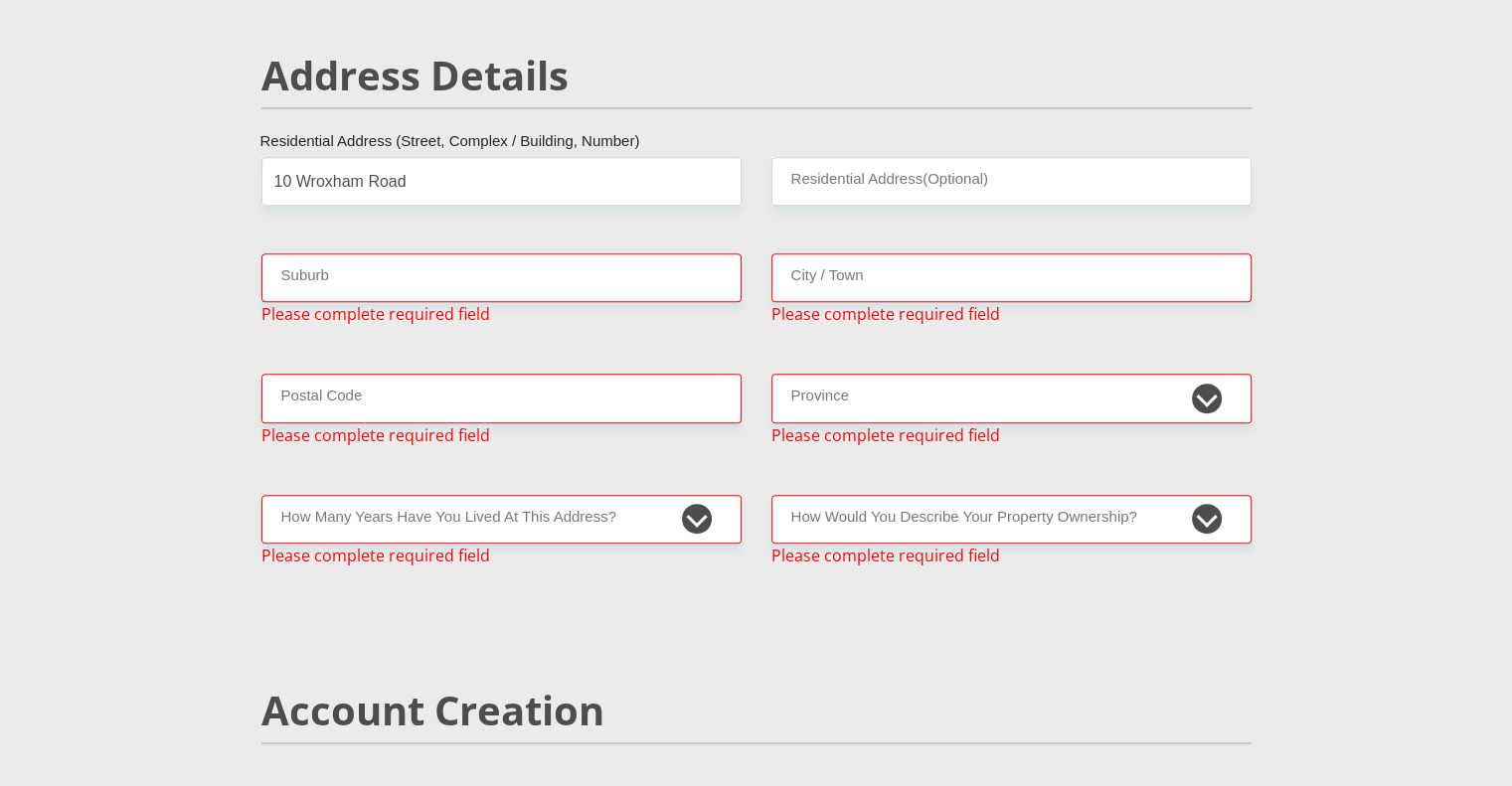 scroll, scrollTop: 847, scrollLeft: 0, axis: vertical 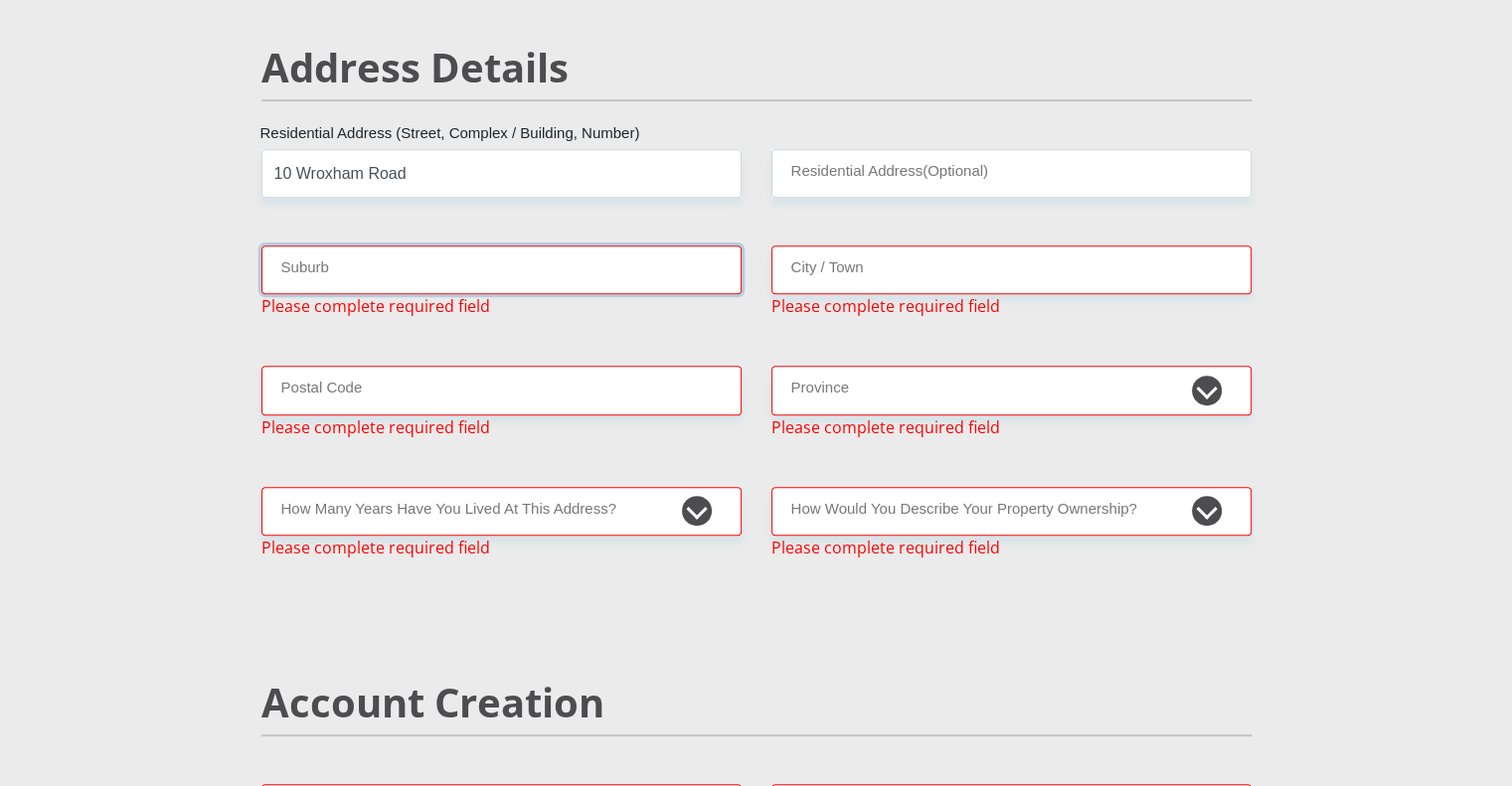 click on "Suburb" at bounding box center (501, 269) 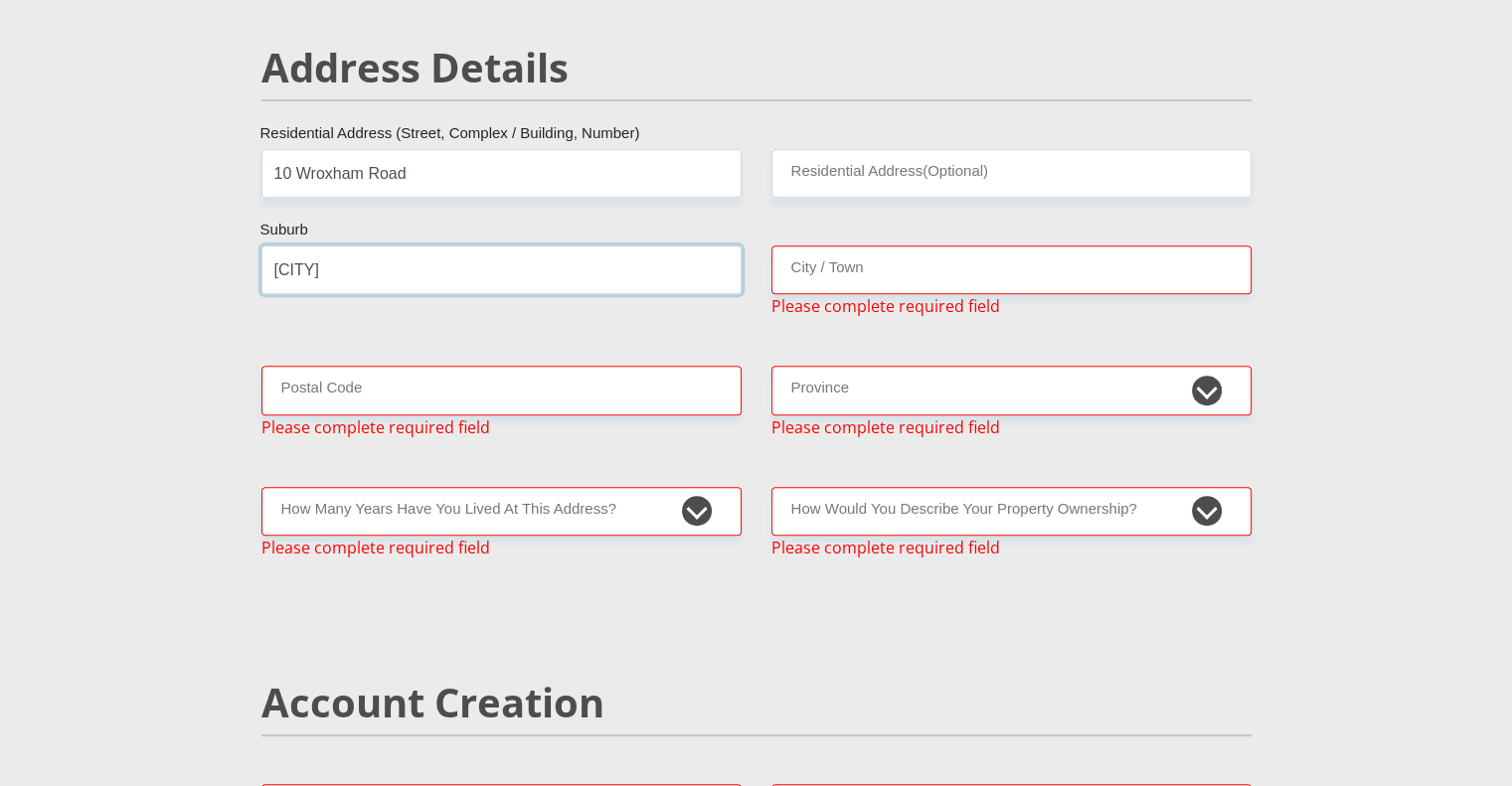 type on "[CITY]" 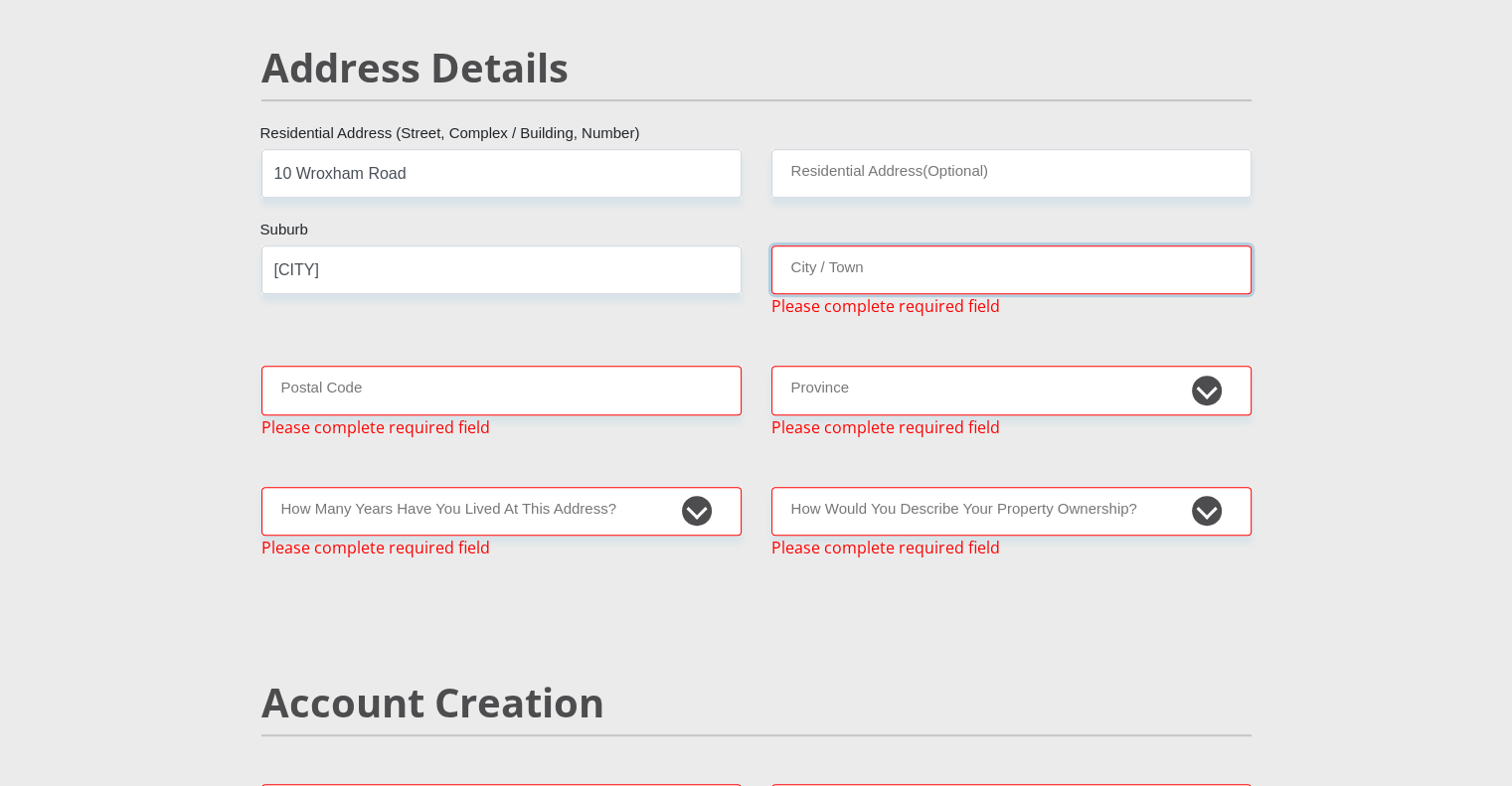 click on "City / Town" at bounding box center [1011, 269] 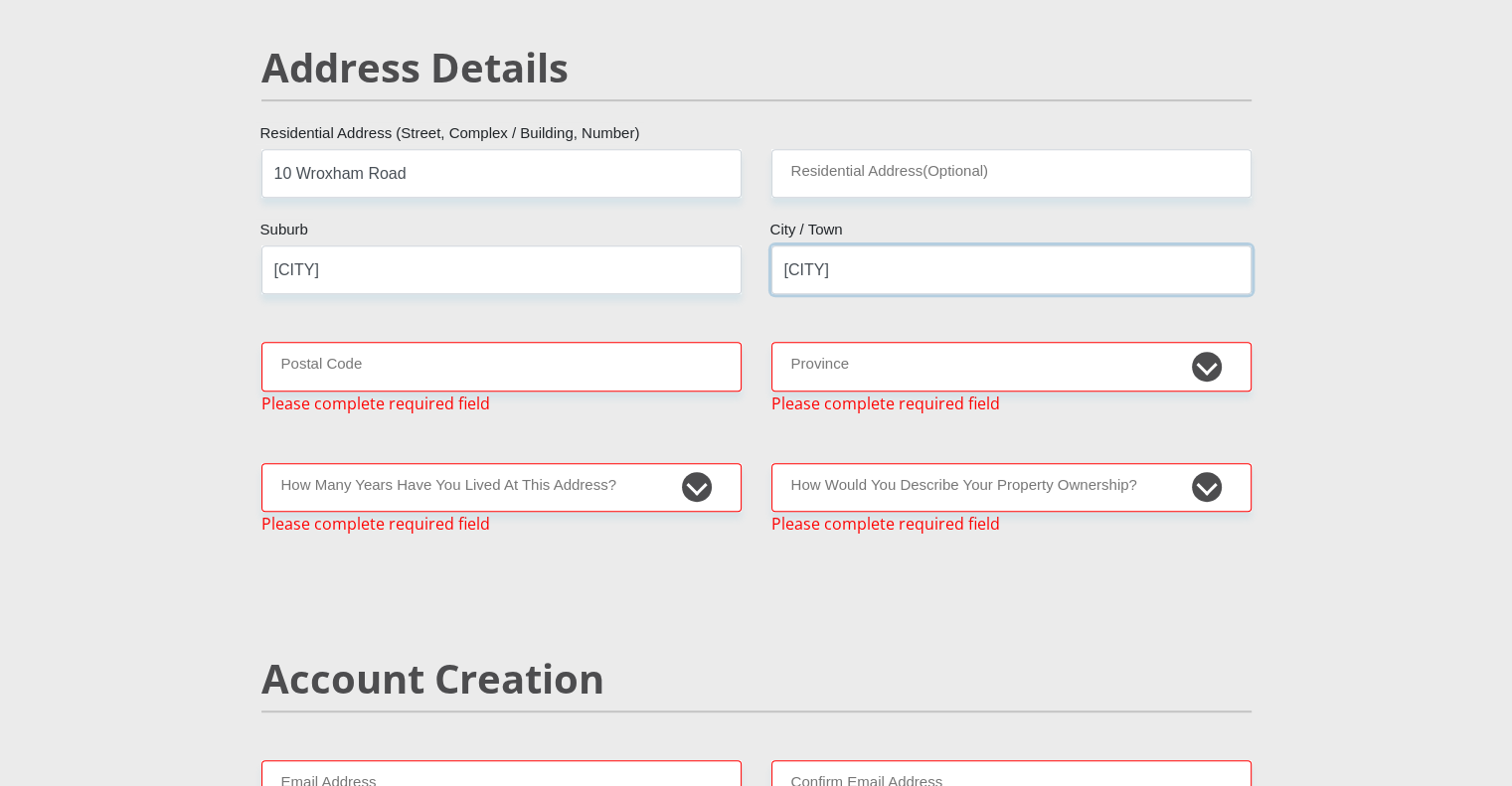 type on "[CITY]" 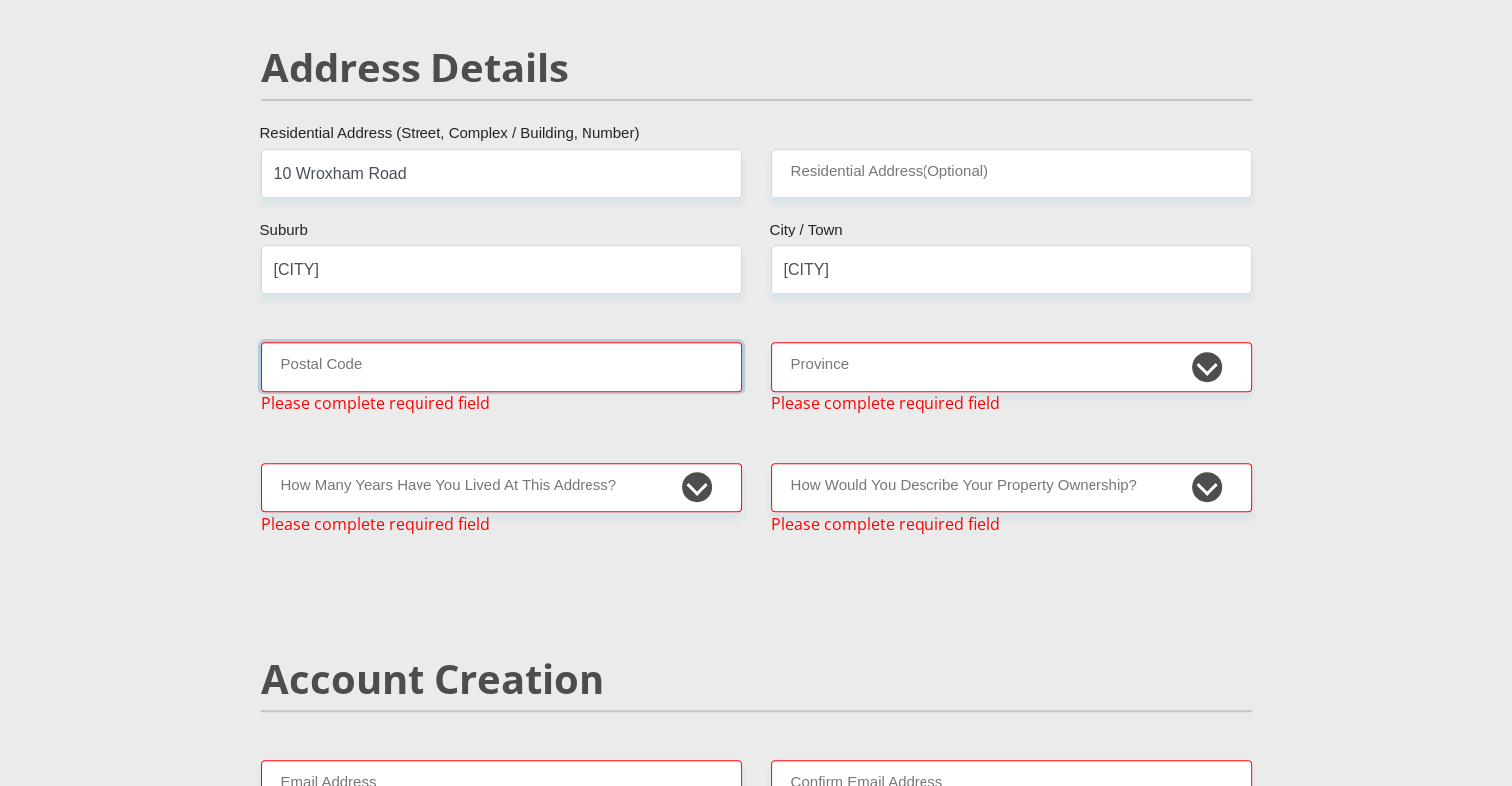 click on "Postal Code" at bounding box center [501, 366] 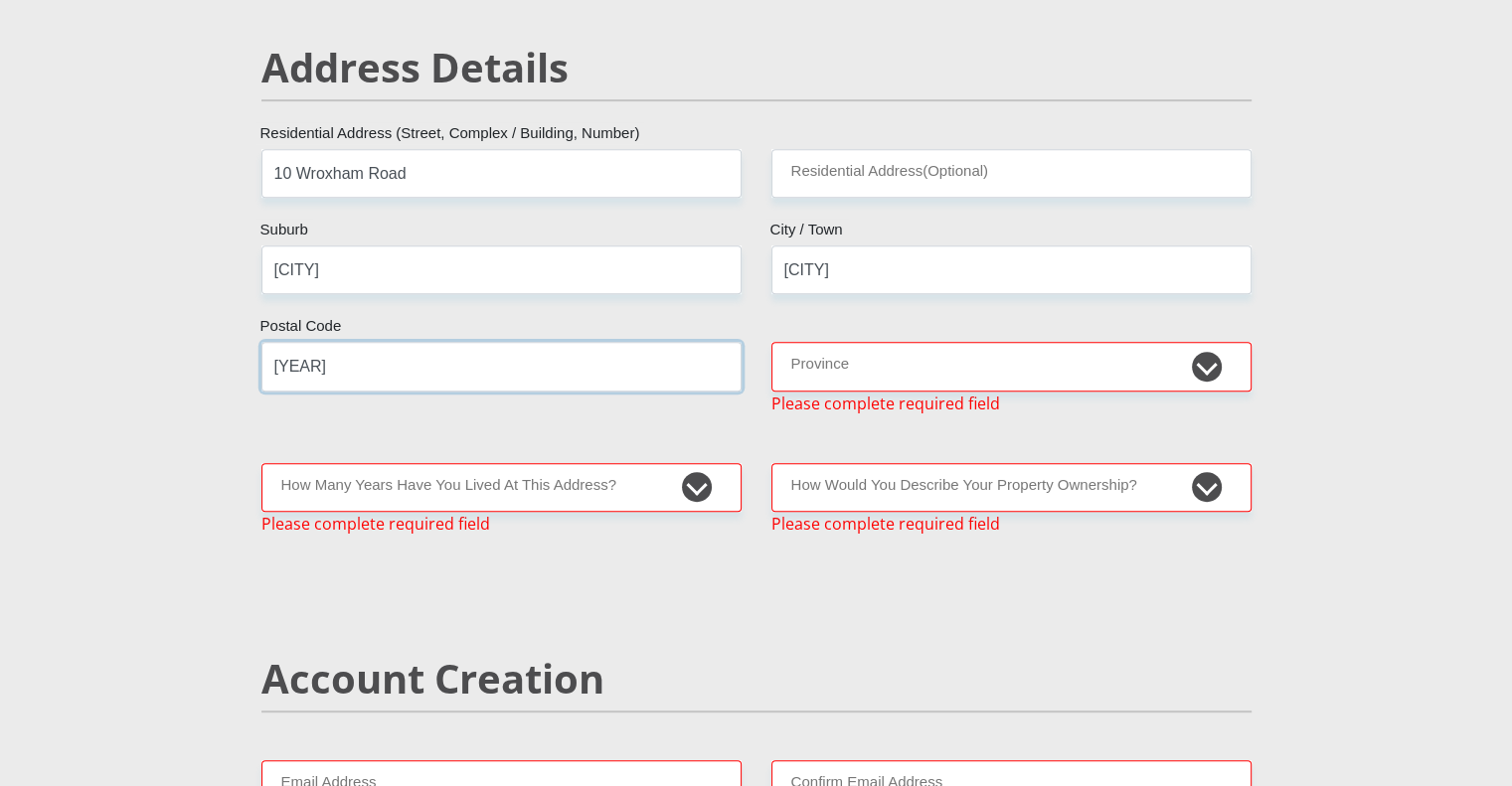 type on "[YEAR]" 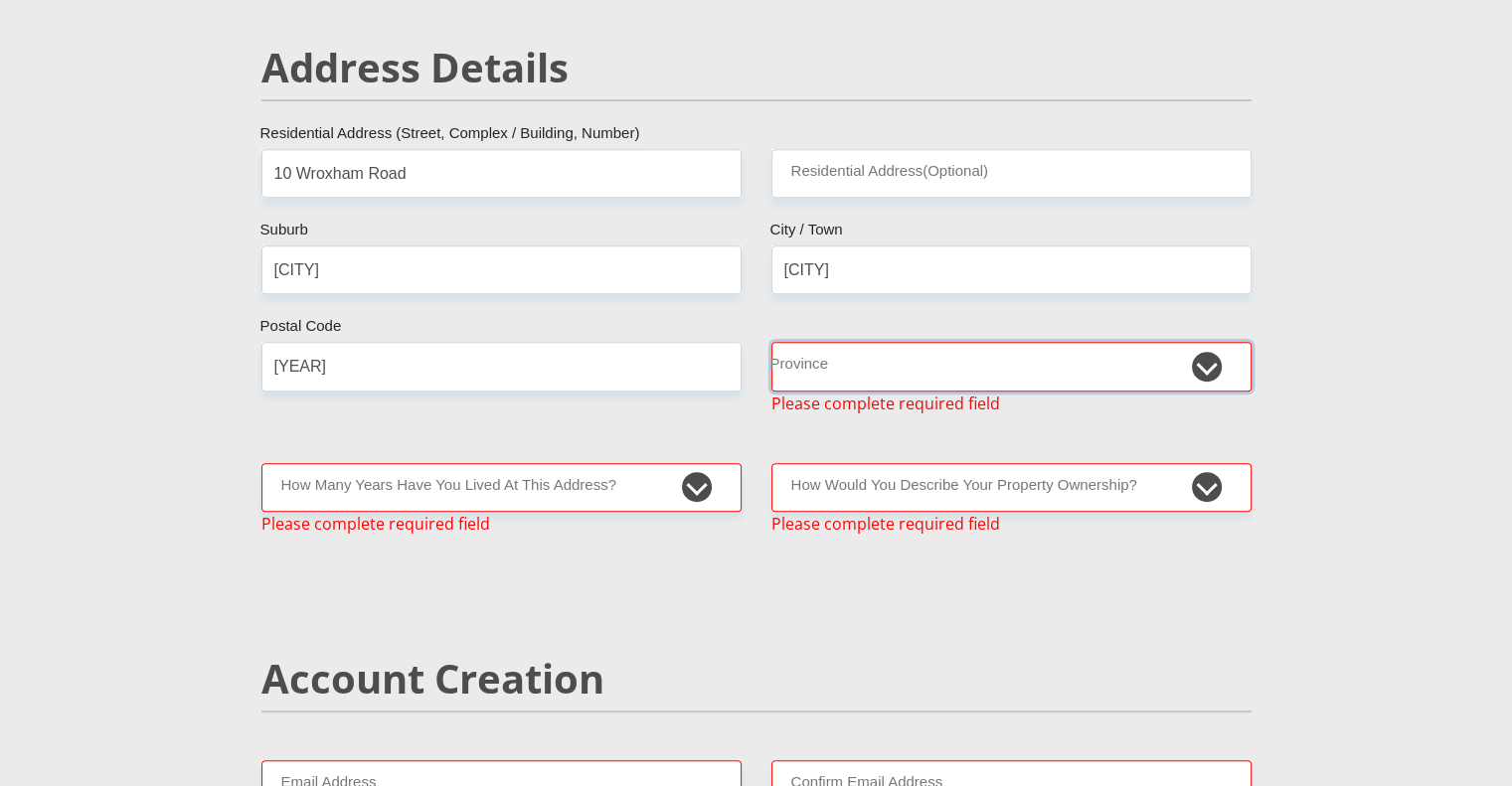 click on "Eastern Cape
Free State
Gauteng
KwaZulu-Natal
Limpopo
Mpumalanga
Northern Cape
North West
Western Cape" at bounding box center [1011, 366] 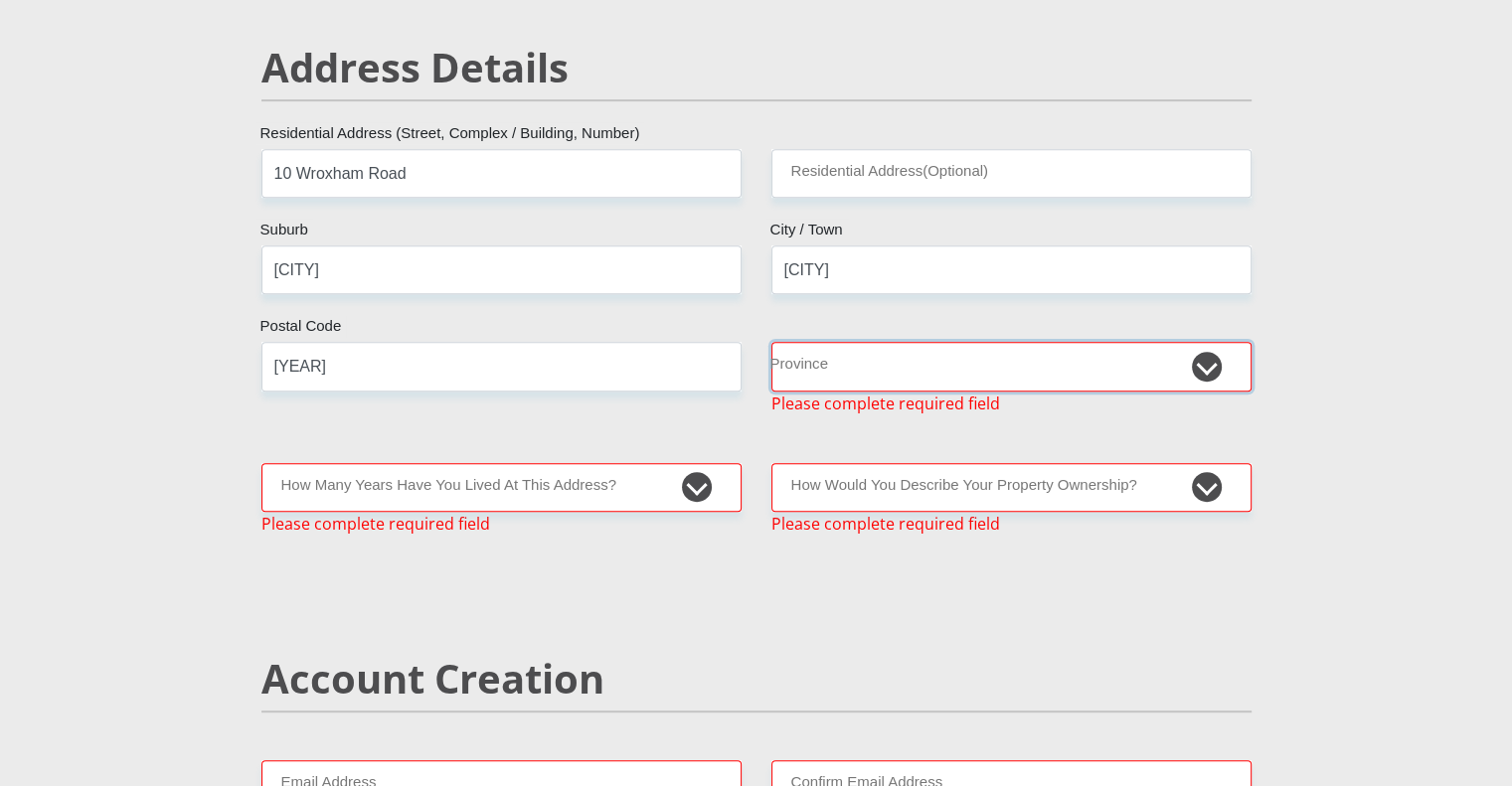 select on "Gauteng" 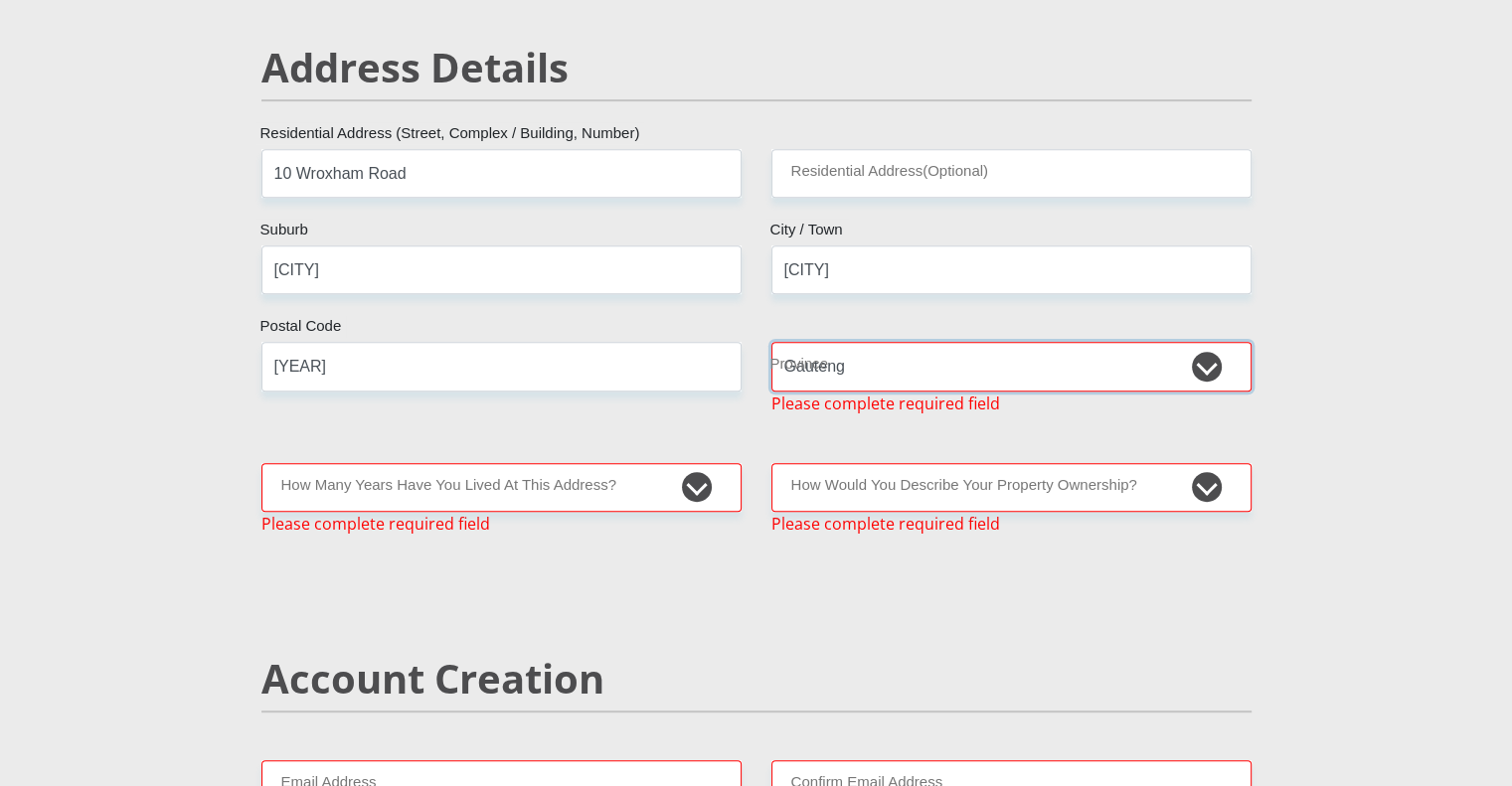 click on "Eastern Cape
Free State
Gauteng
KwaZulu-Natal
Limpopo
Mpumalanga
Northern Cape
North West
Western Cape" at bounding box center (1011, 366) 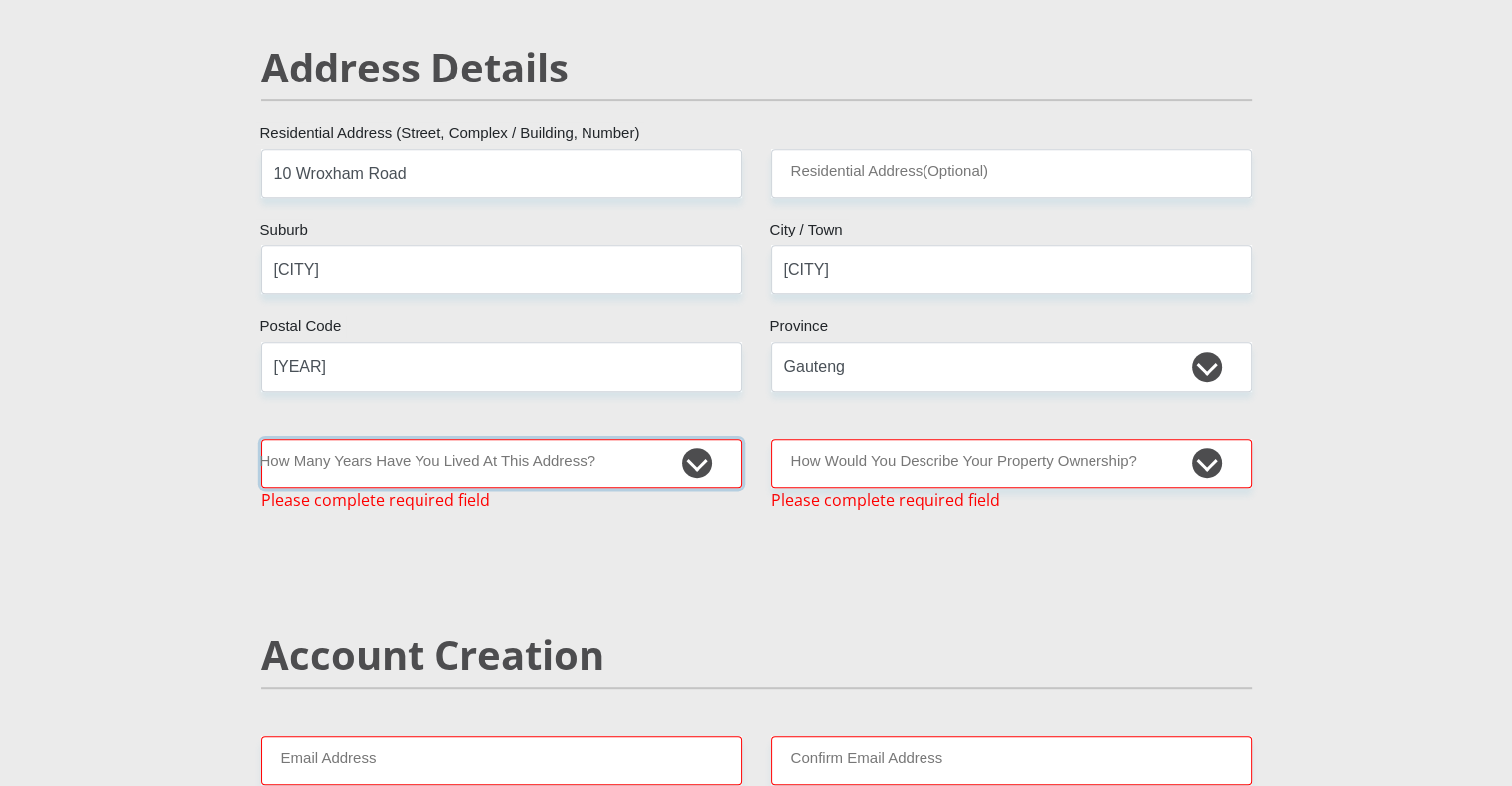 click on "less than 1 year
1-3 years
3-5 years
5+ years" at bounding box center [501, 463] 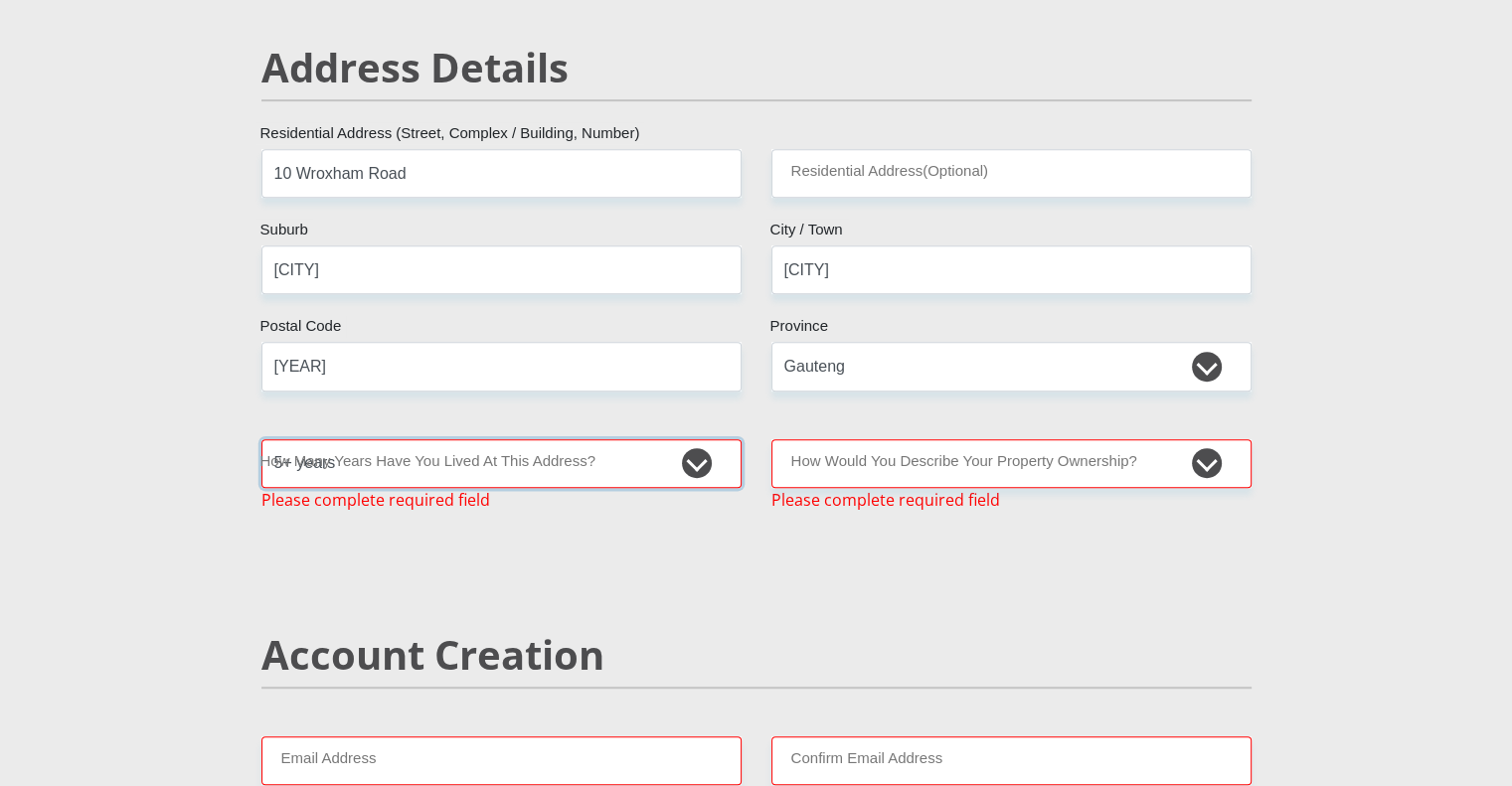 click on "less than 1 year
1-3 years
3-5 years
5+ years" at bounding box center (501, 463) 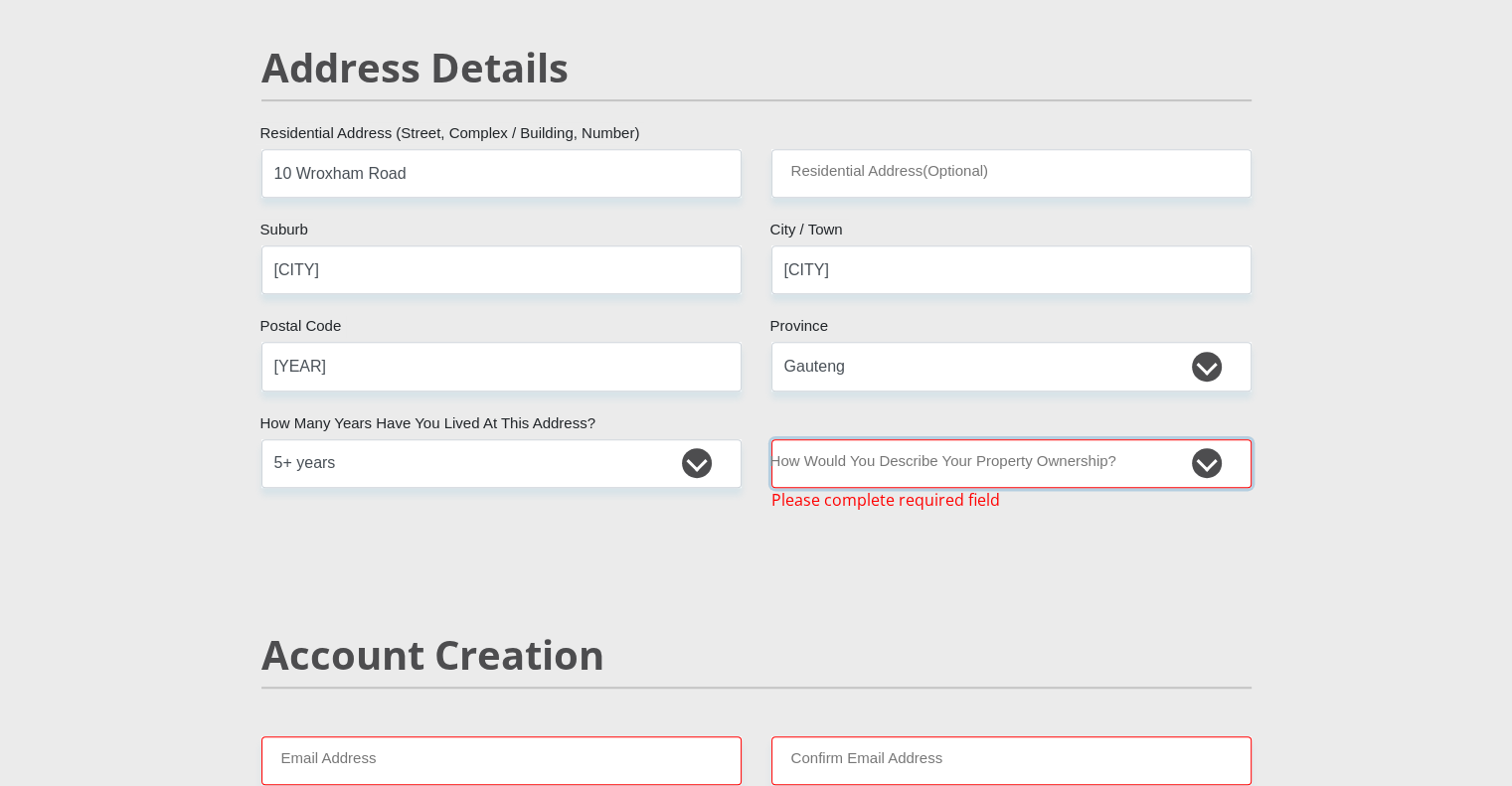 click on "Owned
Rented
Family Owned
Company Dwelling" at bounding box center [1011, 463] 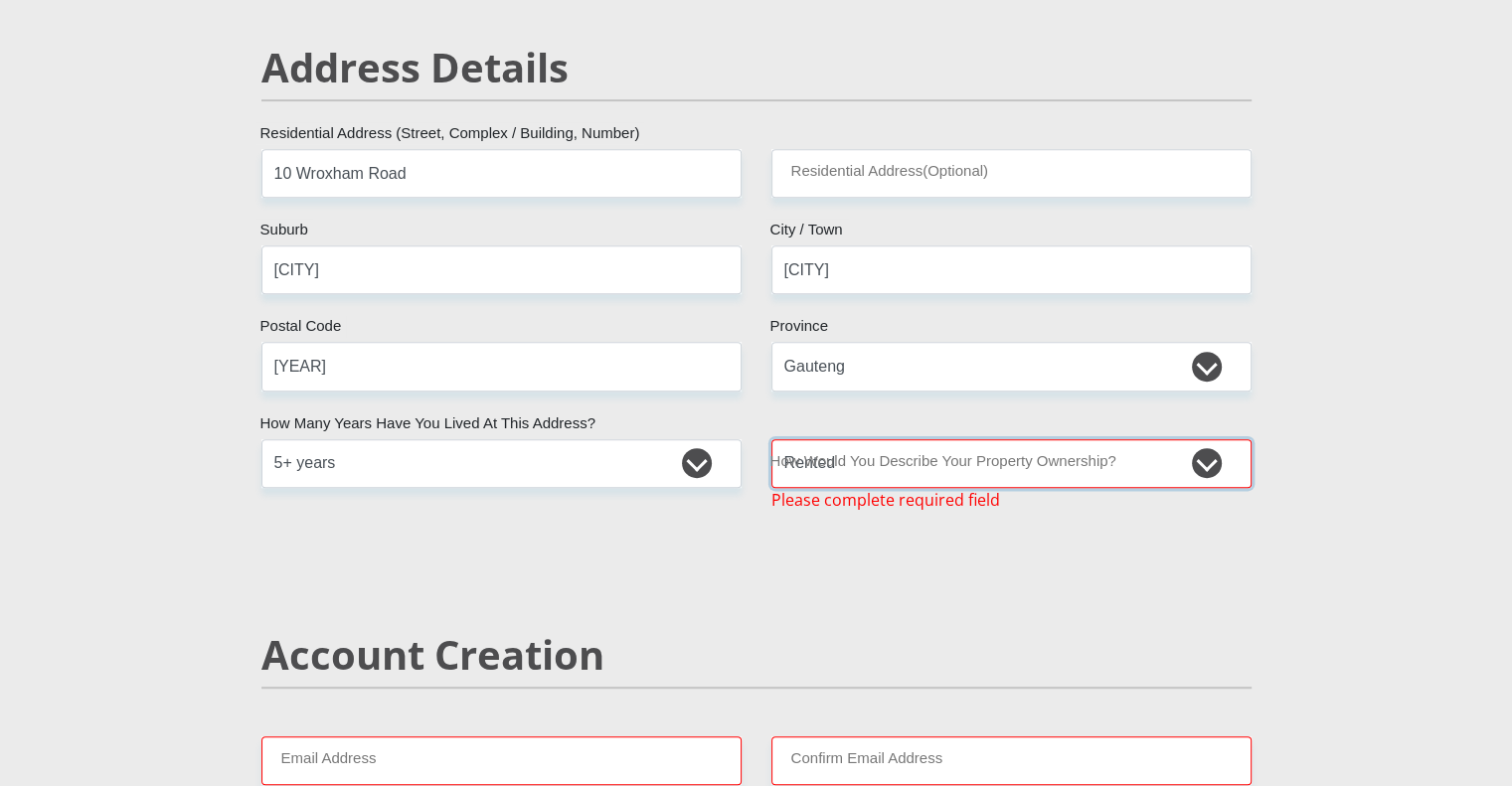 click on "Owned
Rented
Family Owned
Company Dwelling" at bounding box center [1011, 463] 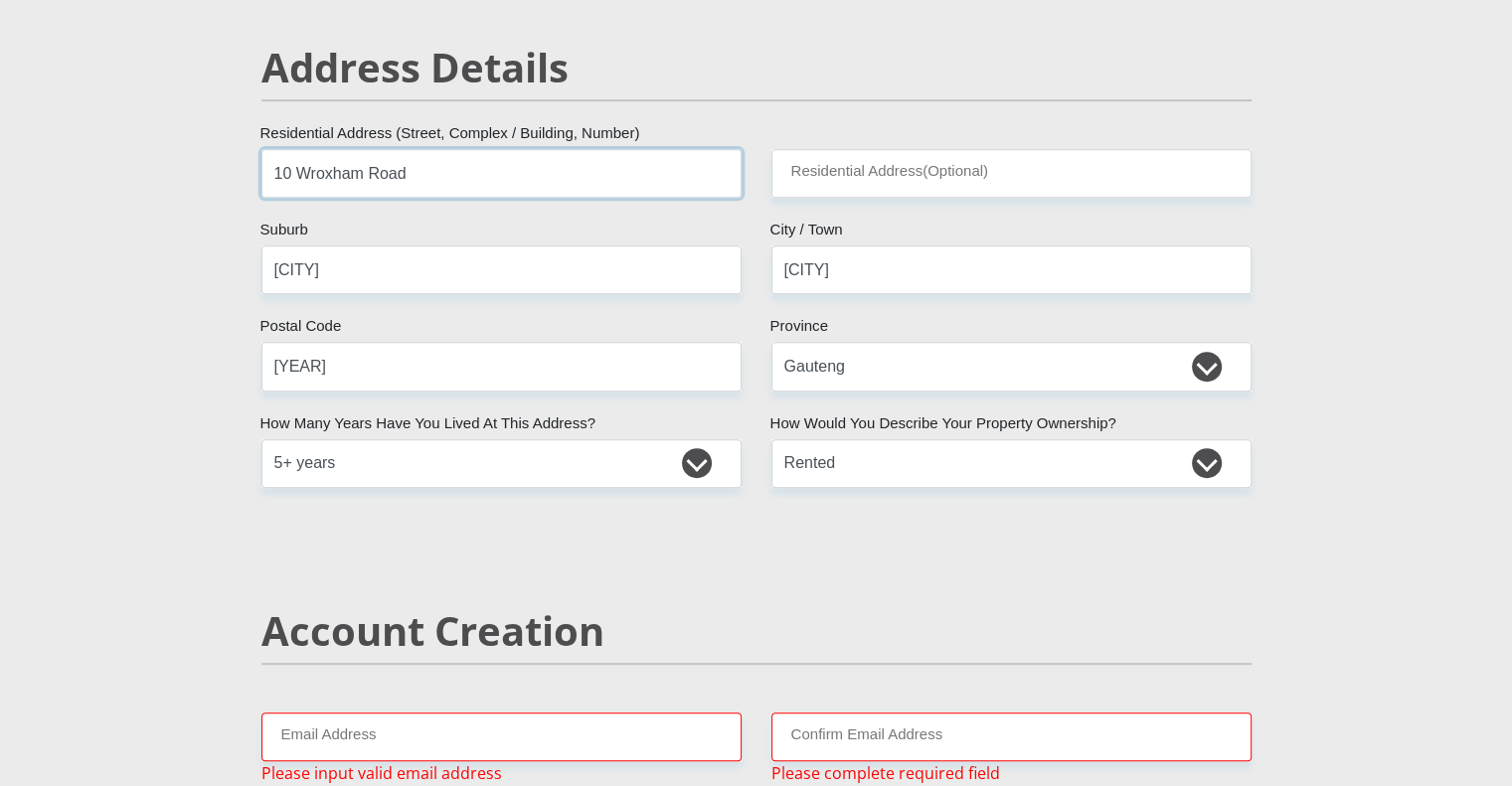 click on "10 Wroxham Road" at bounding box center (501, 173) 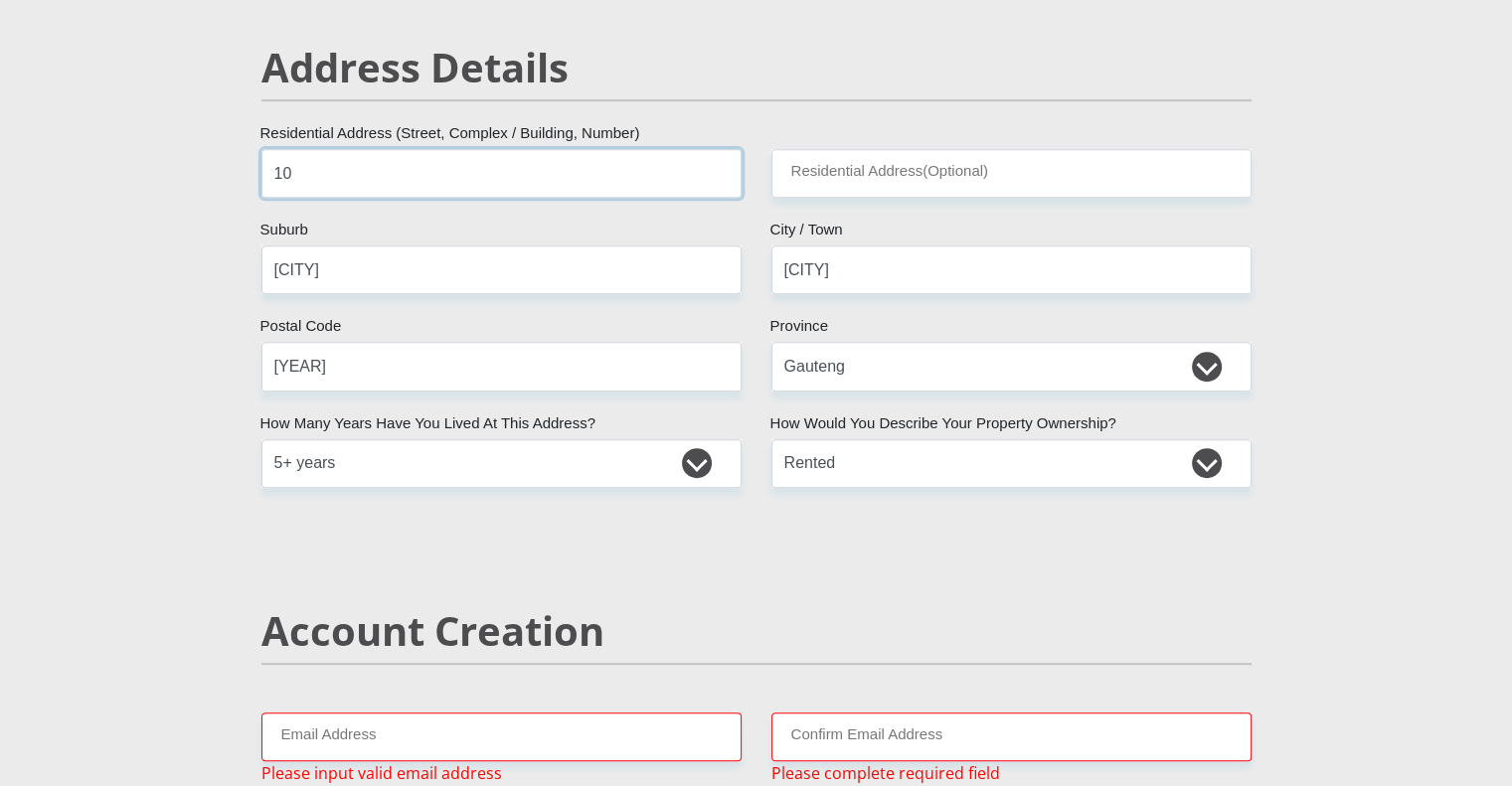type on "1" 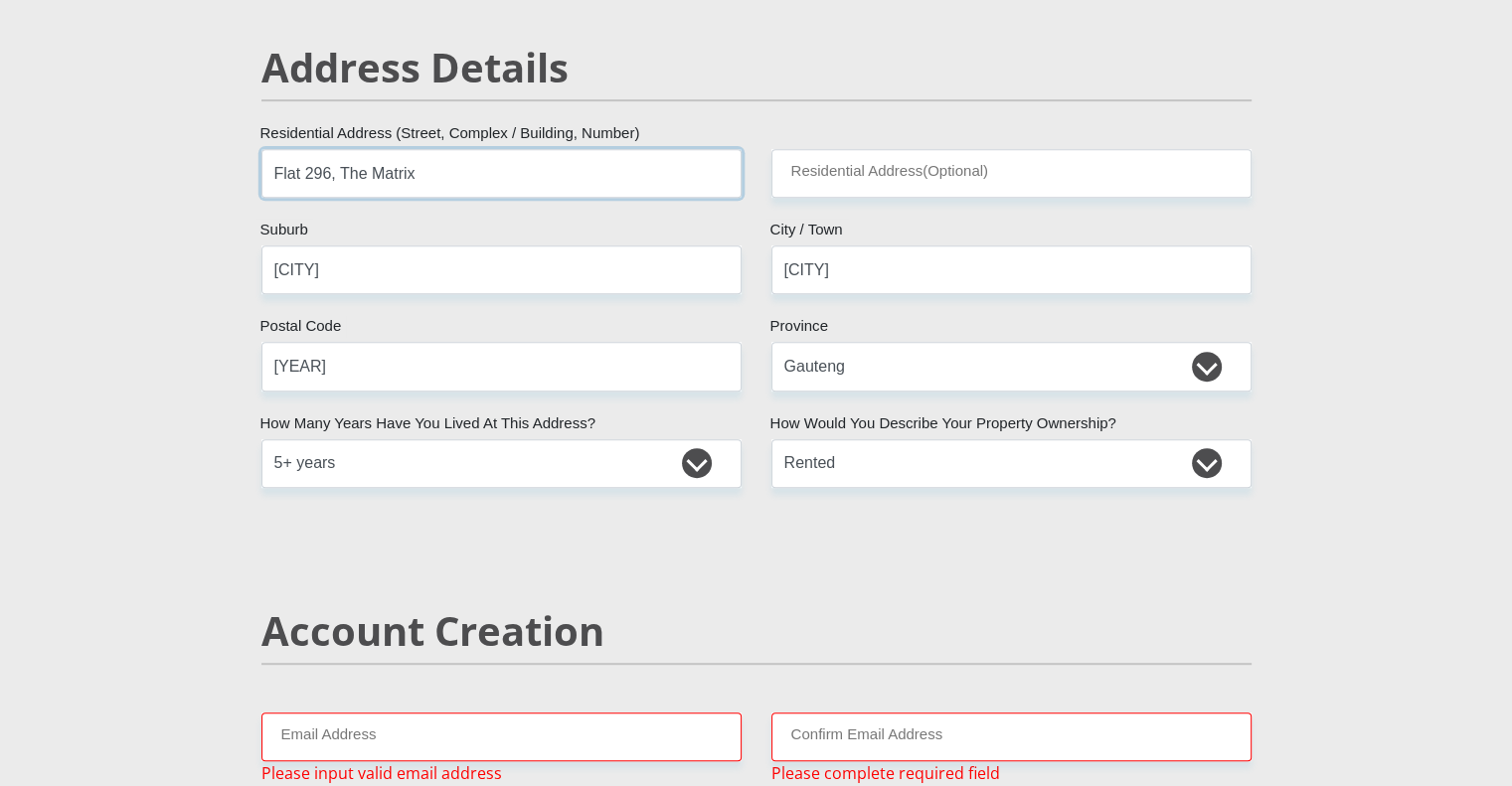 type on "Flat 296, The Matrix" 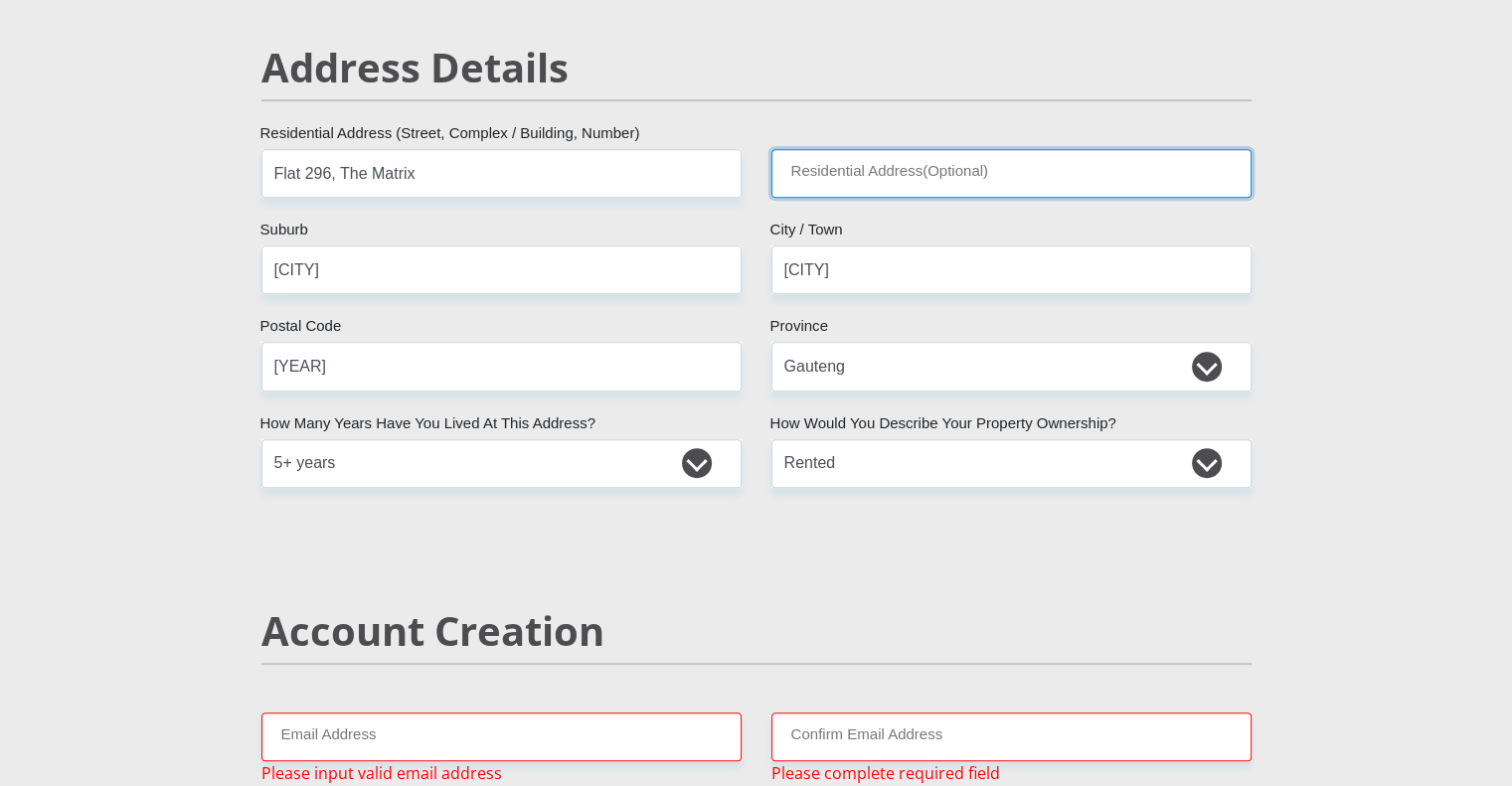 click on "Residential Address(Optional)" at bounding box center [1011, 173] 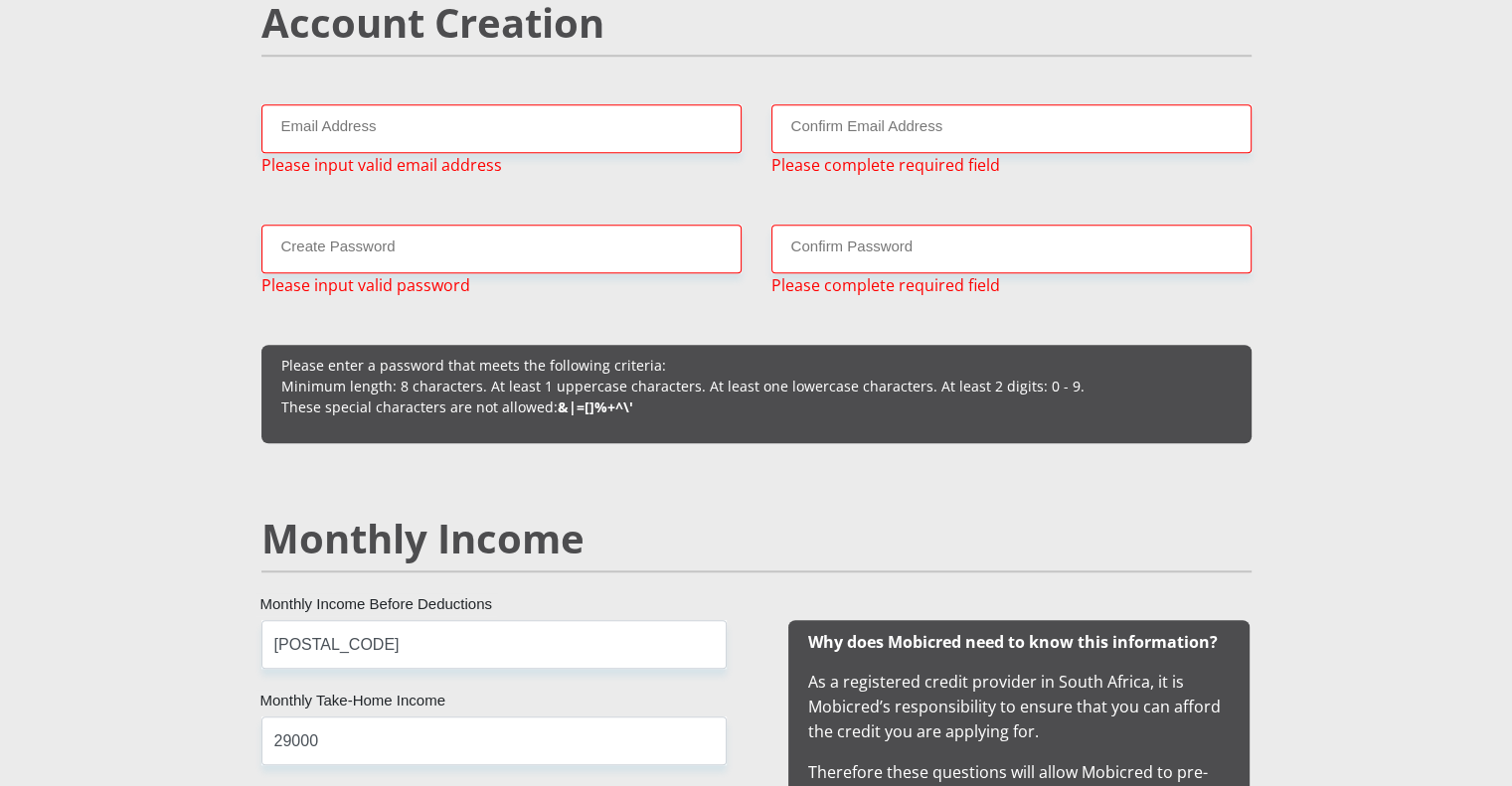 scroll, scrollTop: 1435, scrollLeft: 0, axis: vertical 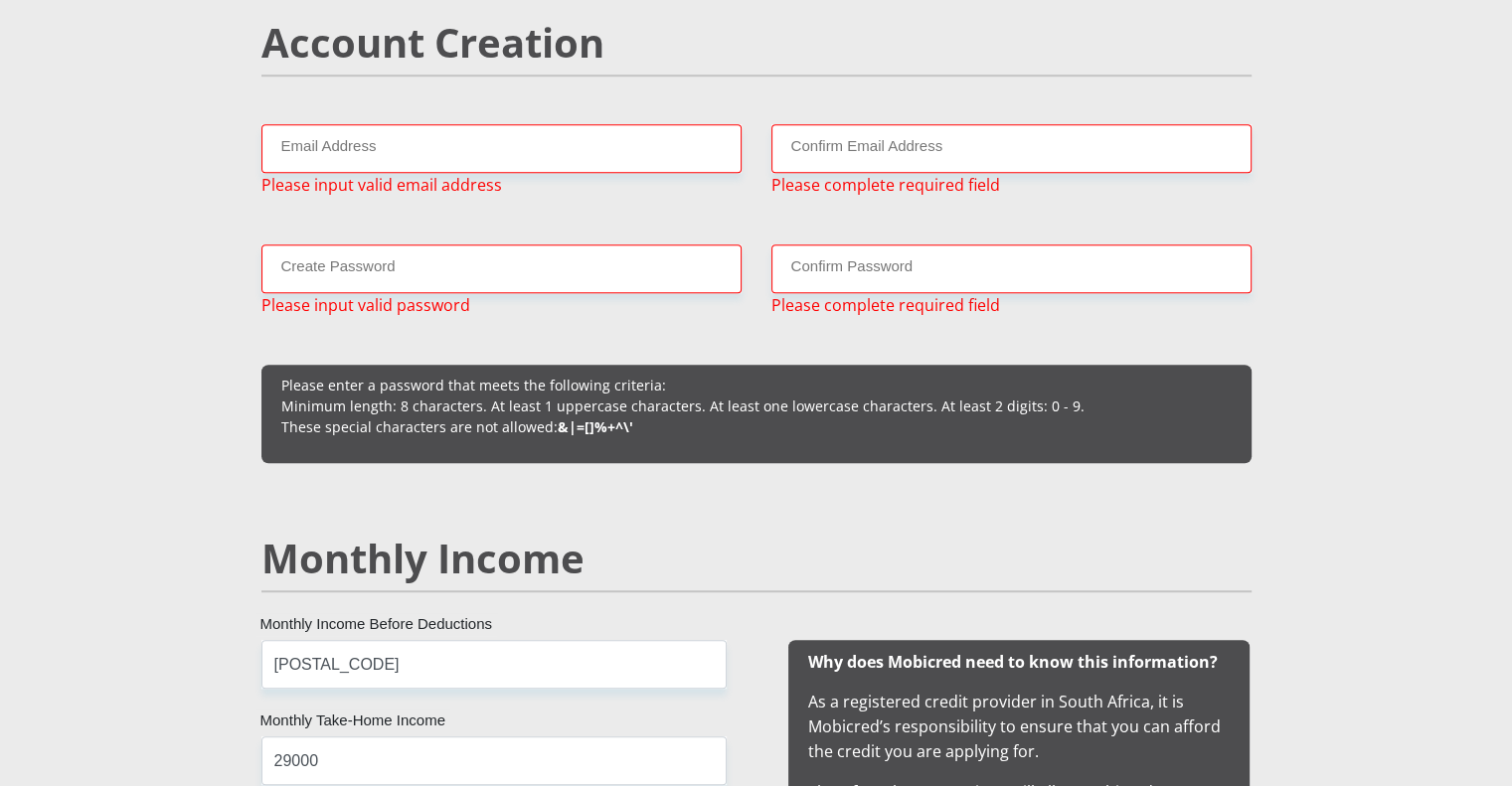 type on "10 Wroxham Road" 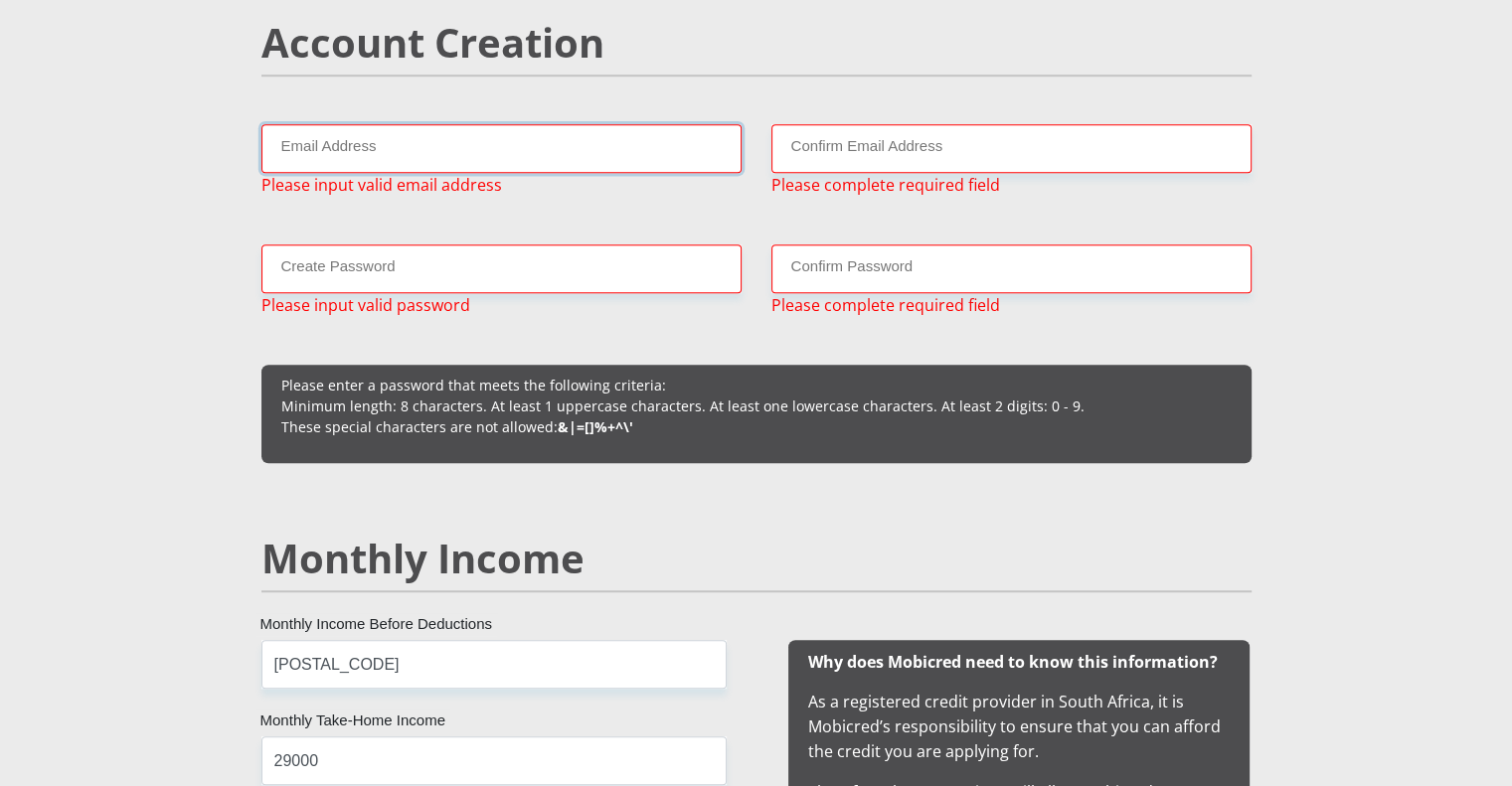 click on "Email Address" at bounding box center (501, 148) 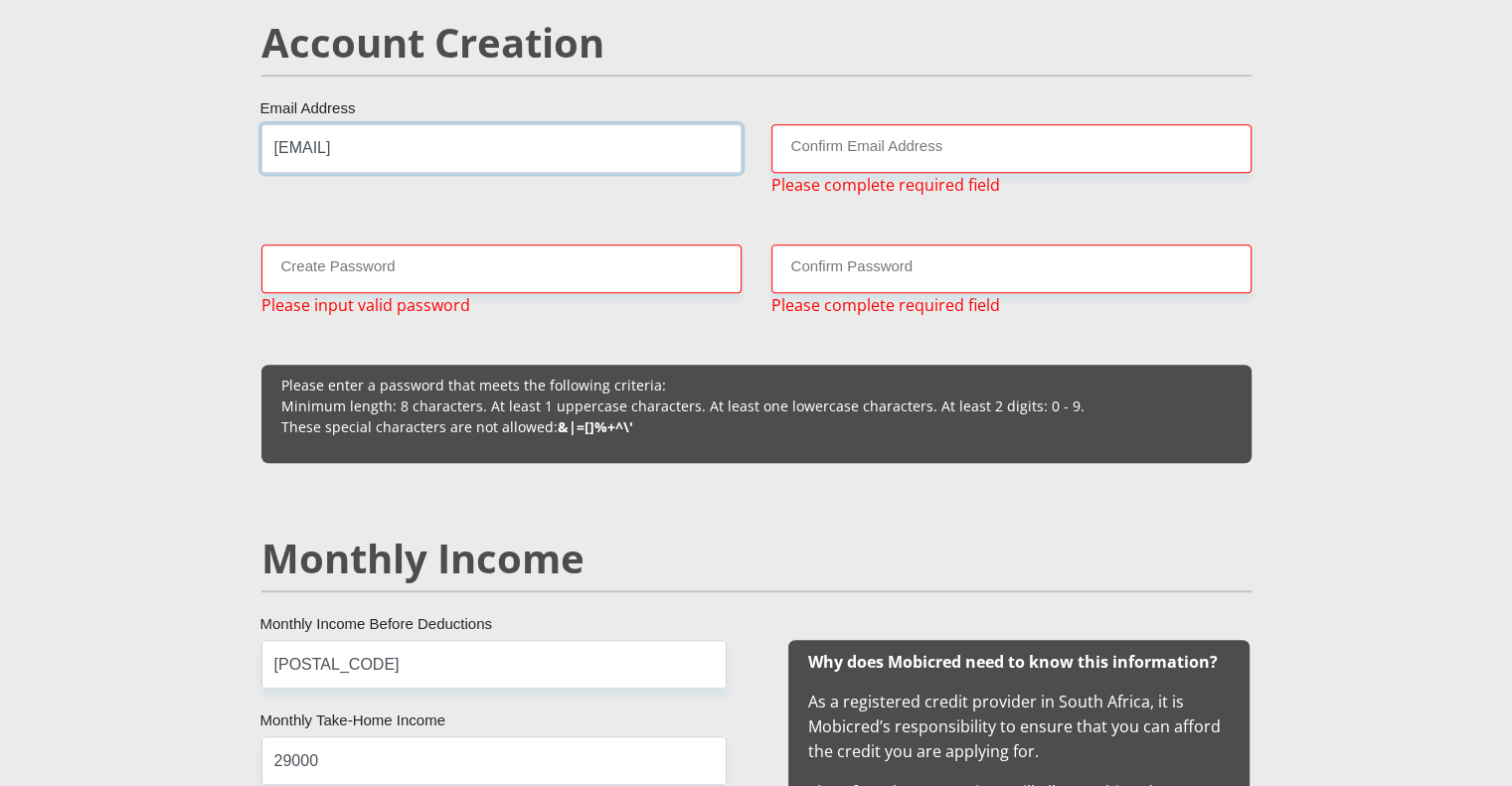 type on "[EMAIL]" 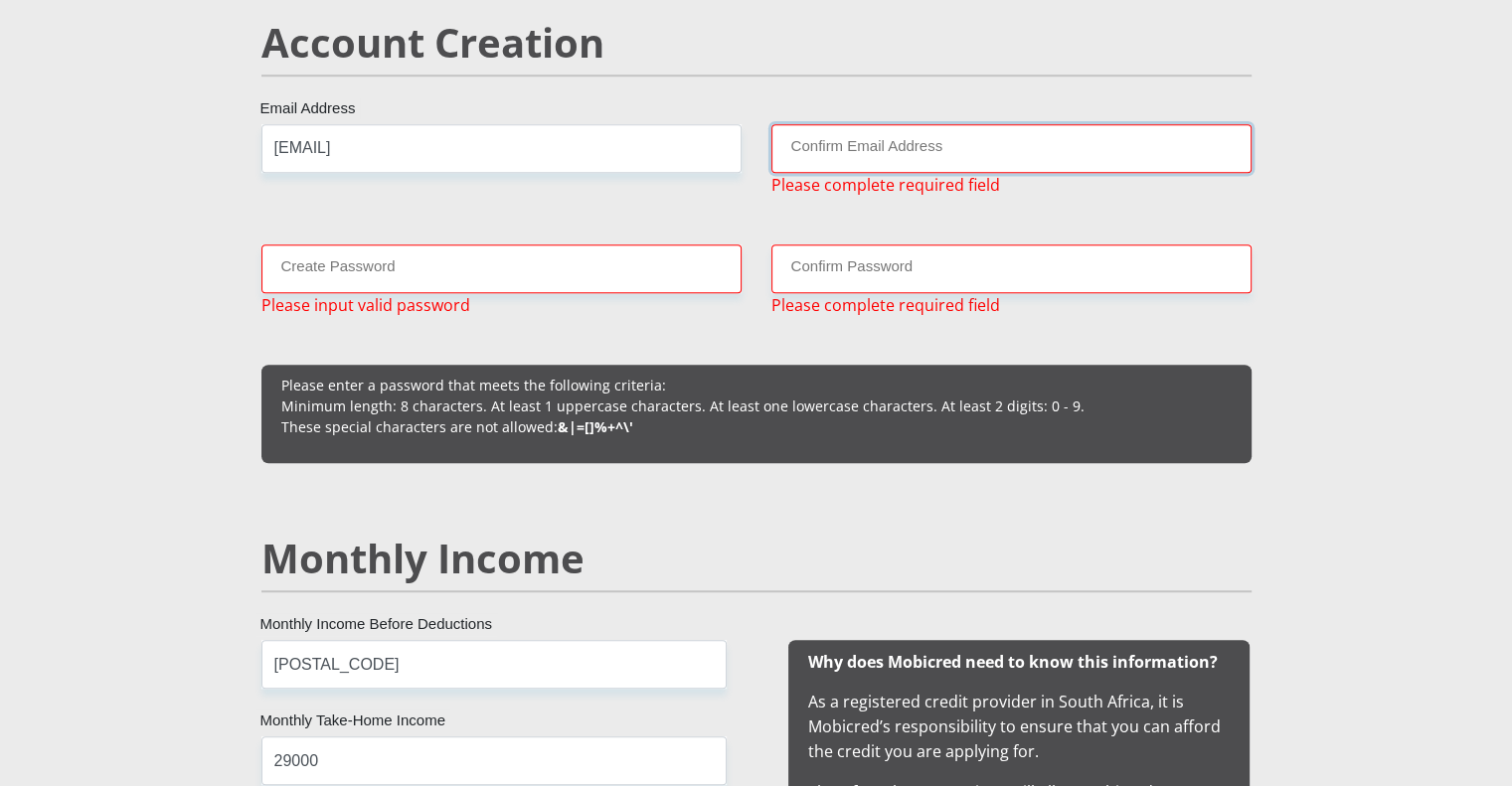 click on "Confirm Email Address" at bounding box center [1011, 148] 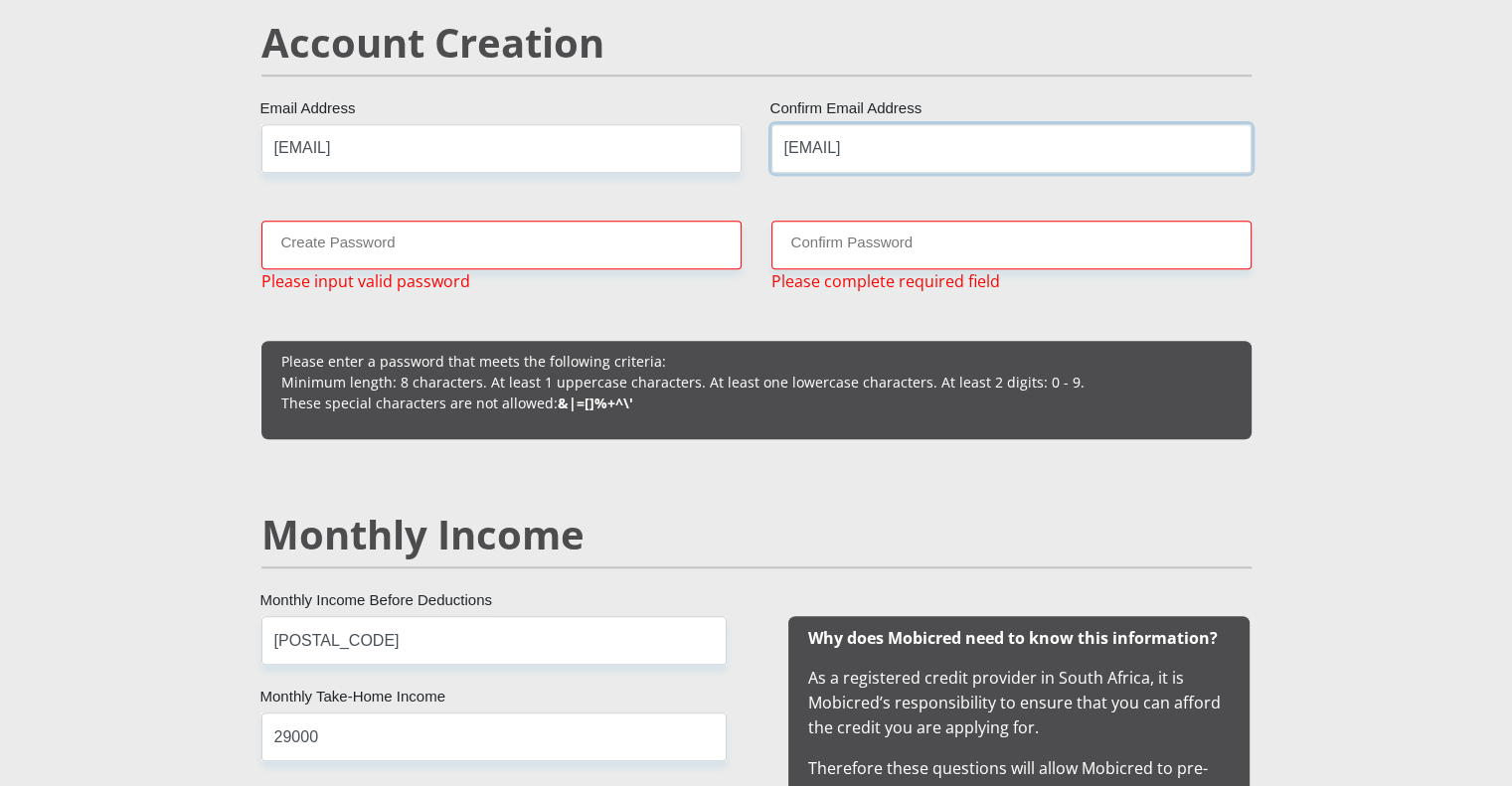 type on "[EMAIL]" 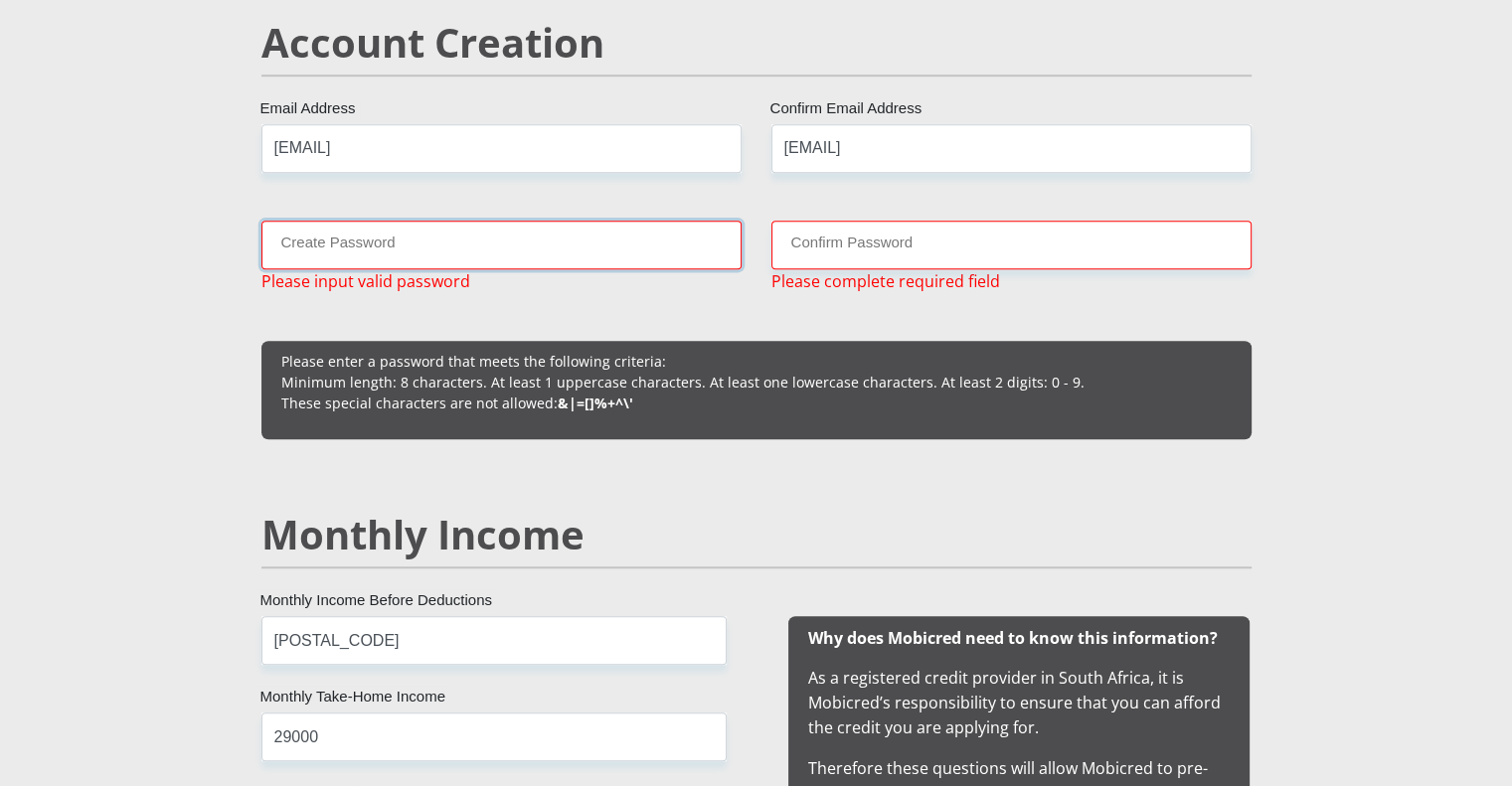 click on "Create Password" at bounding box center (501, 244) 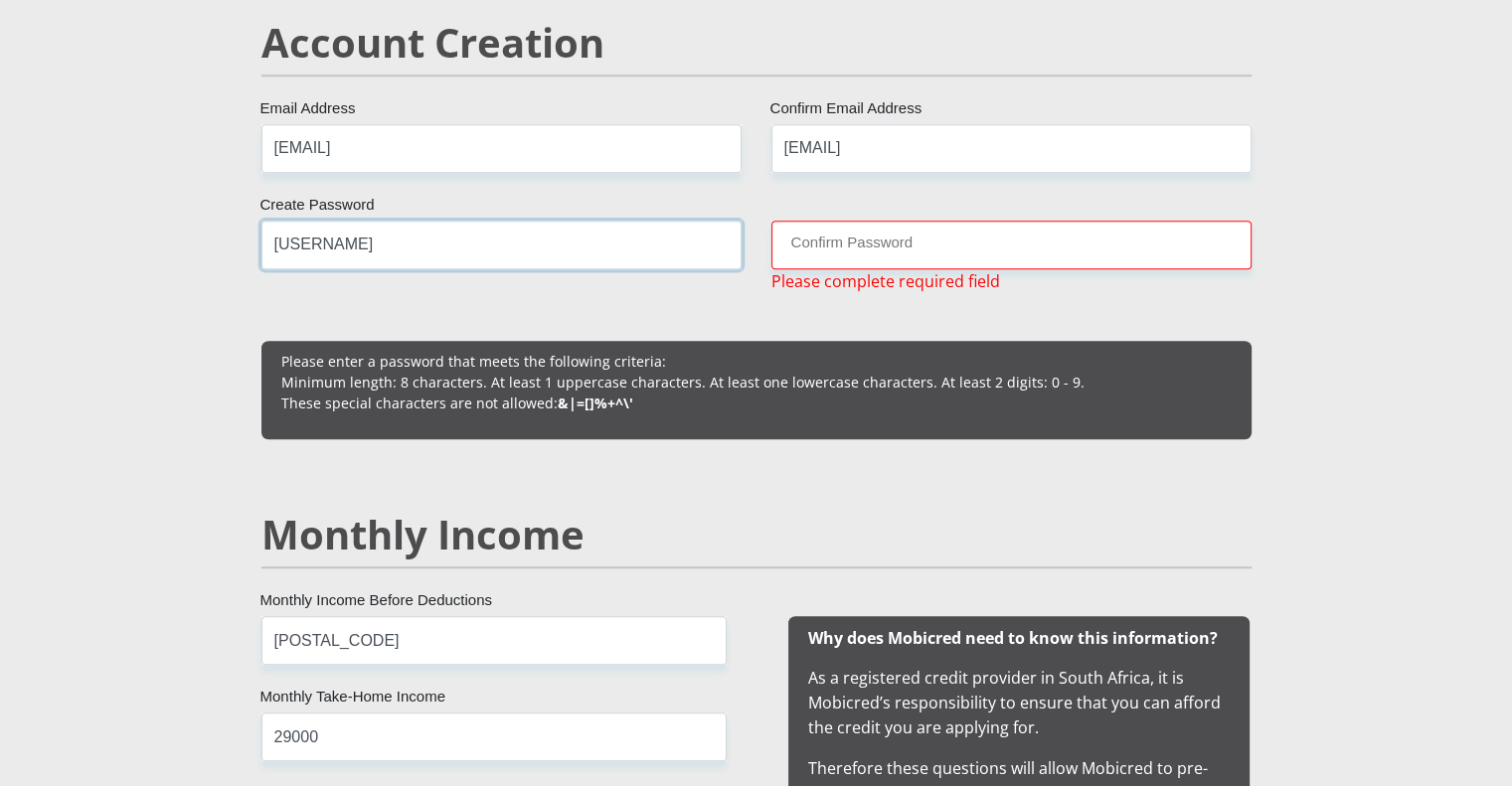 type on "[USERNAME]" 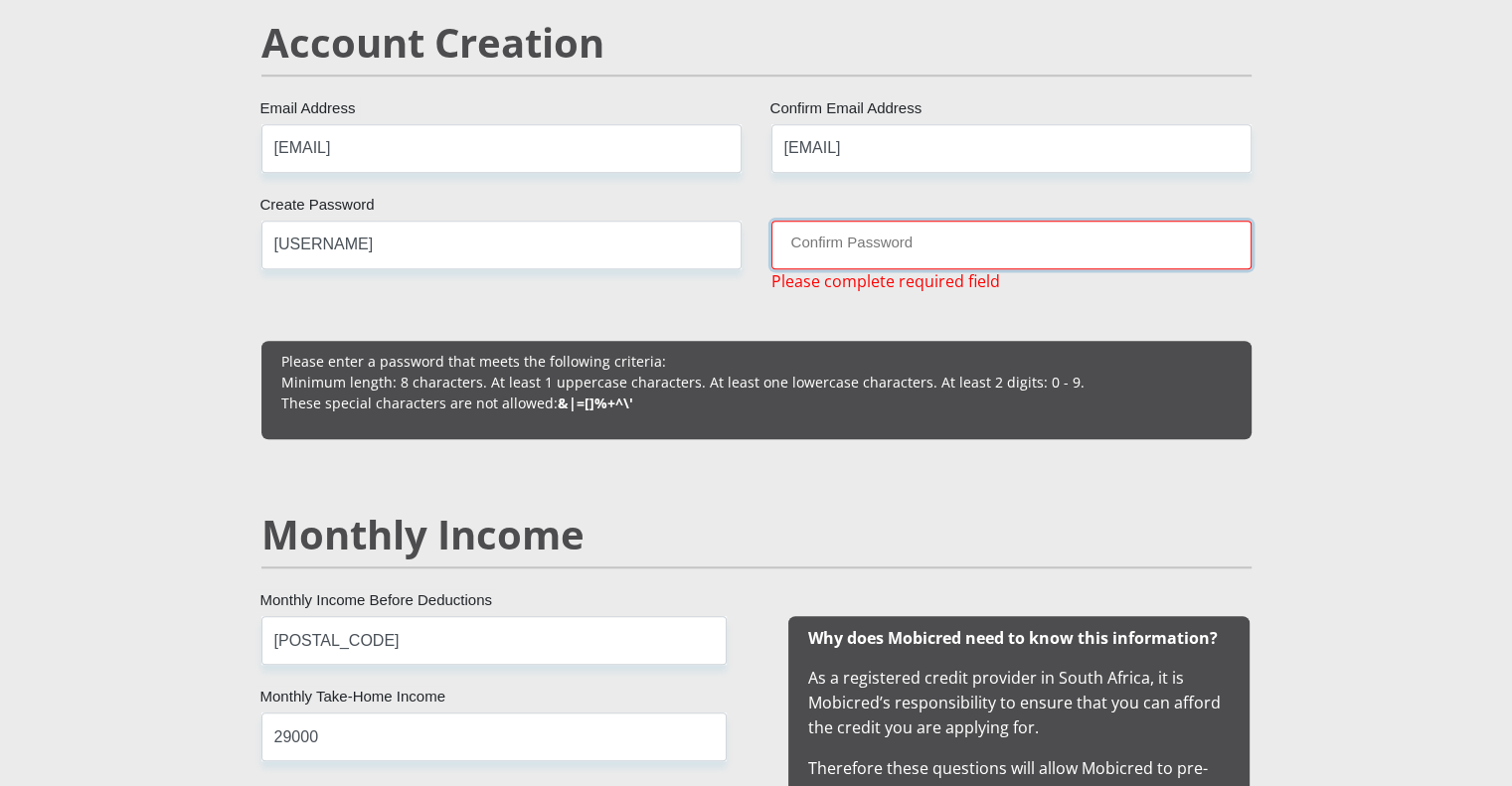 click on "Confirm Password" at bounding box center (1011, 244) 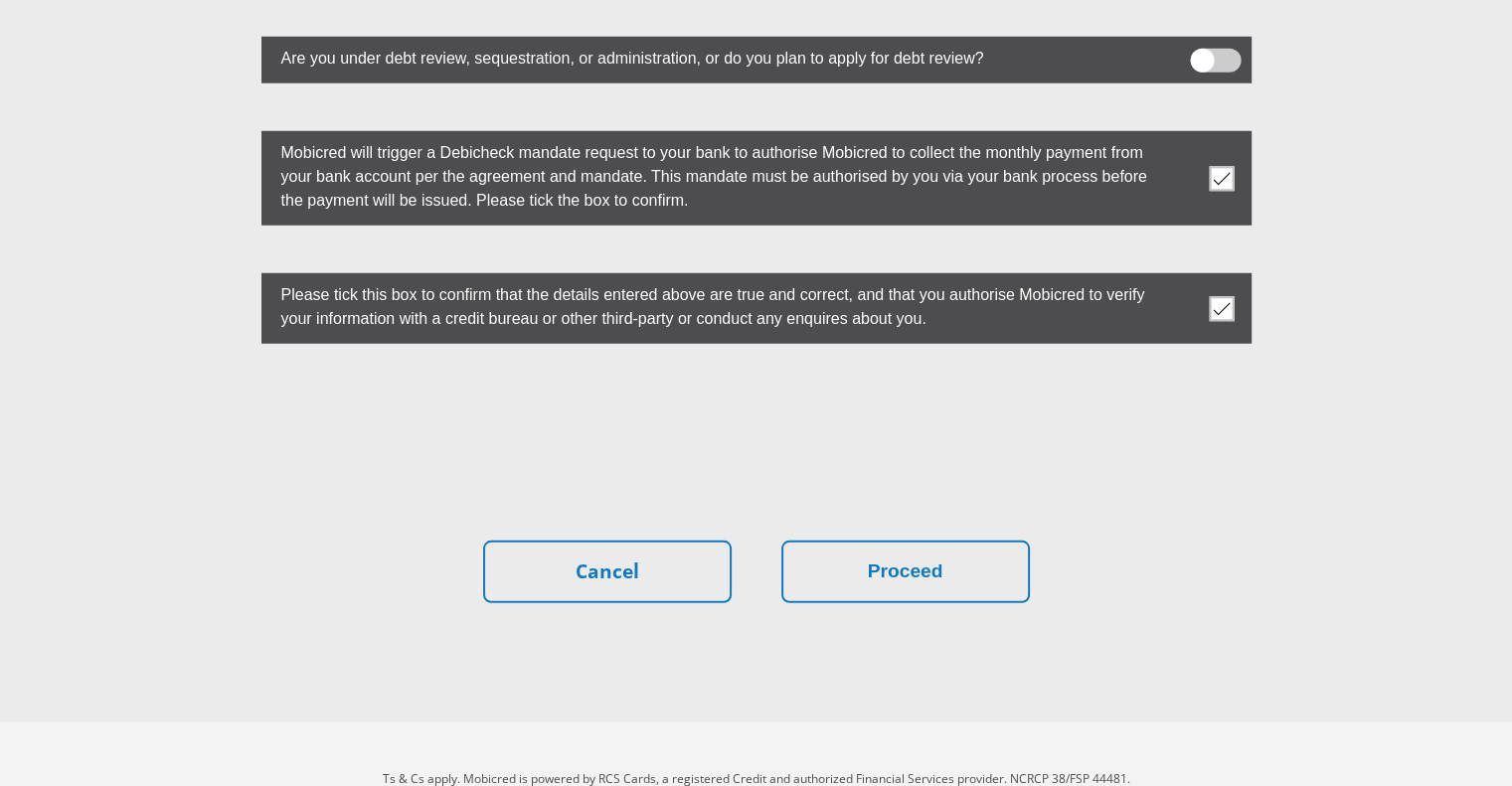 scroll, scrollTop: 5535, scrollLeft: 0, axis: vertical 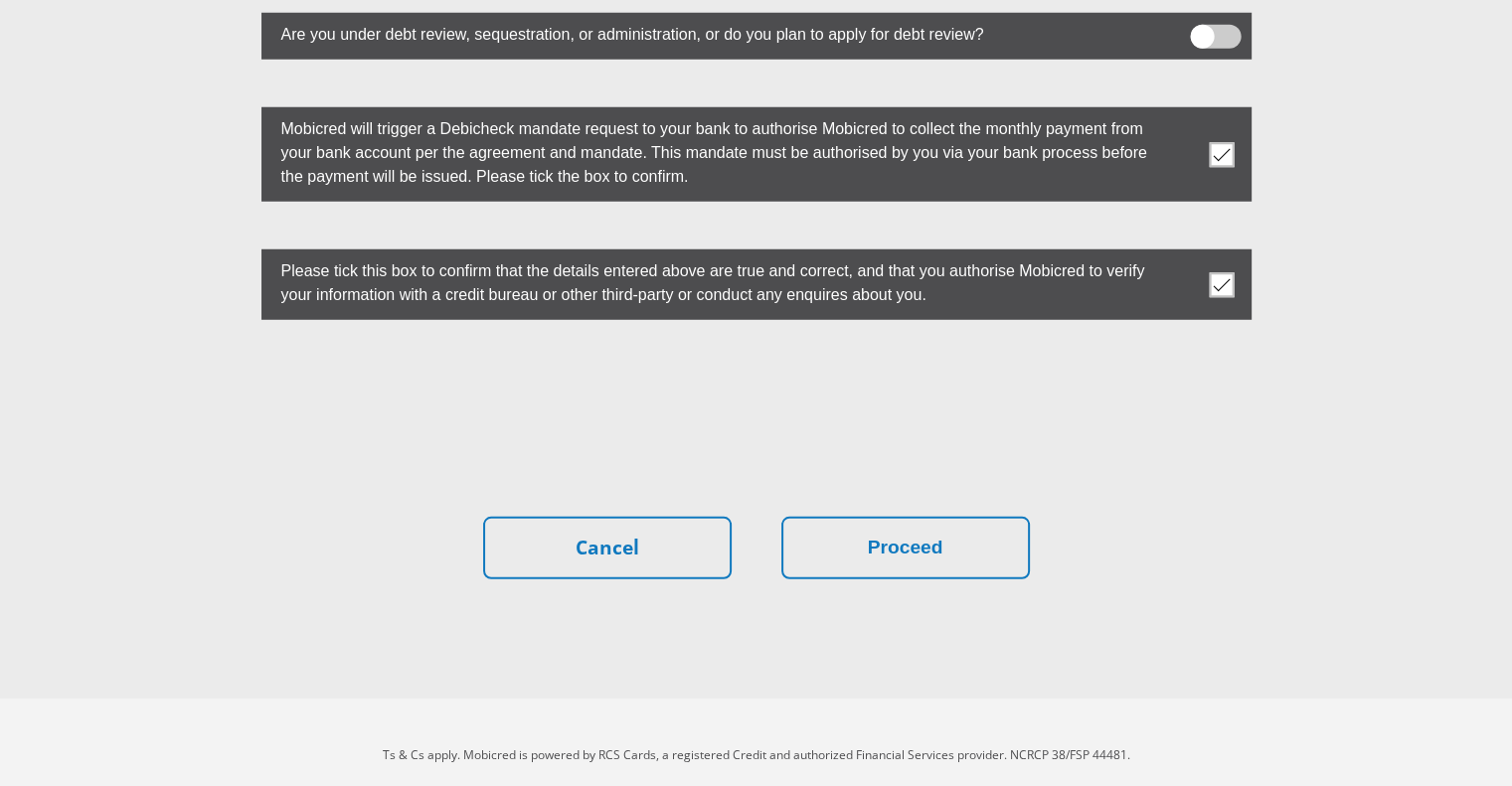 type on "[USERNAME]" 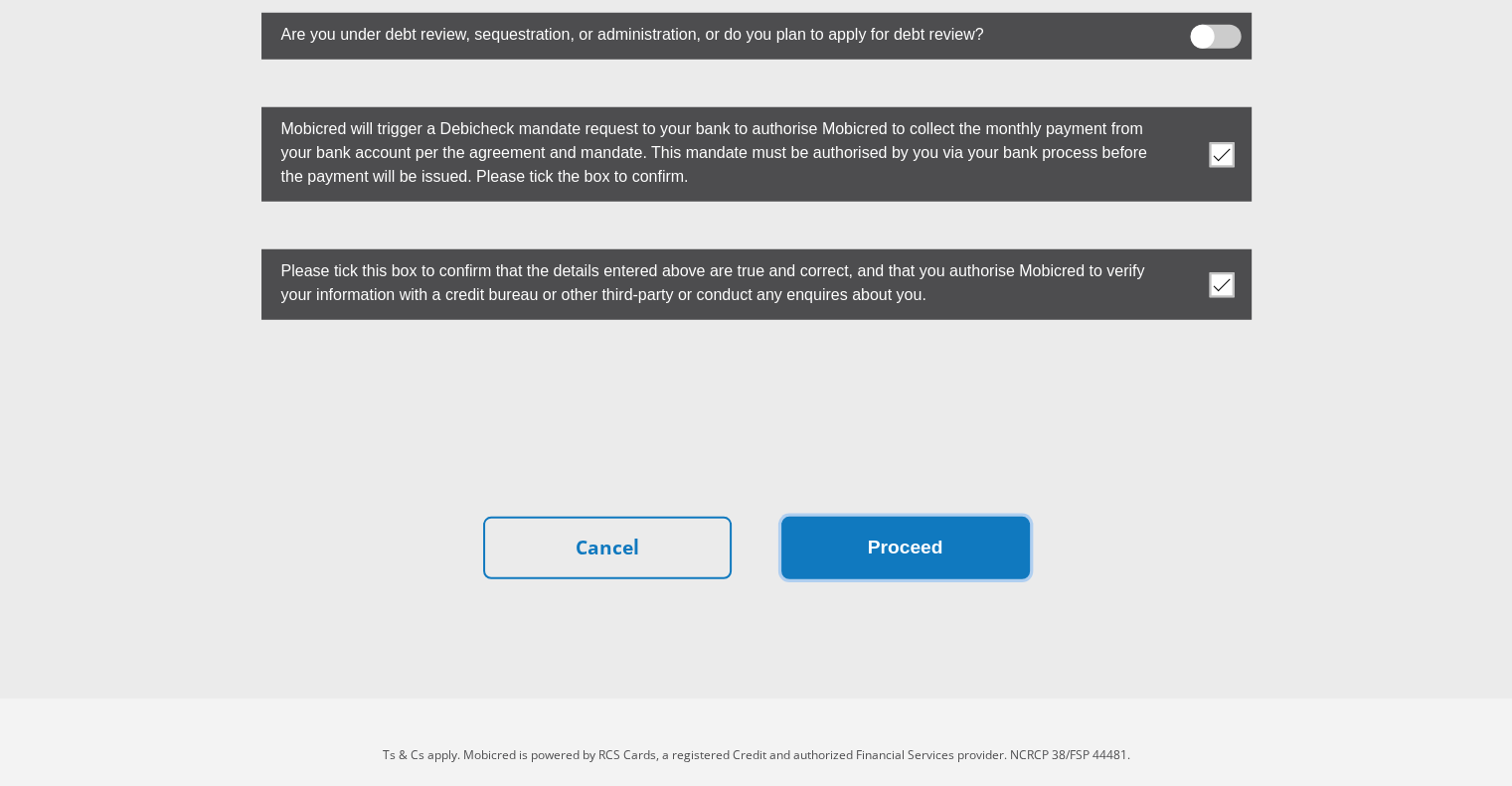 click on "Proceed" at bounding box center [906, 548] 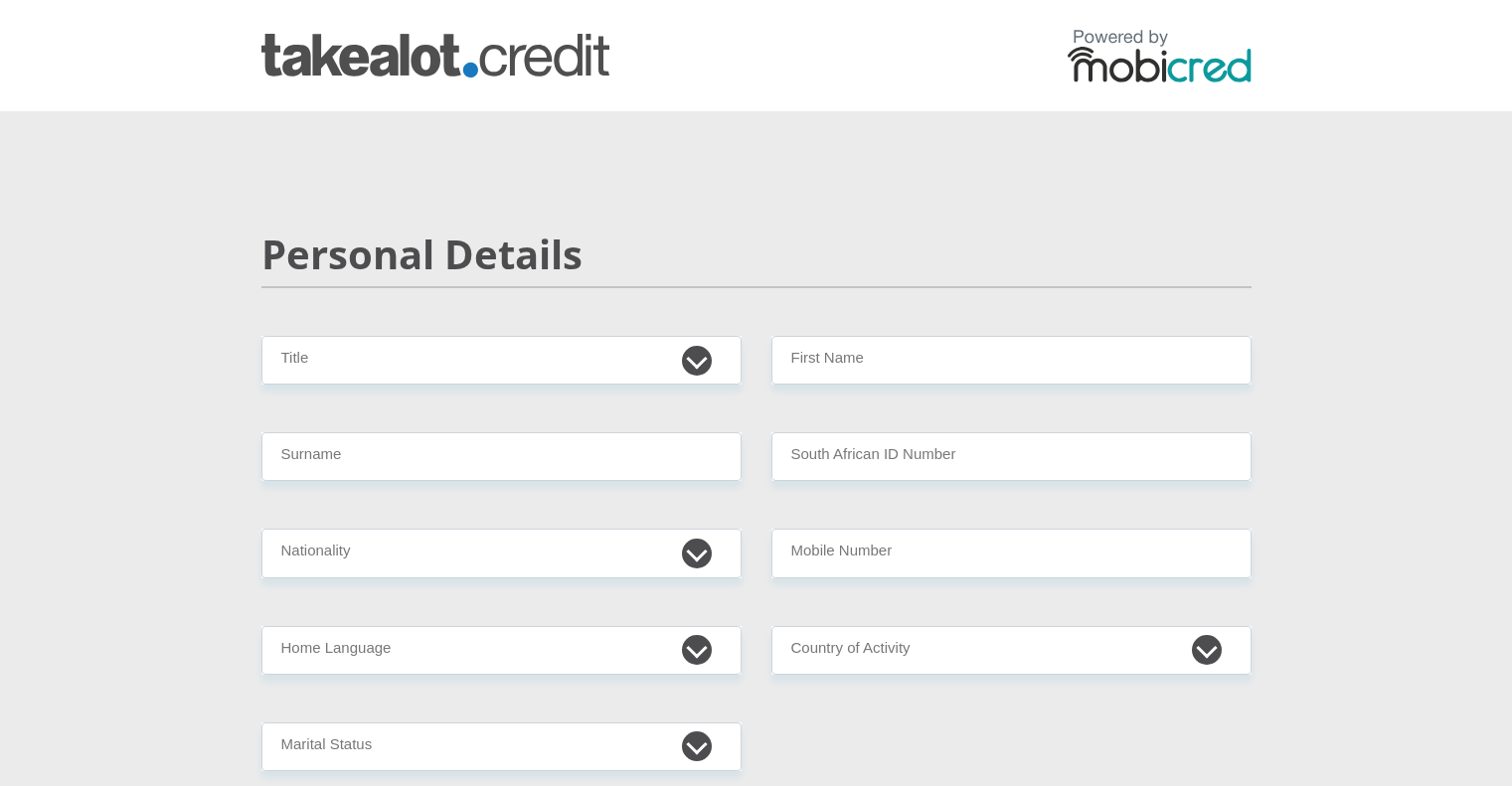 scroll, scrollTop: 0, scrollLeft: 0, axis: both 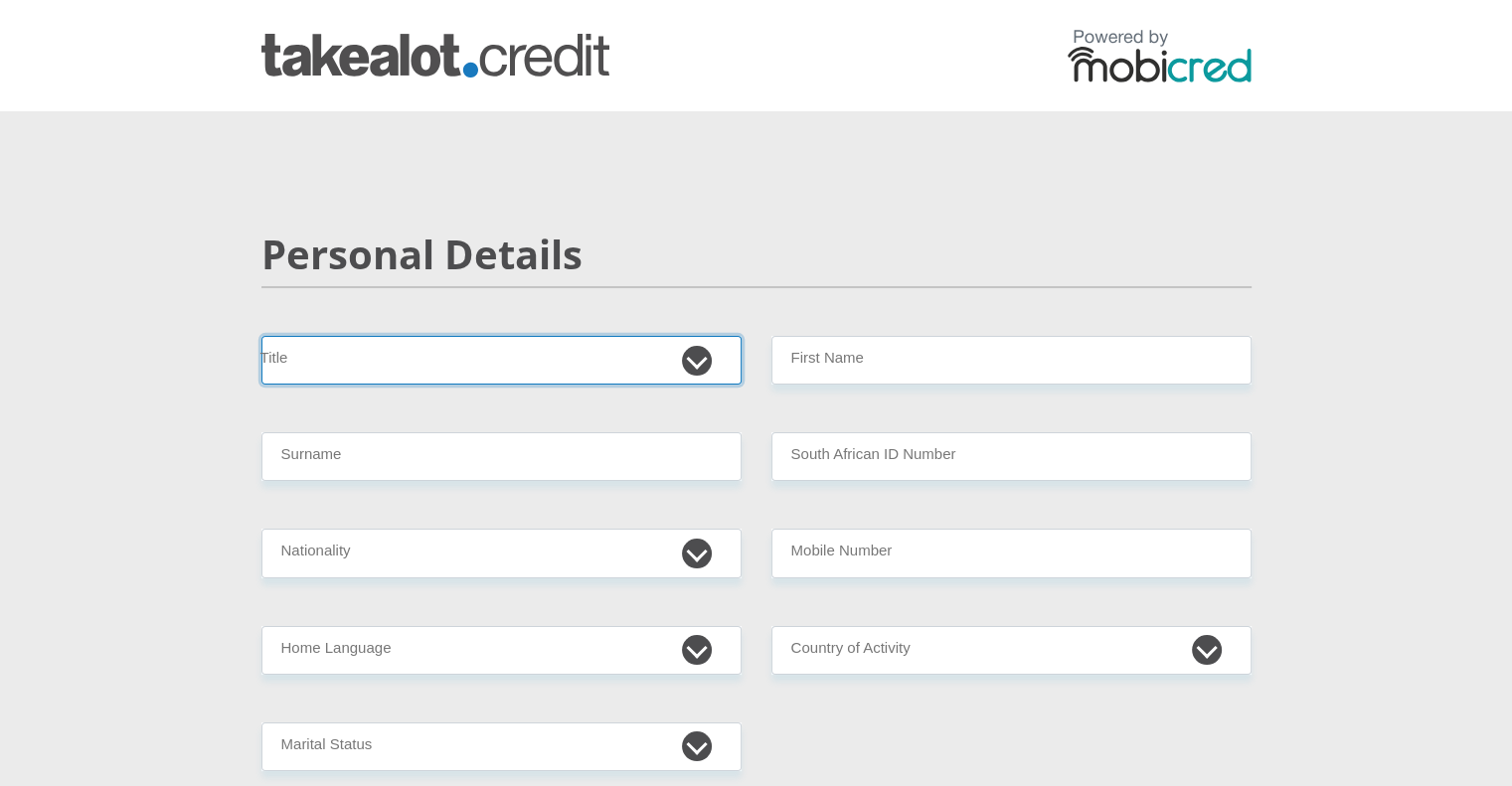 drag, startPoint x: 0, startPoint y: 0, endPoint x: 700, endPoint y: 369, distance: 791.3034 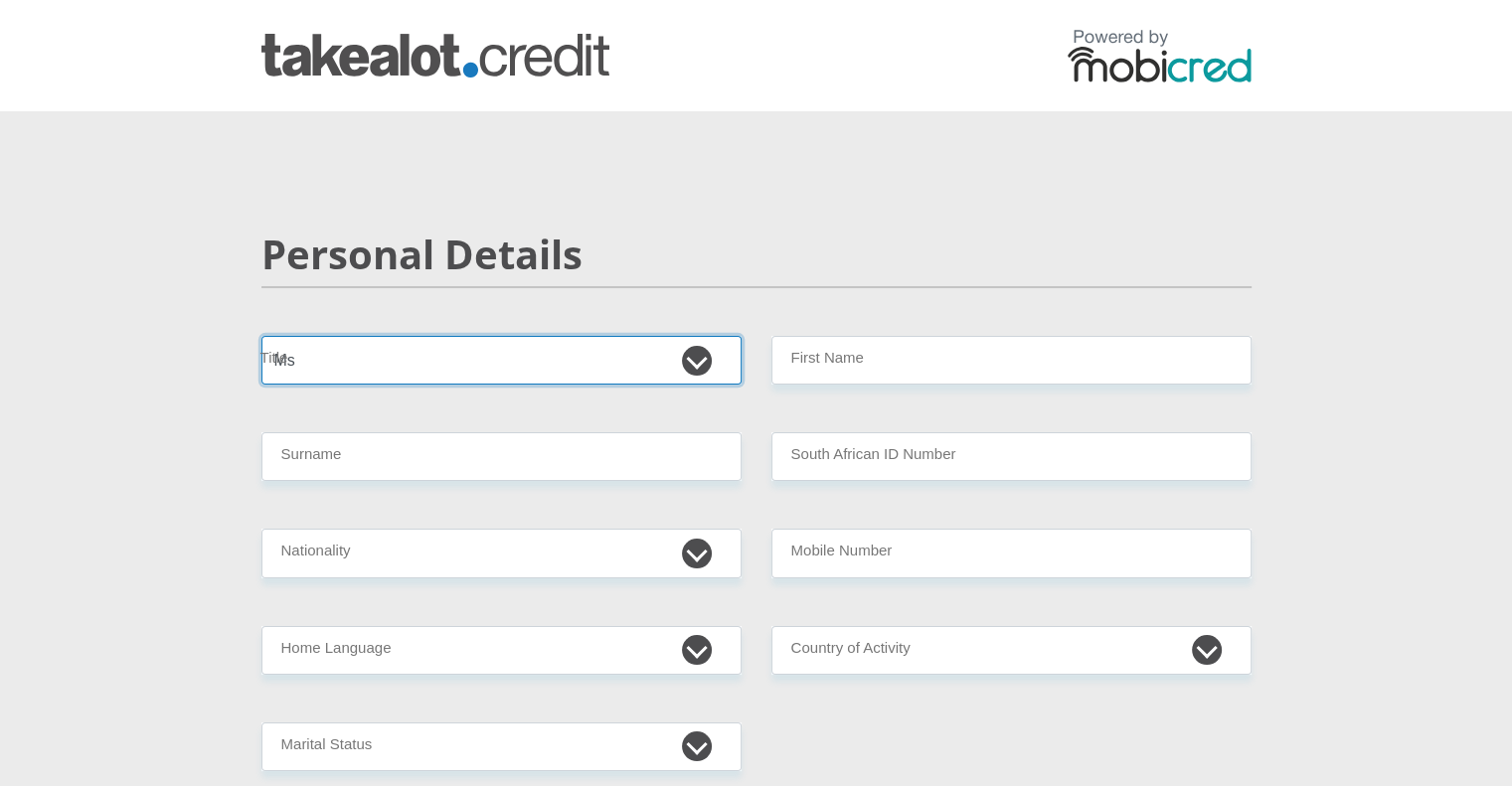 click on "Mr
Ms
Mrs
Dr
Other" at bounding box center (501, 360) 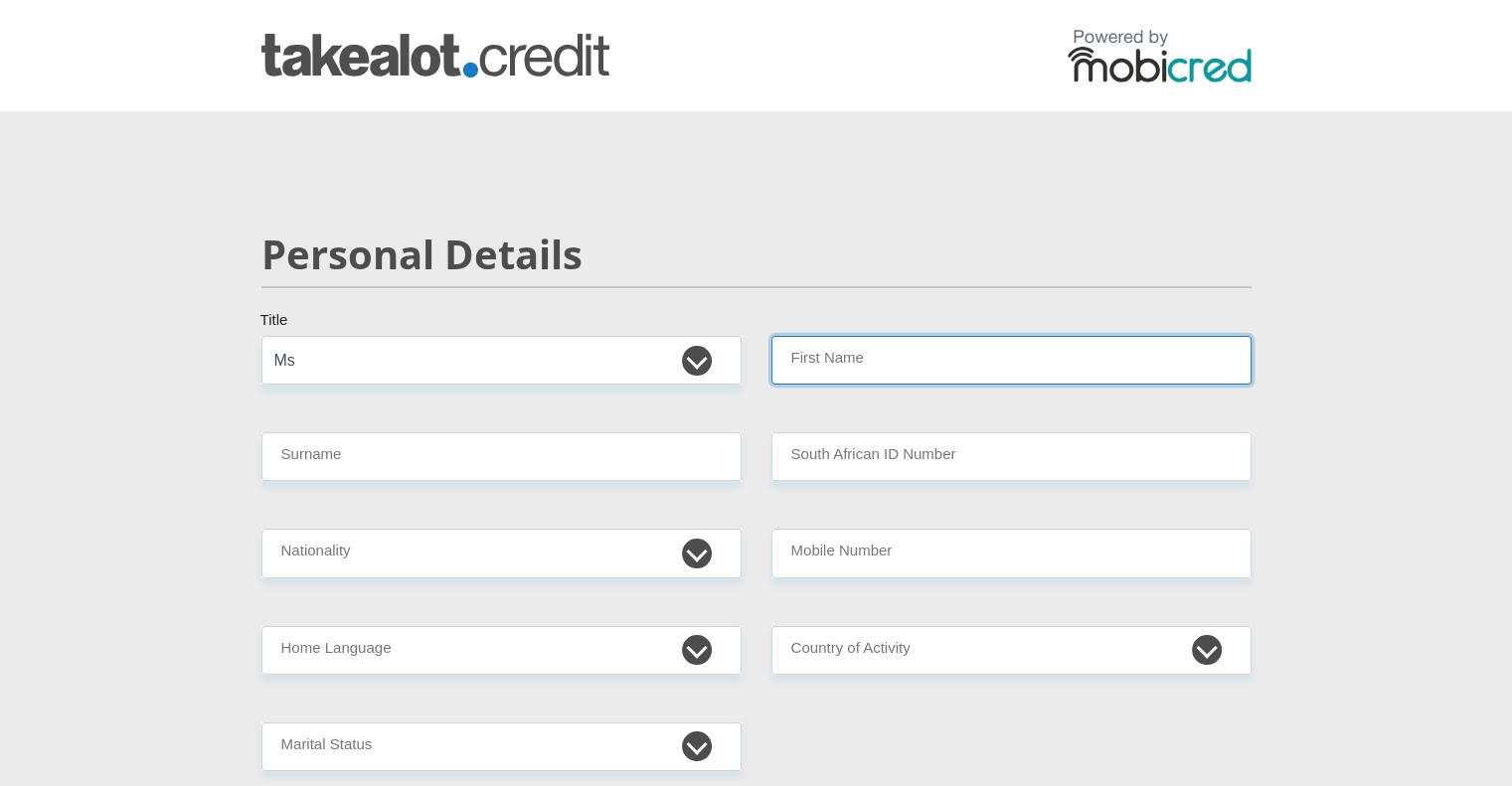 click on "First Name" at bounding box center (1011, 360) 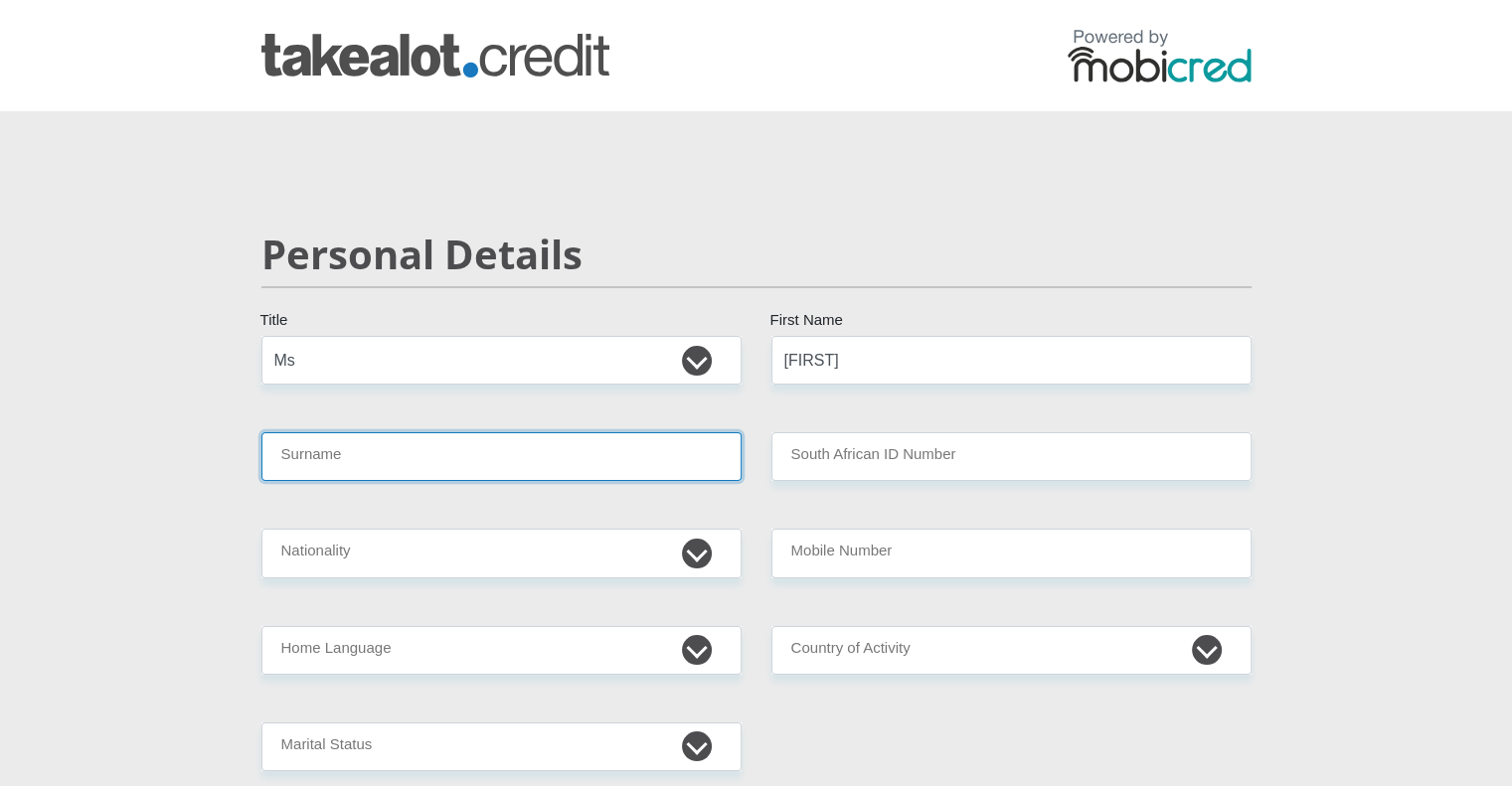 click on "Surname" at bounding box center (501, 456) 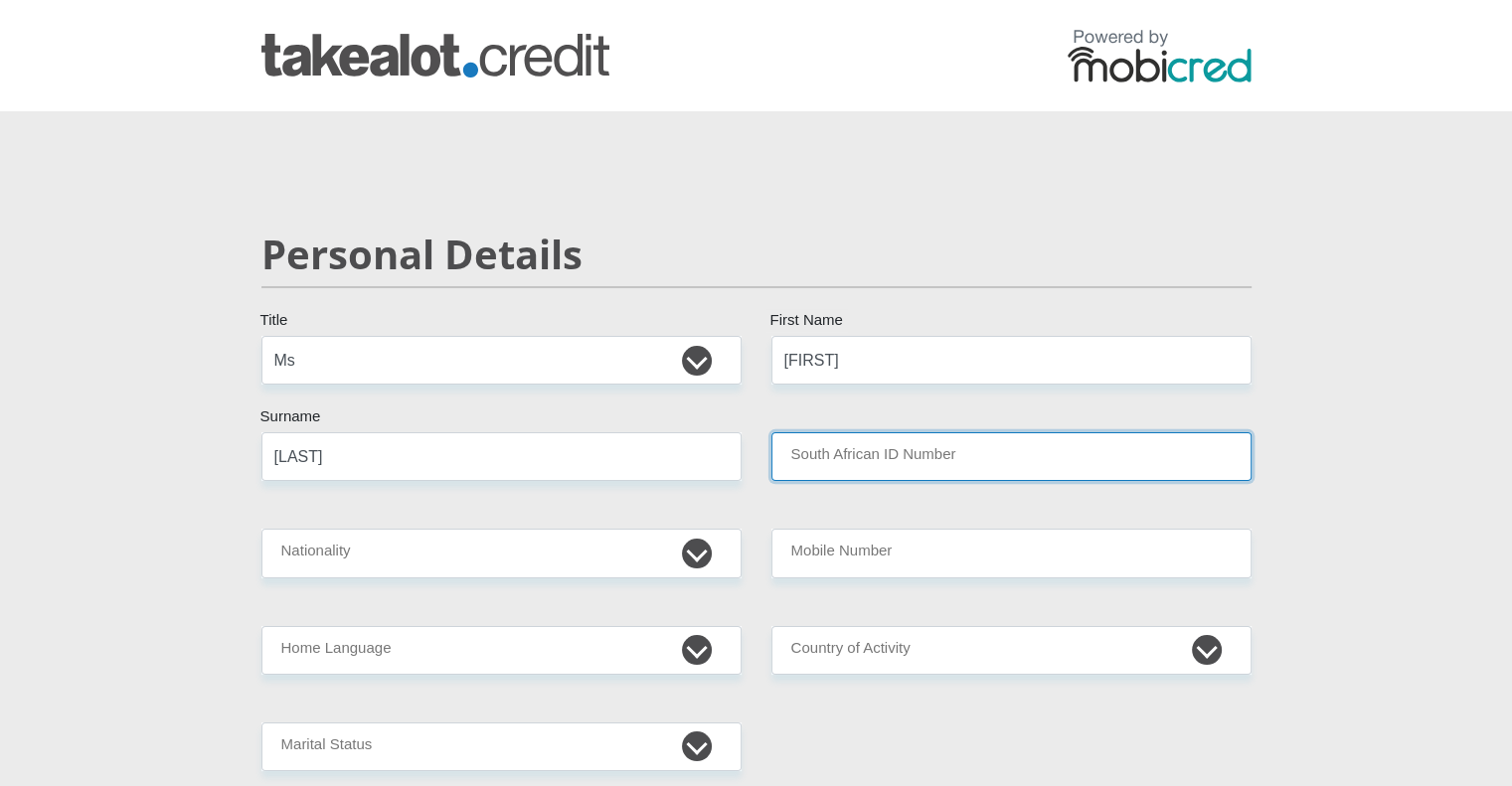 click on "South African ID Number" at bounding box center [1011, 456] 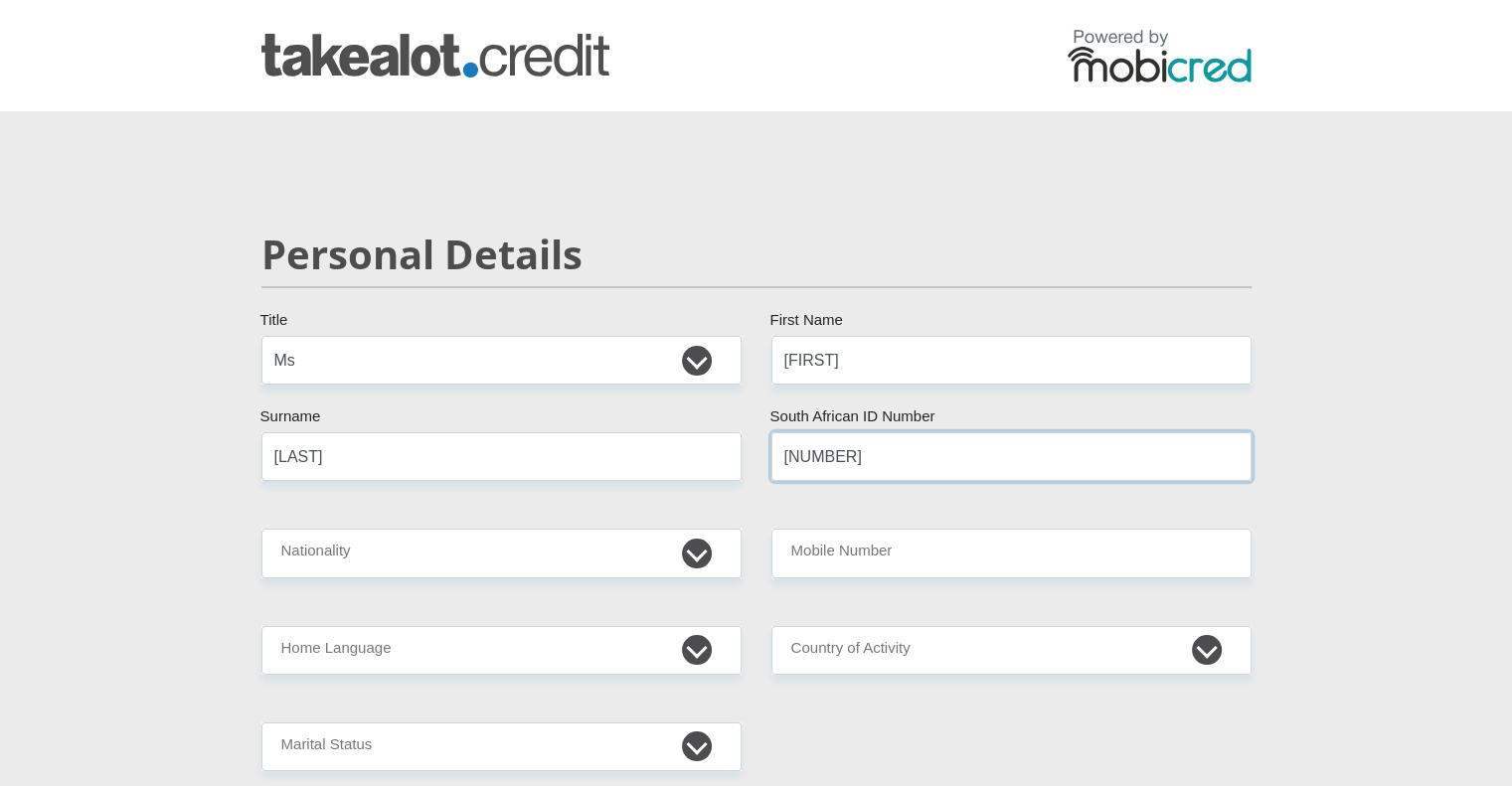 type on "[ID NUMBER]" 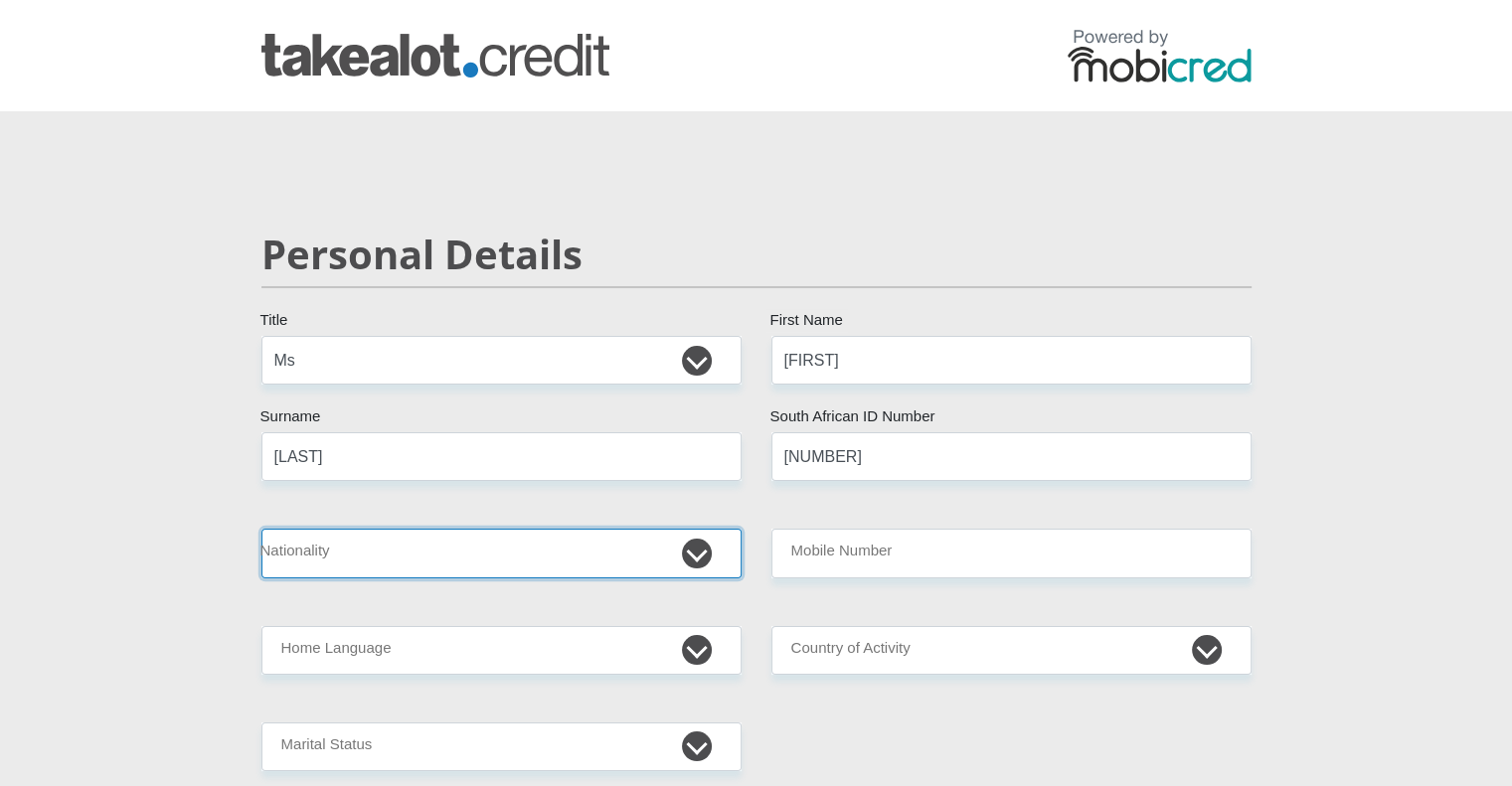 click on "South Africa
Afghanistan
Aland Islands
Albania
Algeria
America Samoa
American Virgin Islands
Andorra
Angola
Anguilla
Antarctica
Antigua and Barbuda
Argentina
Armenia
Aruba
Ascension Island
Australia
Austria
Azerbaijan
Bahamas
Bahrain
Bangladesh
Barbados
Chad" at bounding box center [501, 552] 